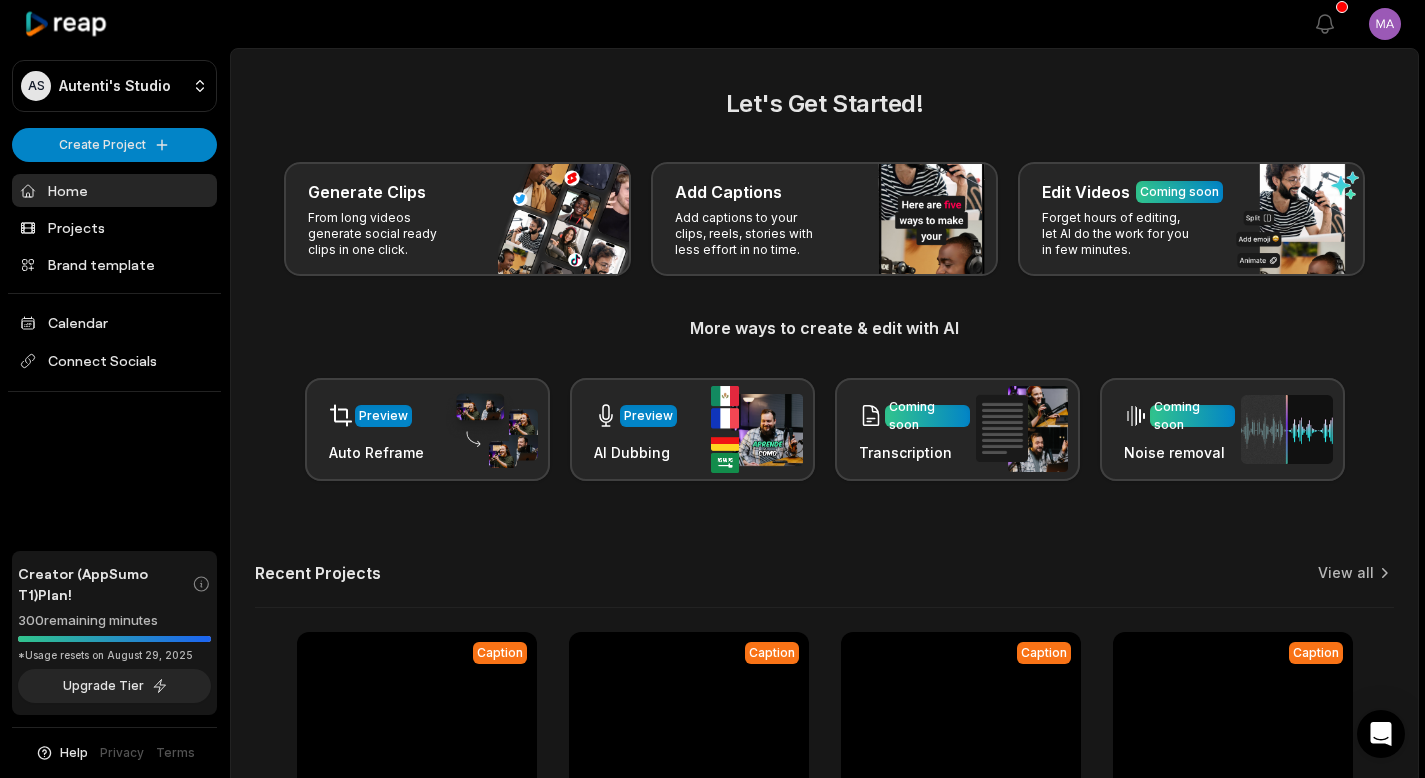 scroll, scrollTop: 220, scrollLeft: 0, axis: vertical 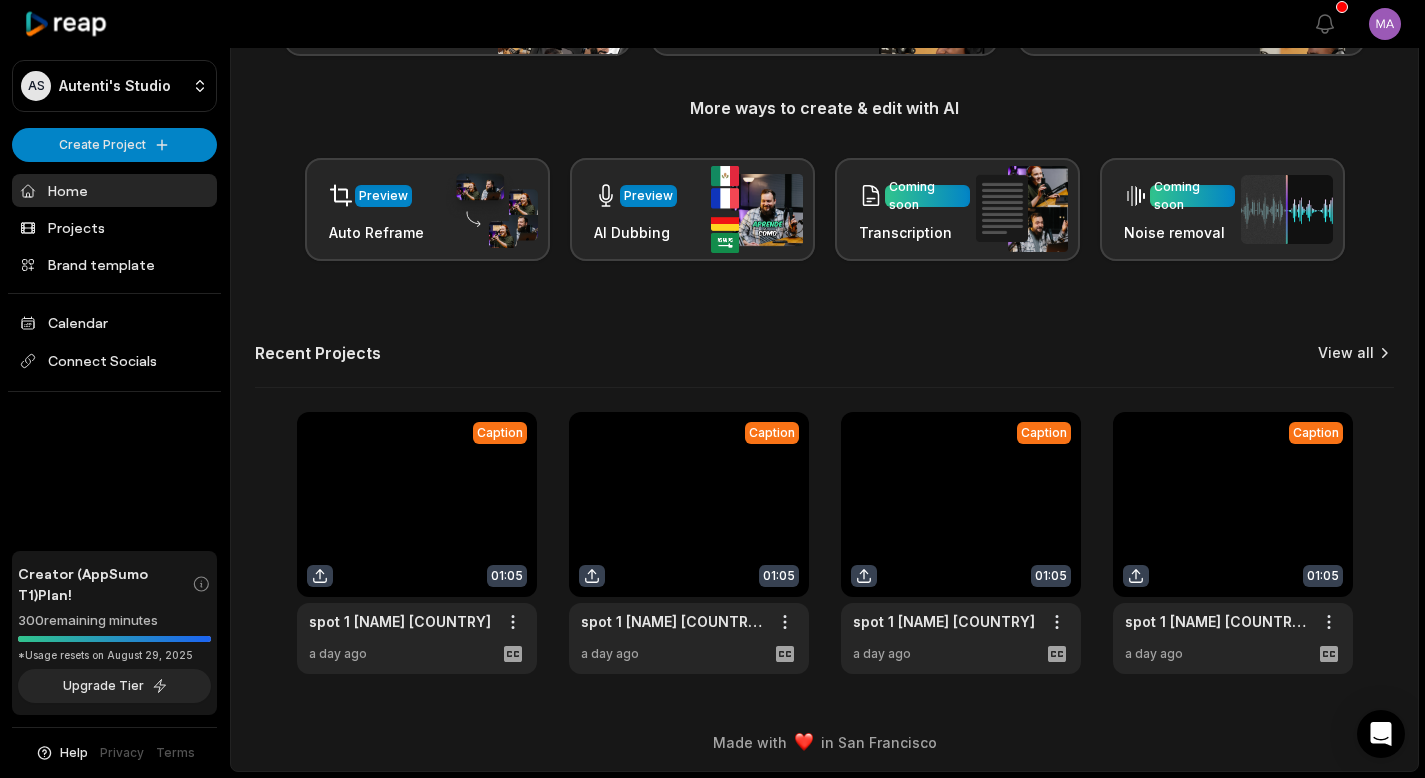 click on "View all" at bounding box center (1346, 353) 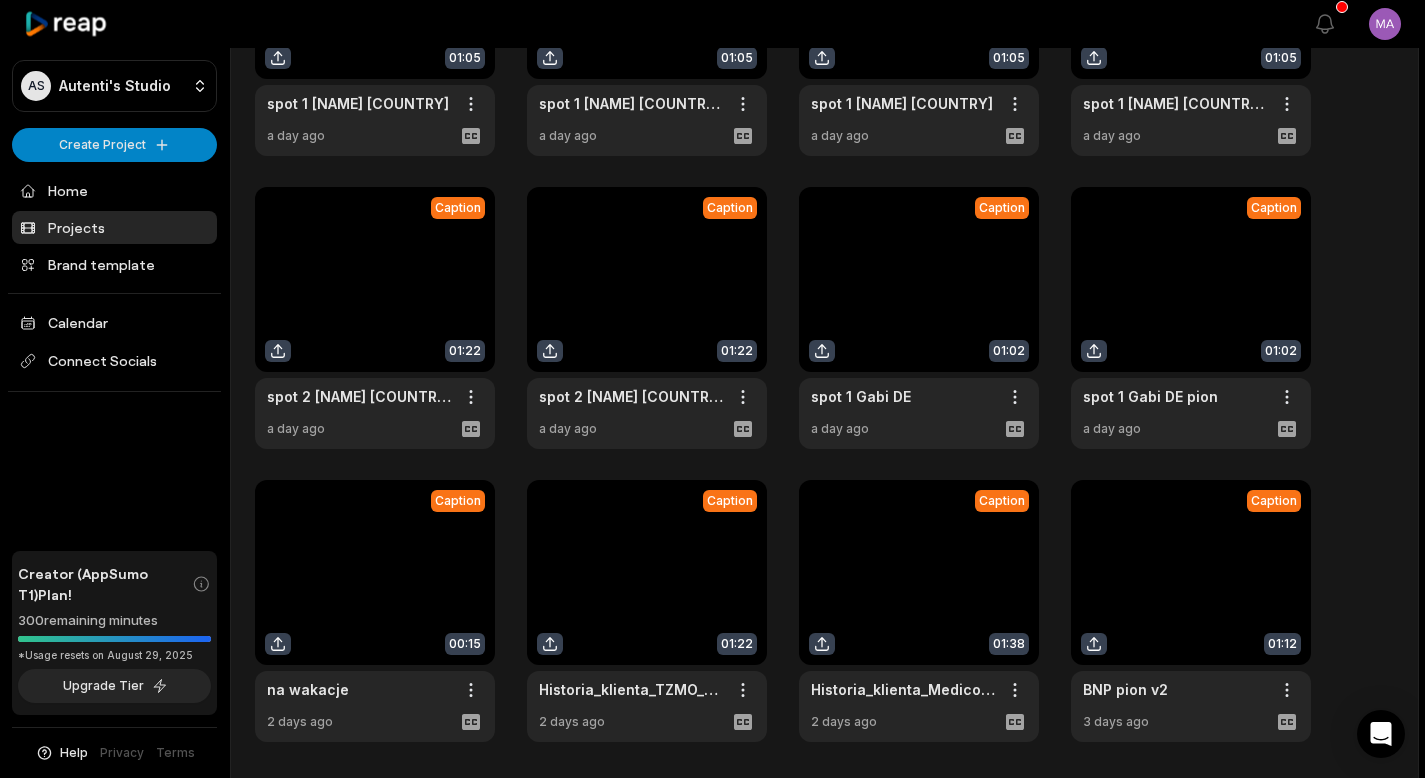 scroll, scrollTop: 381, scrollLeft: 0, axis: vertical 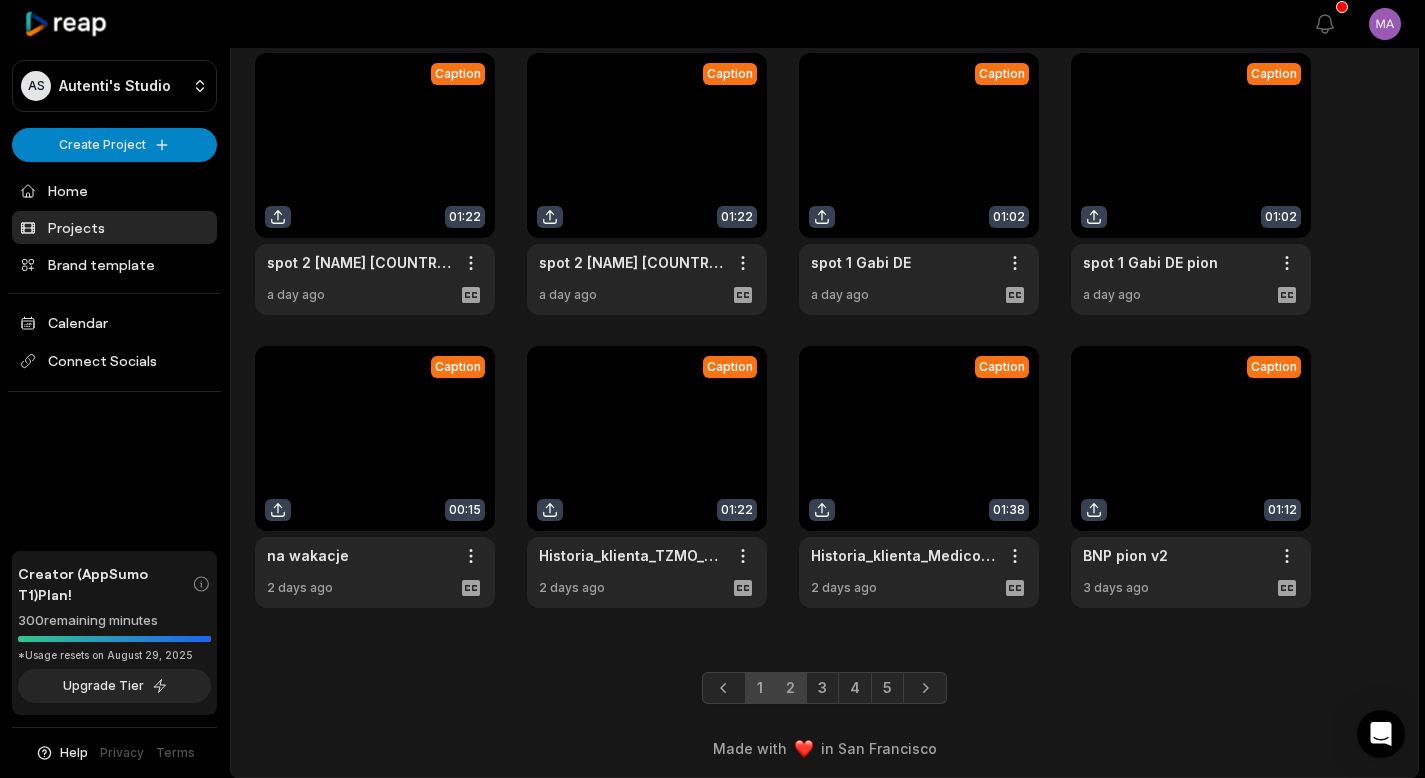 click on "2" at bounding box center (790, 688) 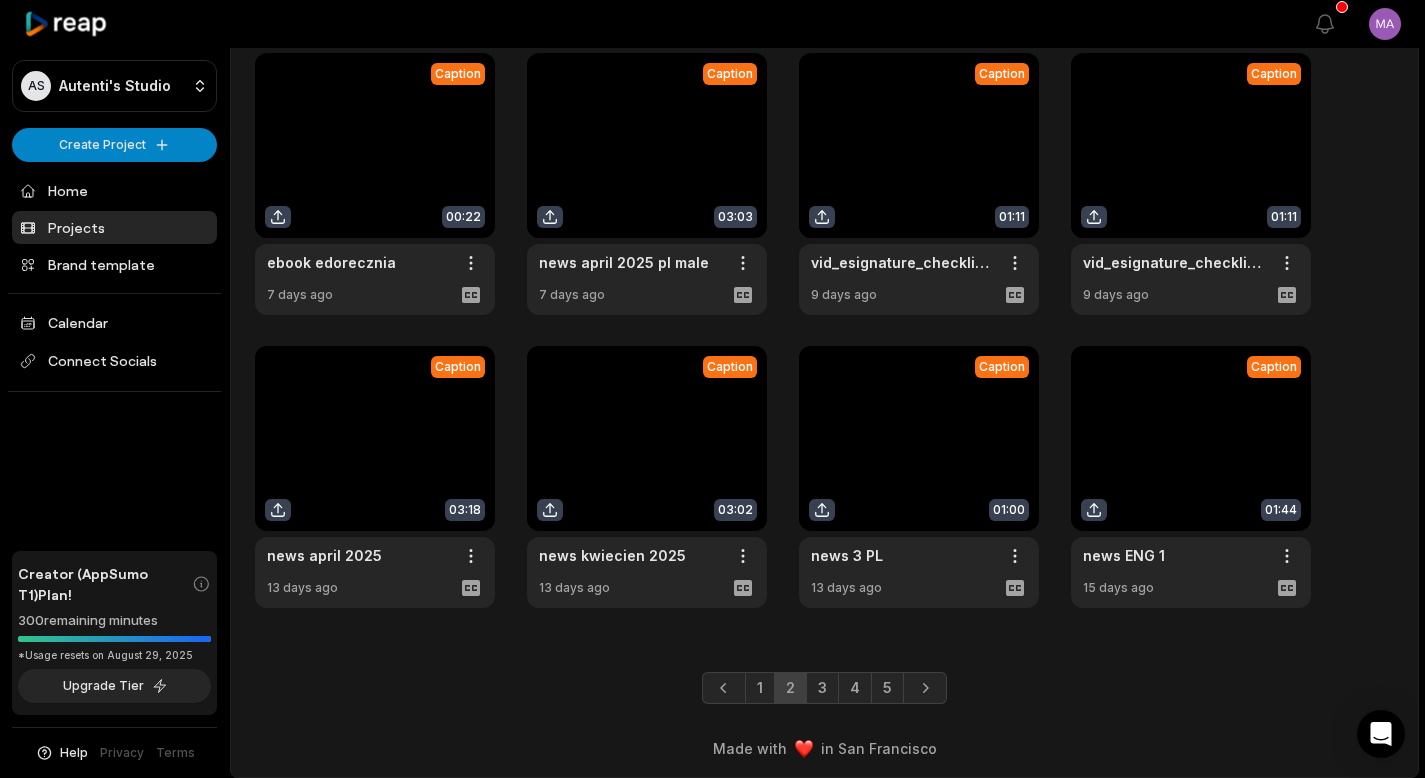 scroll, scrollTop: 387, scrollLeft: 0, axis: vertical 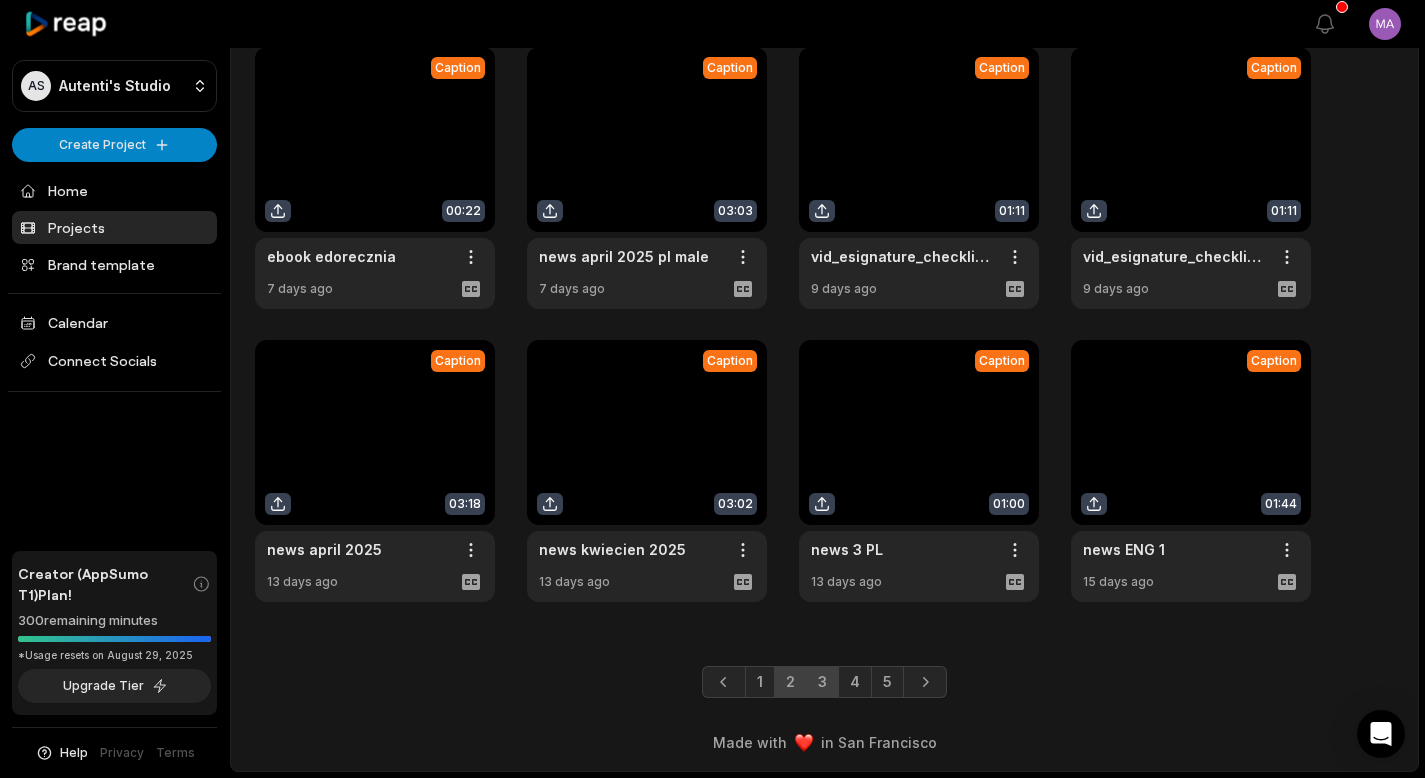 click on "3" at bounding box center (822, 682) 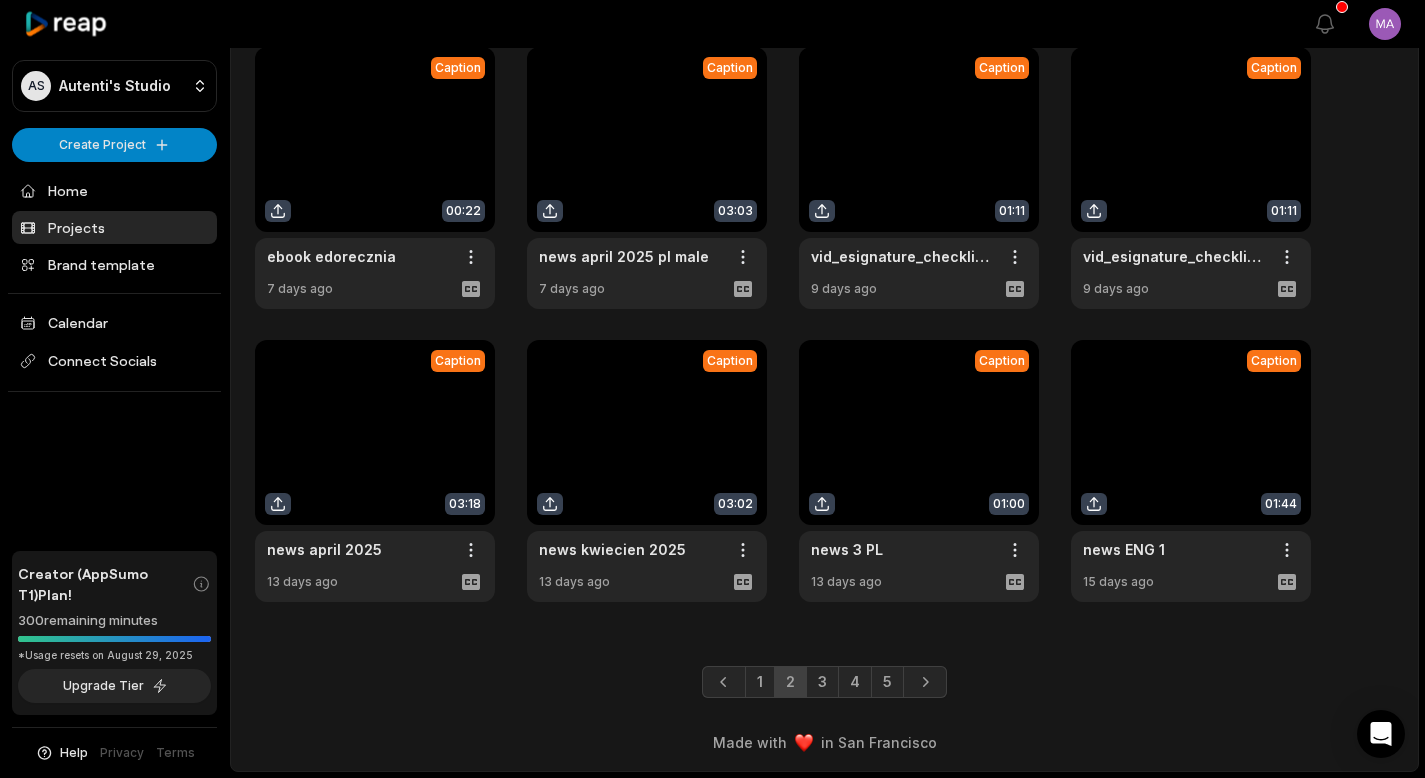 scroll, scrollTop: 0, scrollLeft: 0, axis: both 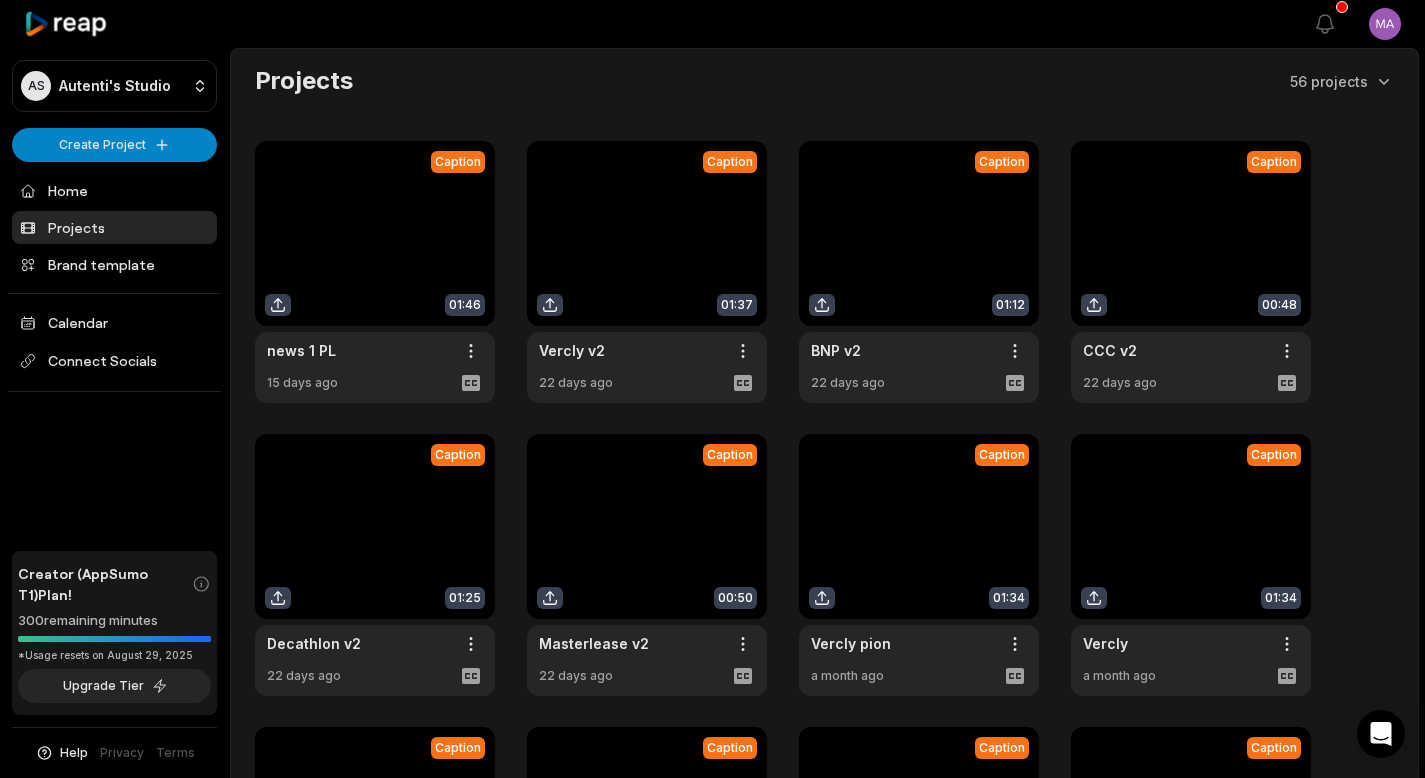 click at bounding box center (647, 272) 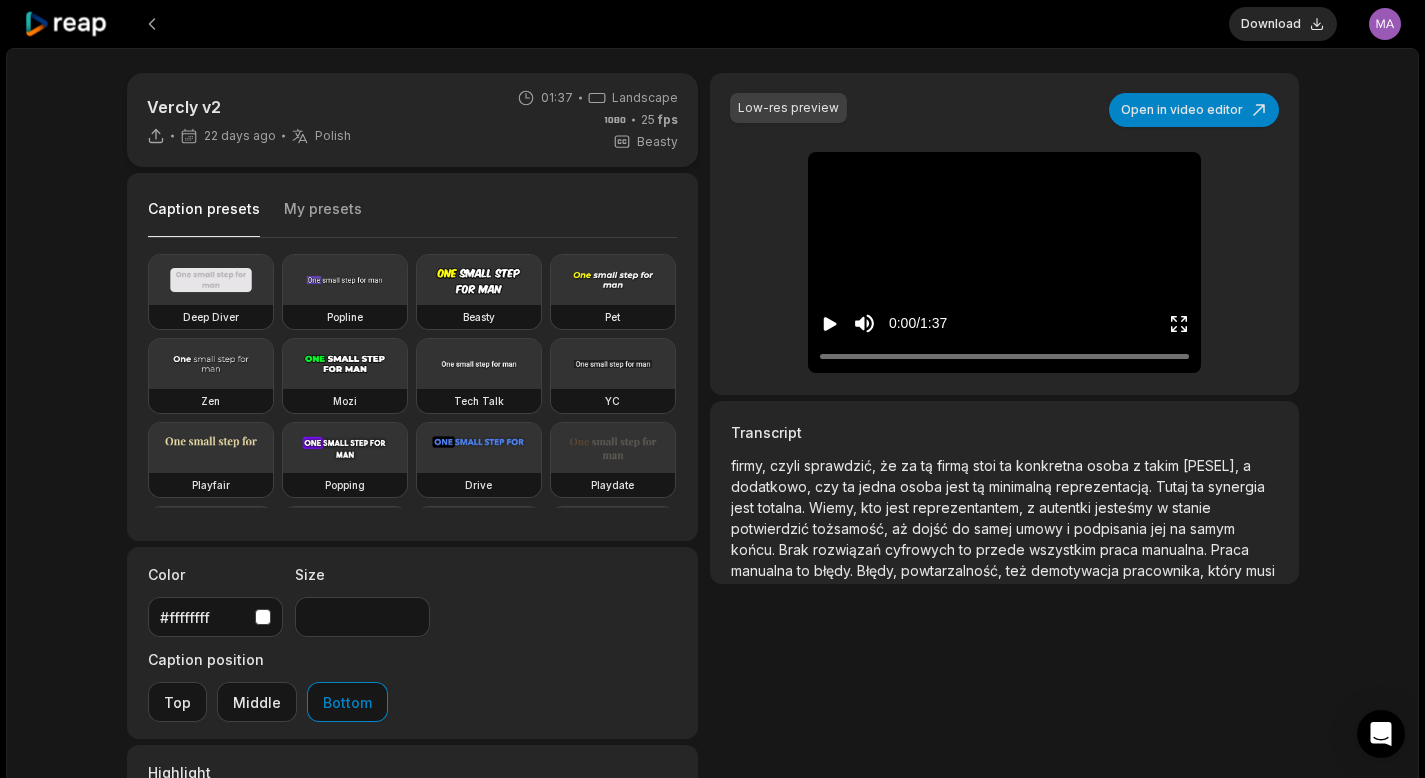 scroll, scrollTop: 310, scrollLeft: 0, axis: vertical 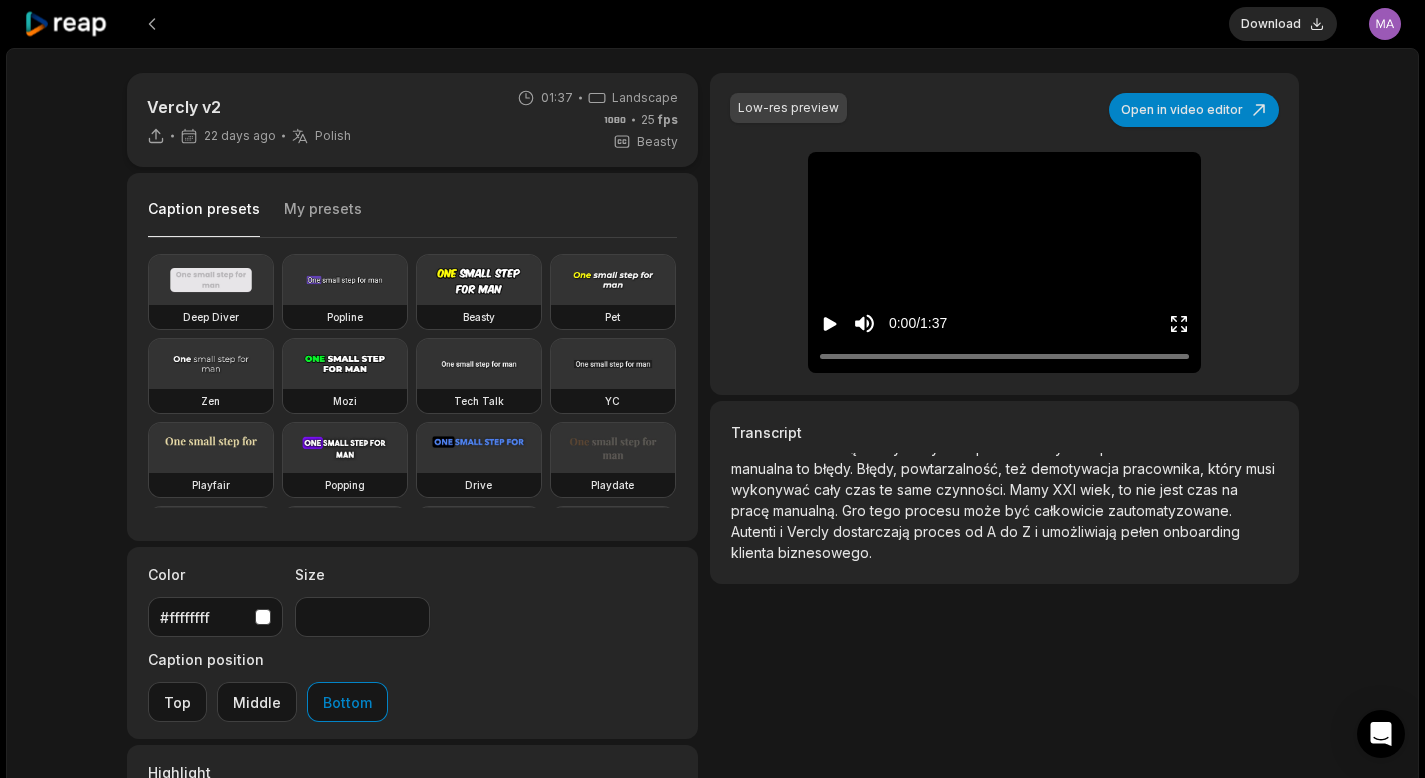 click on "Współpraca     Vercly     i     Autenti     to     przede     wszystkim     komplementarność.     Są     dostępne     rozwiązania     na     rynku,     które     dają     poszczególne     elementy     procesu.     Clou     i     to,     czego     najbardziej     potrzebują     klienci,     to     kompleksowość,     czyli     cały     proces,     który     od     A     do     Z     prowadzi     klienta     w     sposób     zautomatyzowany.     Totalnie     minimalizujemy     kwestie     pracy     manualnej,     dążąc     do     tego,     żeby     Autenti     i     Vercly     pokryło     cały     proces     i     dostarczyło     natychmiastową     usługę     dla     klienta     końcowego.     Jeżeli     chodzi     o     branżę     leasingową,     która     ma     swoją     skalę,     taki     bardzo,     bardzo     duży     konkret     to     to,     kiedy     musimy     zweryfikować     naszego     klienta.     Ale     weryfikacja     to     jeden     z     elementów," at bounding box center (1004, 516) 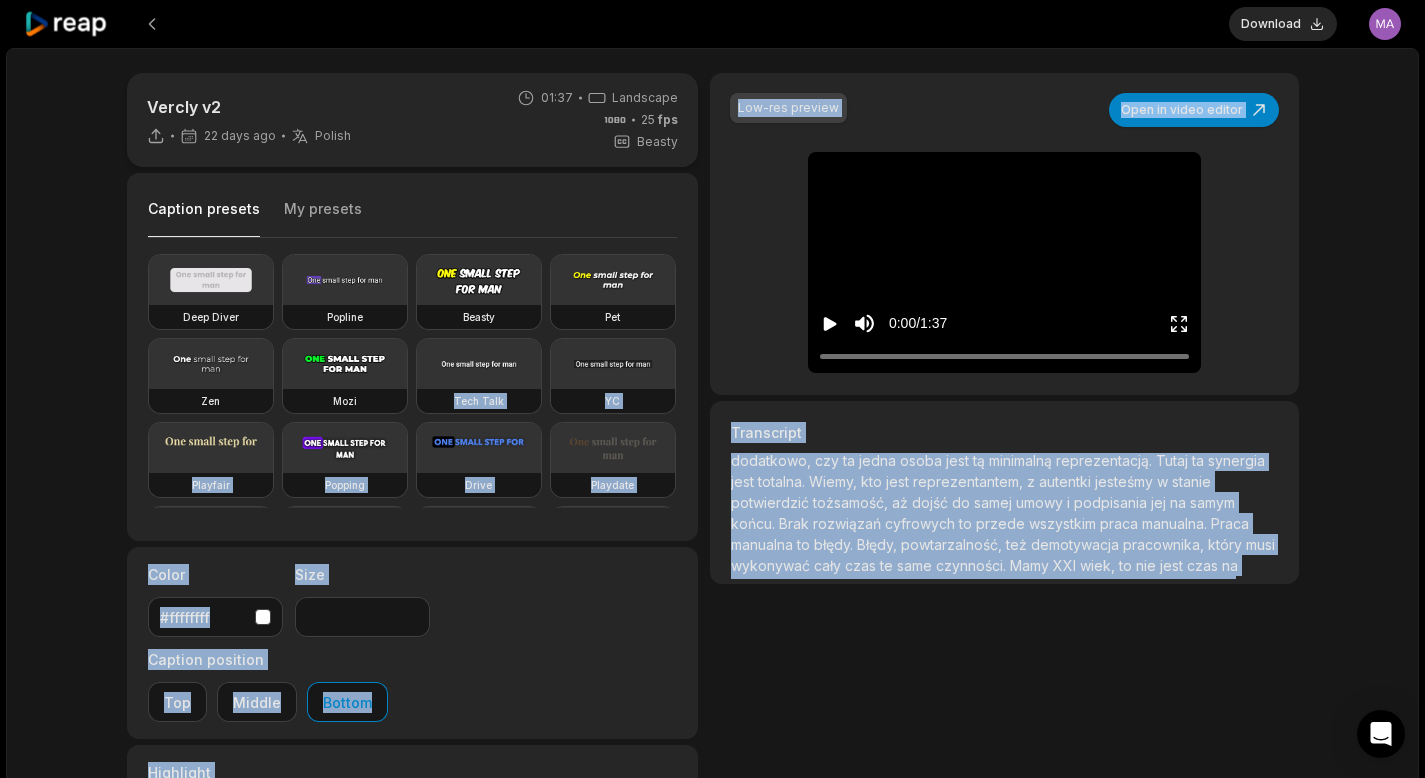 scroll, scrollTop: 0, scrollLeft: 0, axis: both 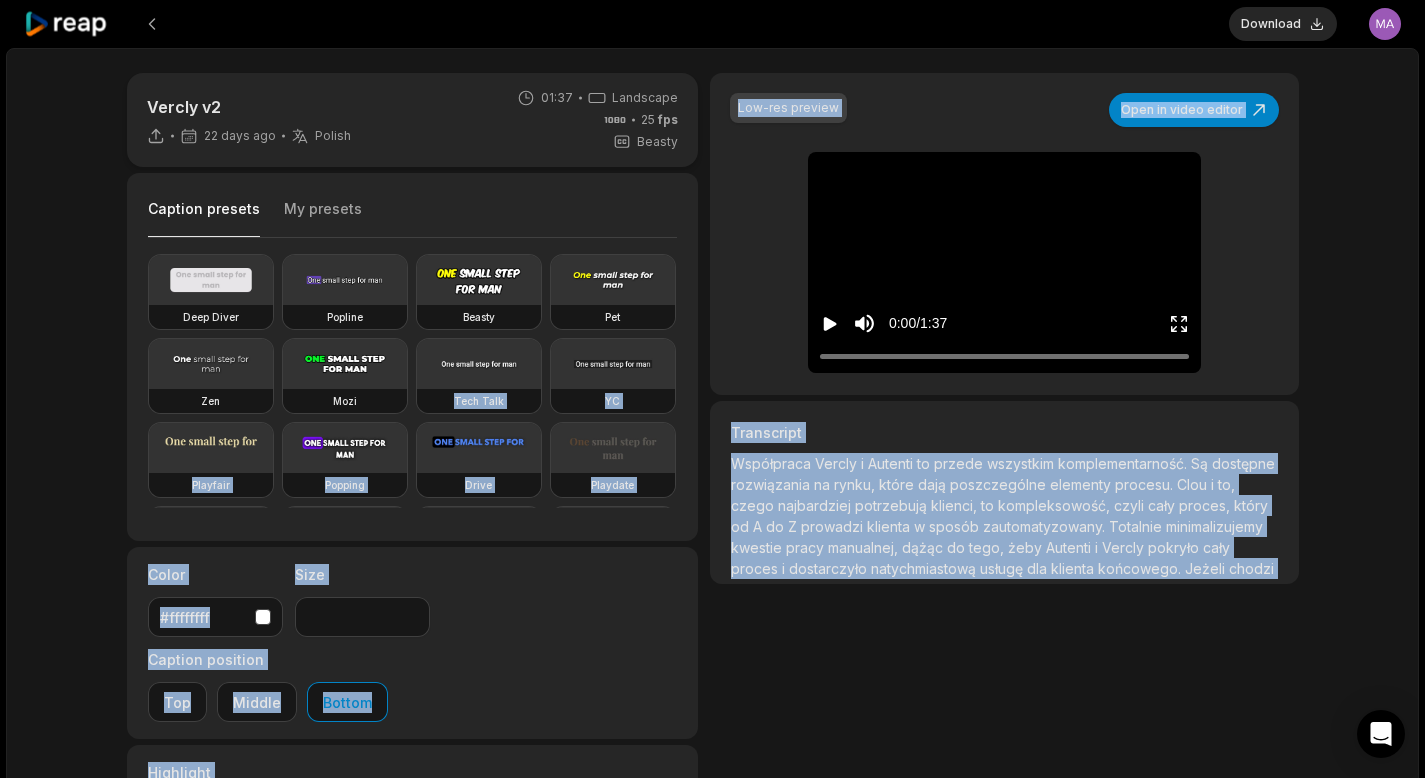 drag, startPoint x: 845, startPoint y: 566, endPoint x: 667, endPoint y: 398, distance: 244.76111 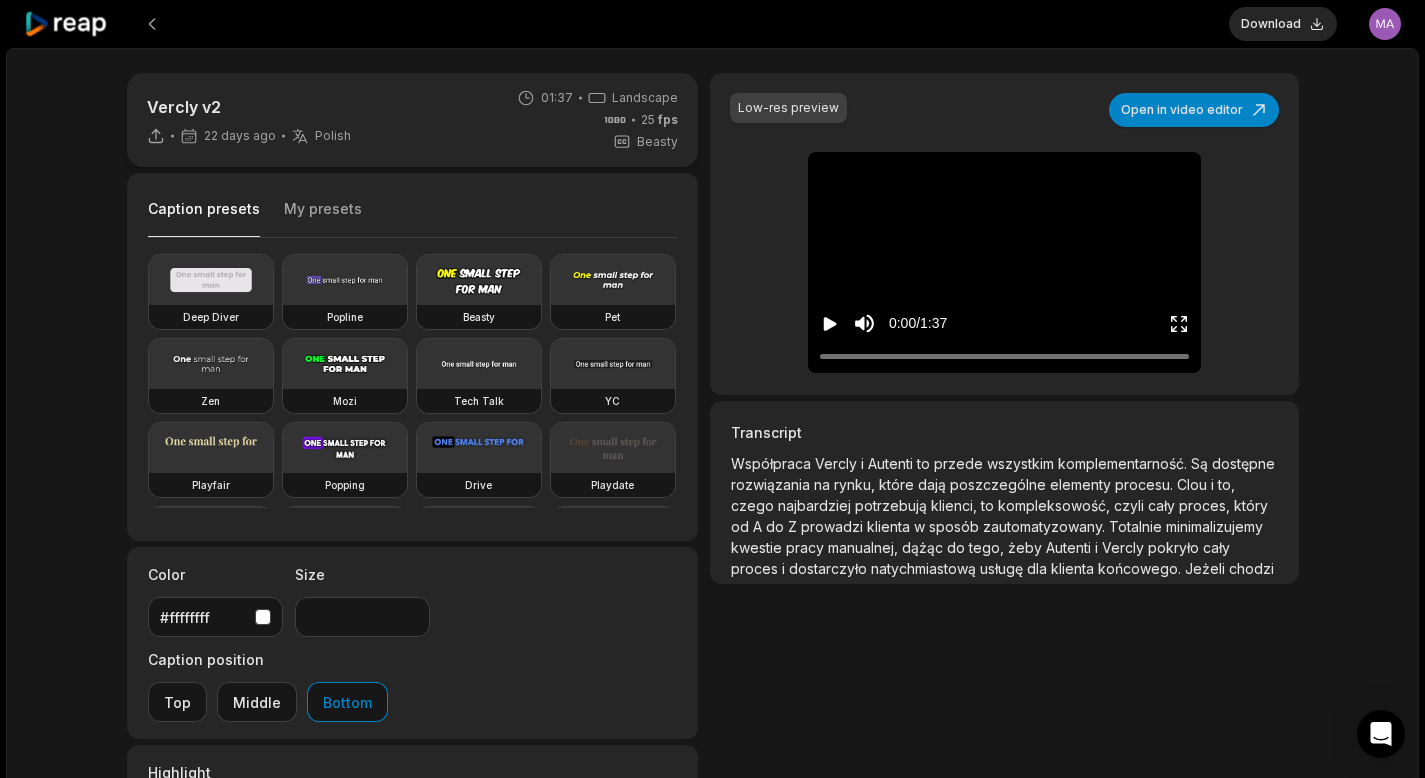 click on "dostępne" at bounding box center (1243, 463) 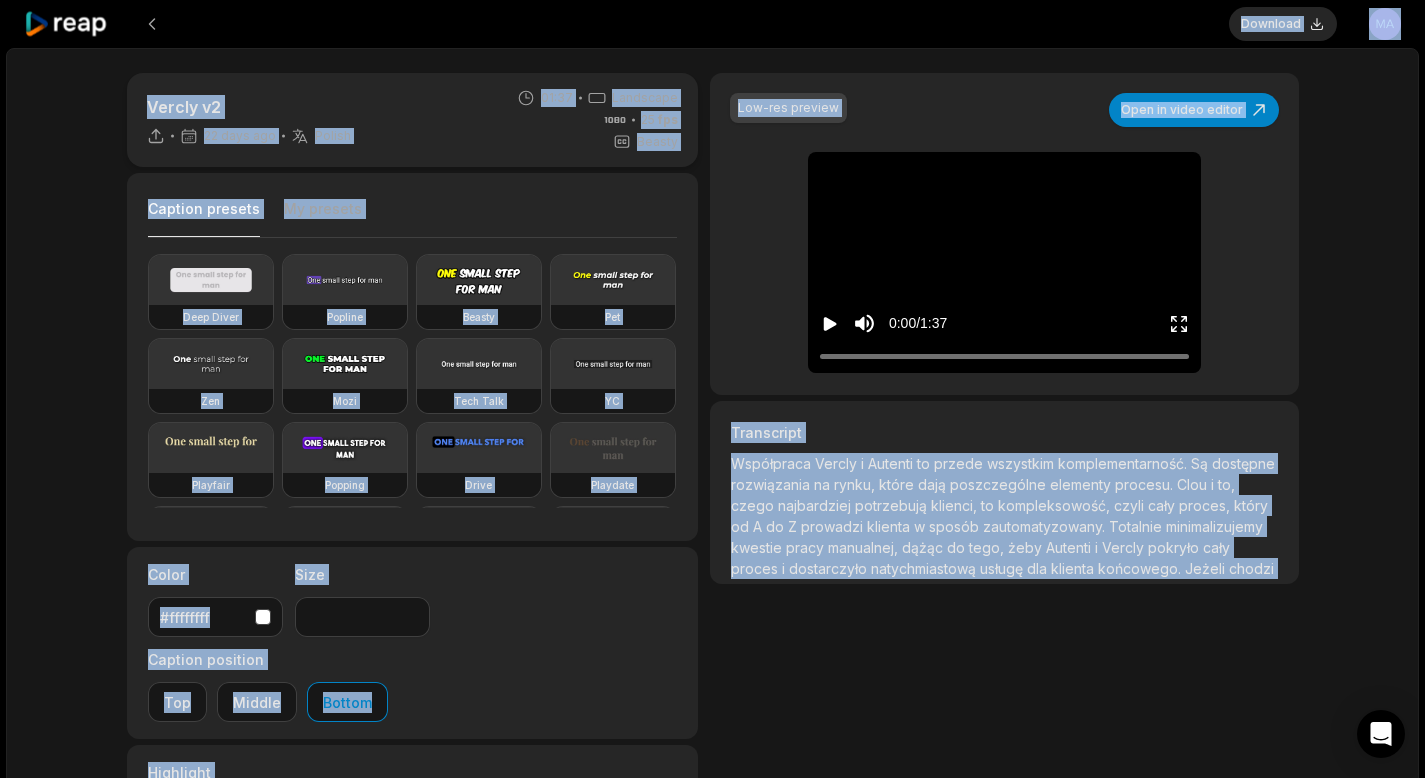 click on "czego" at bounding box center [754, 505] 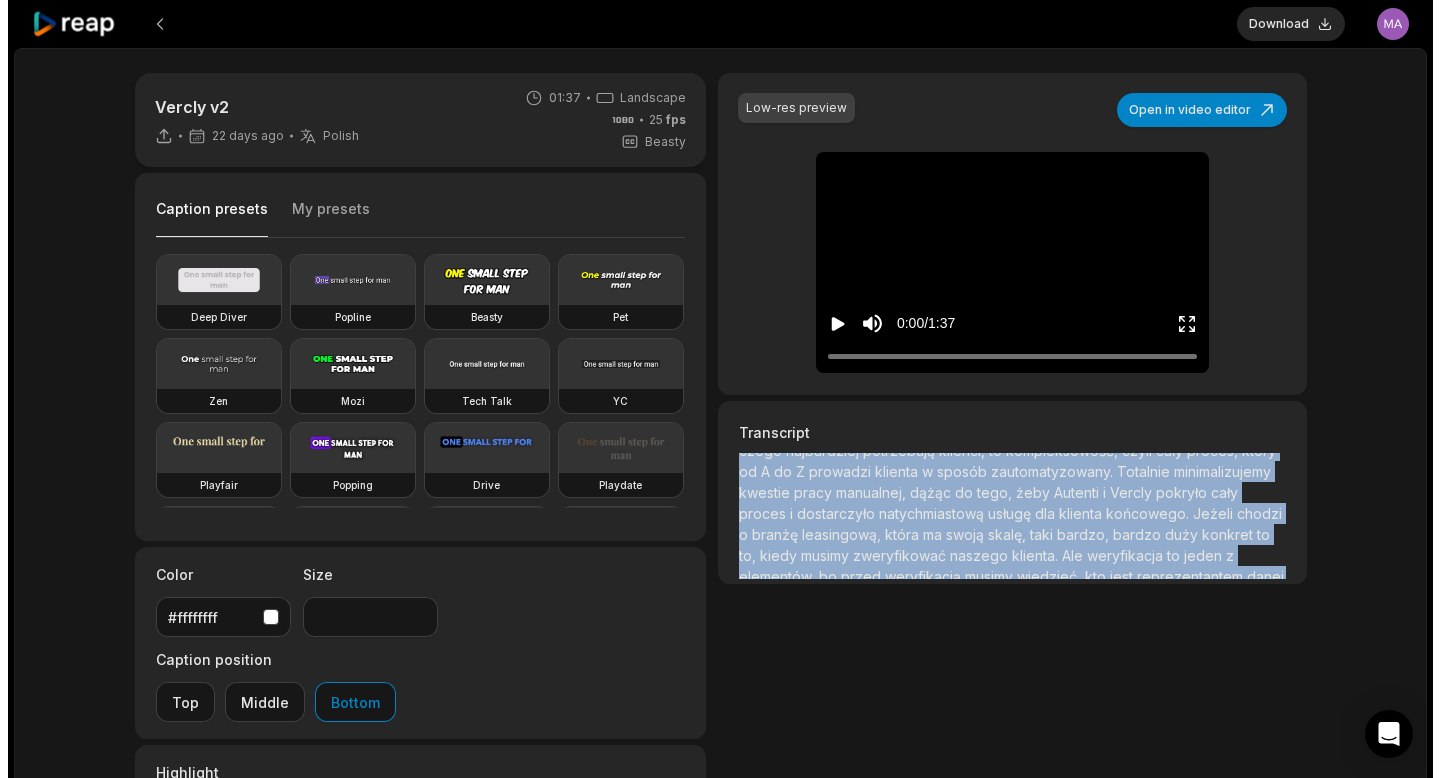 scroll, scrollTop: 310, scrollLeft: 0, axis: vertical 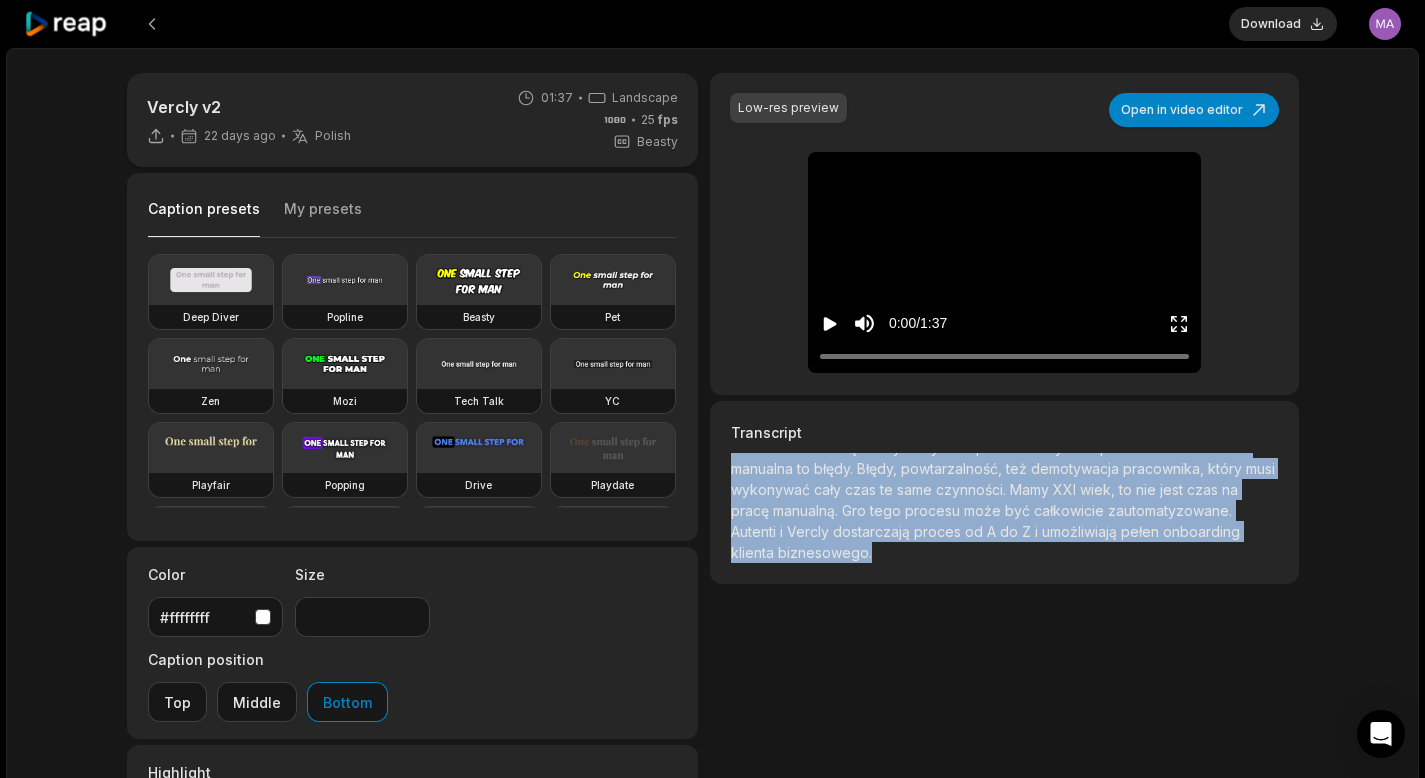 drag, startPoint x: 736, startPoint y: 463, endPoint x: 1074, endPoint y: 583, distance: 358.66977 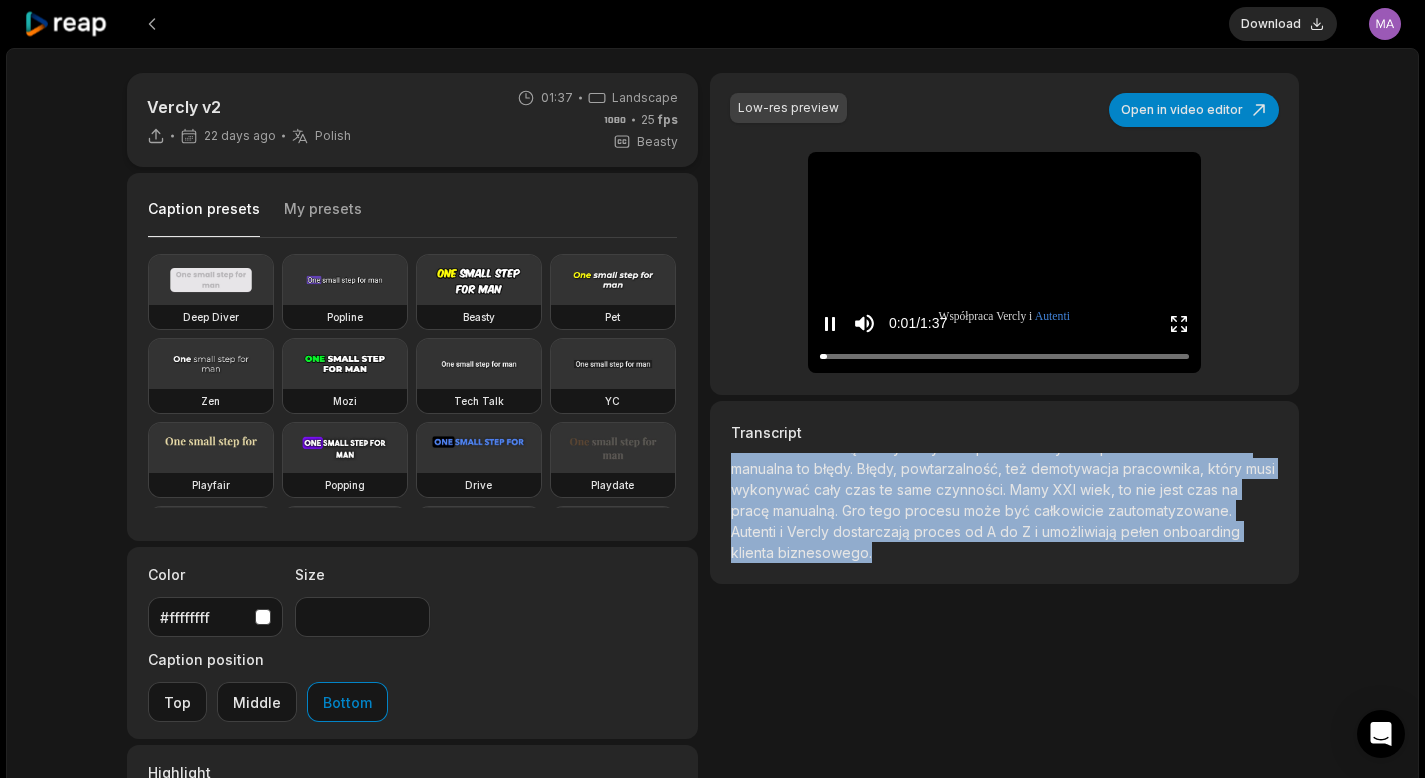 drag, startPoint x: 1176, startPoint y: 329, endPoint x: 1188, endPoint y: 451, distance: 122.588745 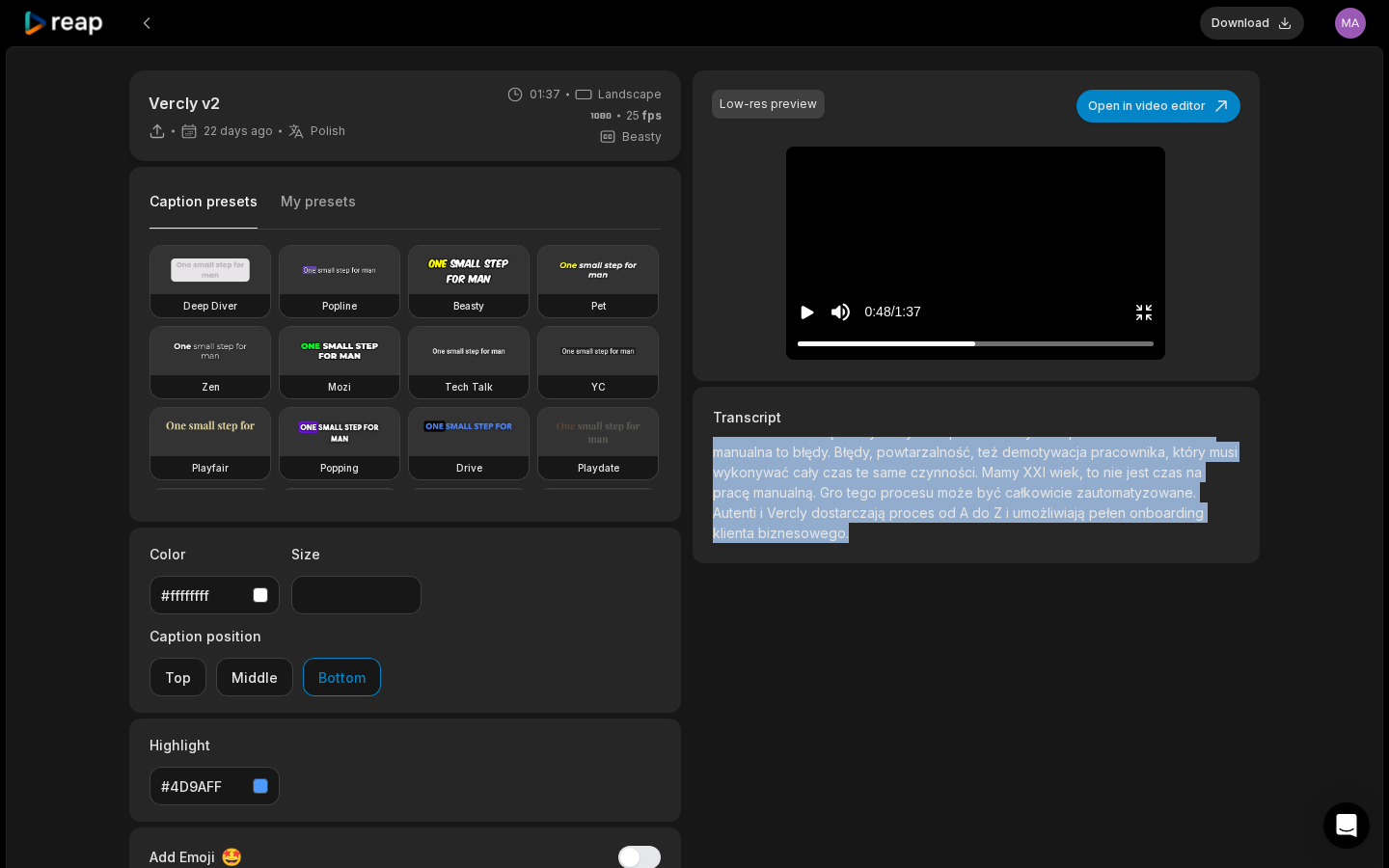 click at bounding box center (975, 343) 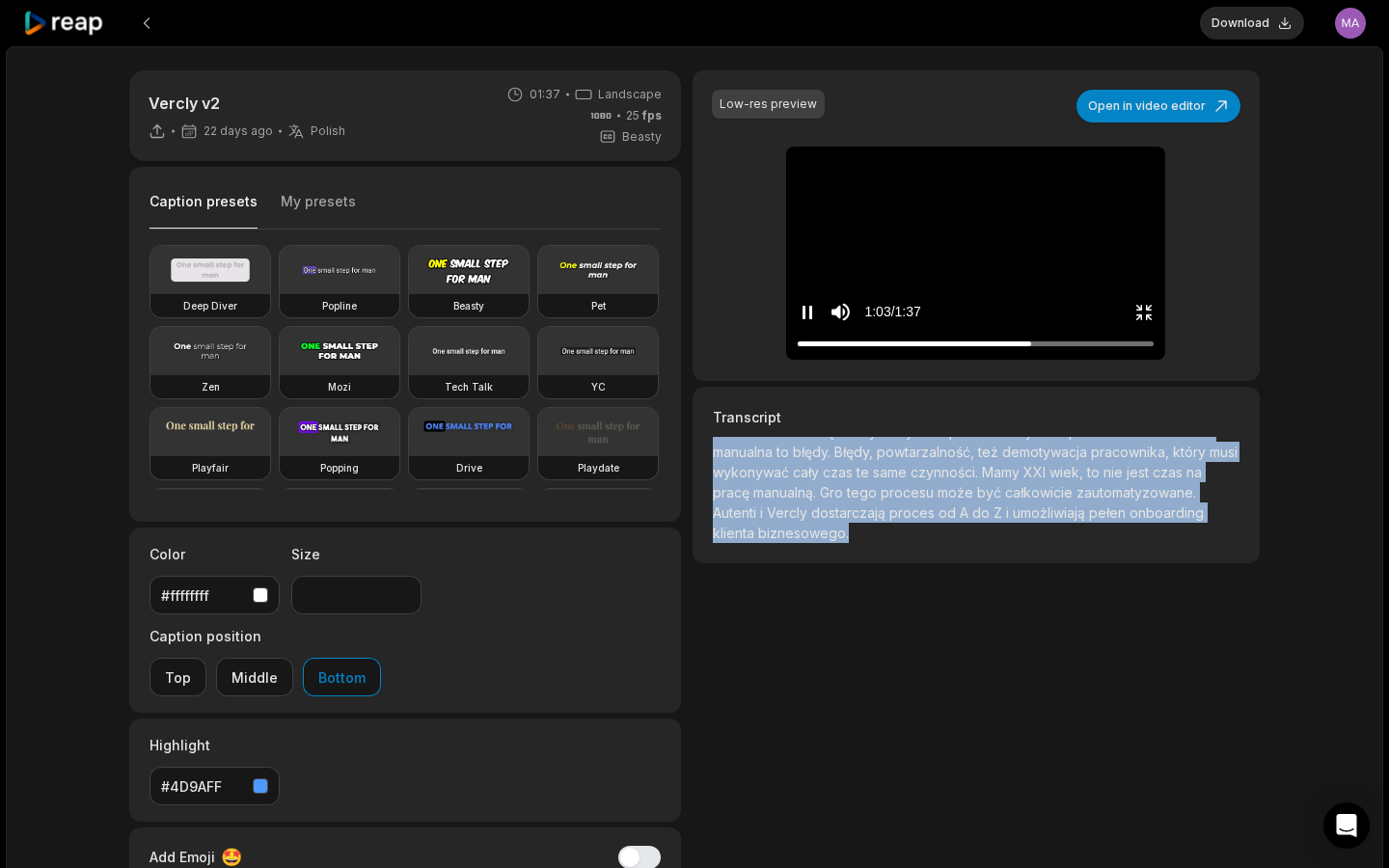 click at bounding box center [975, 343] 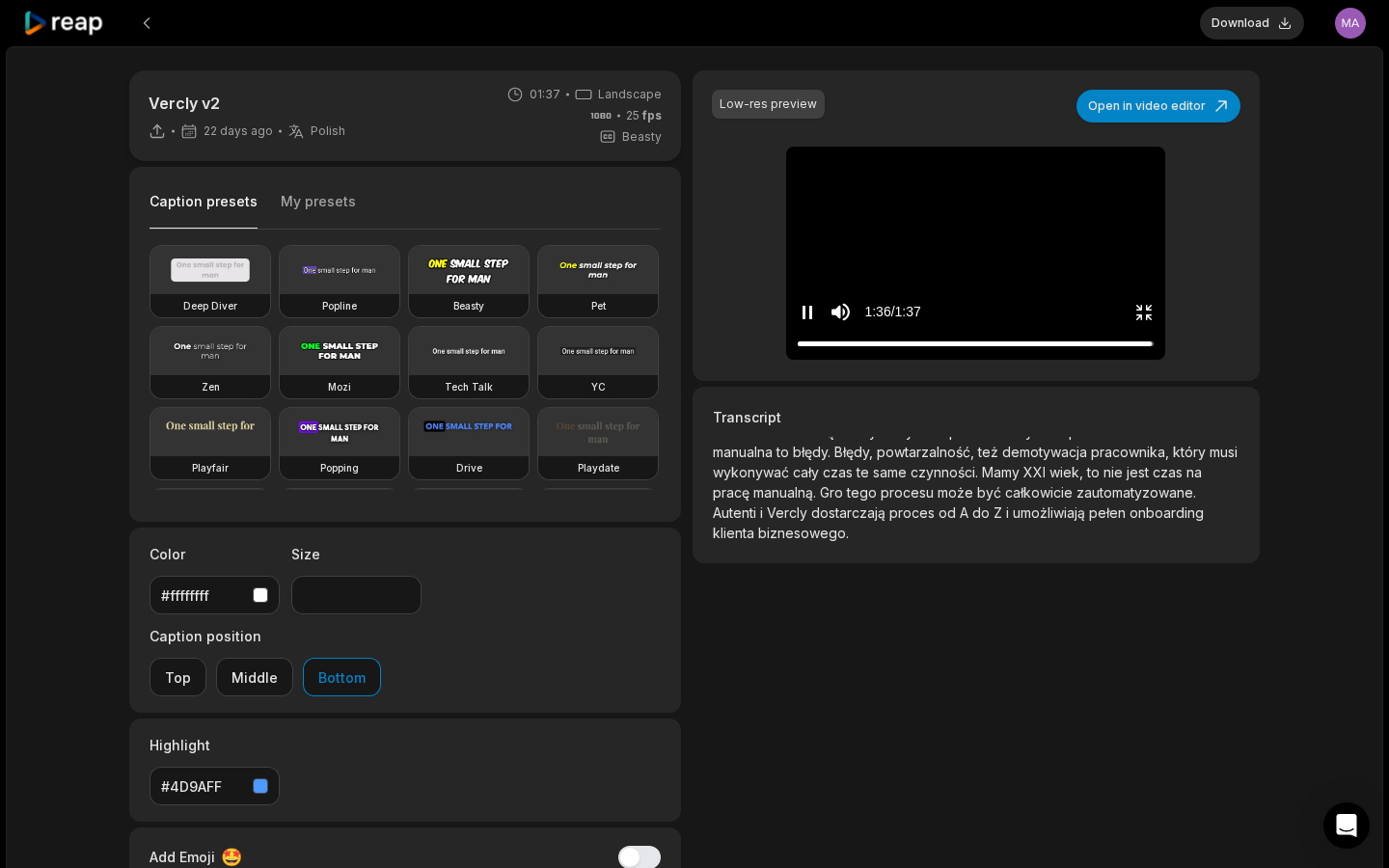 click at bounding box center (1481, 244) 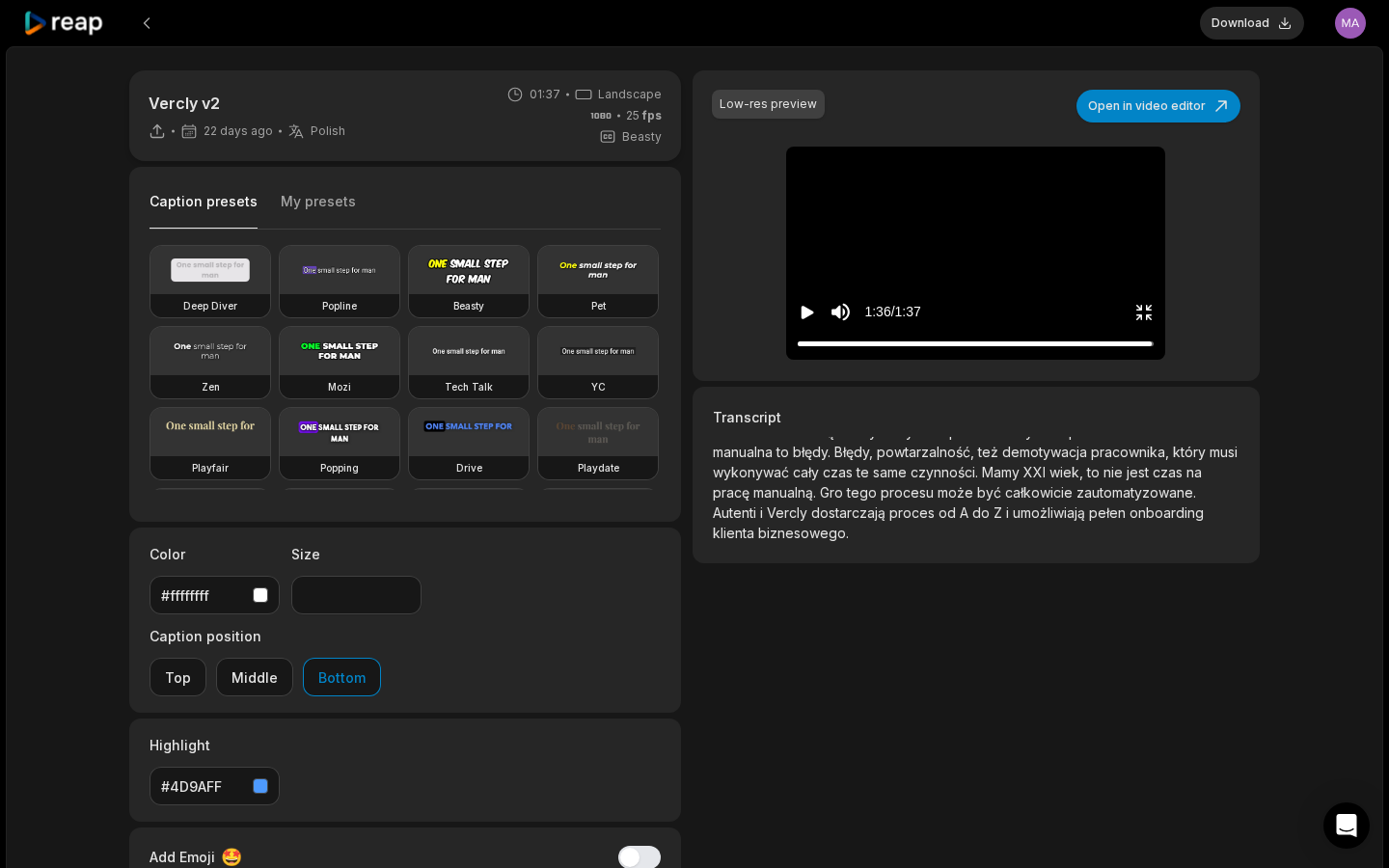 click 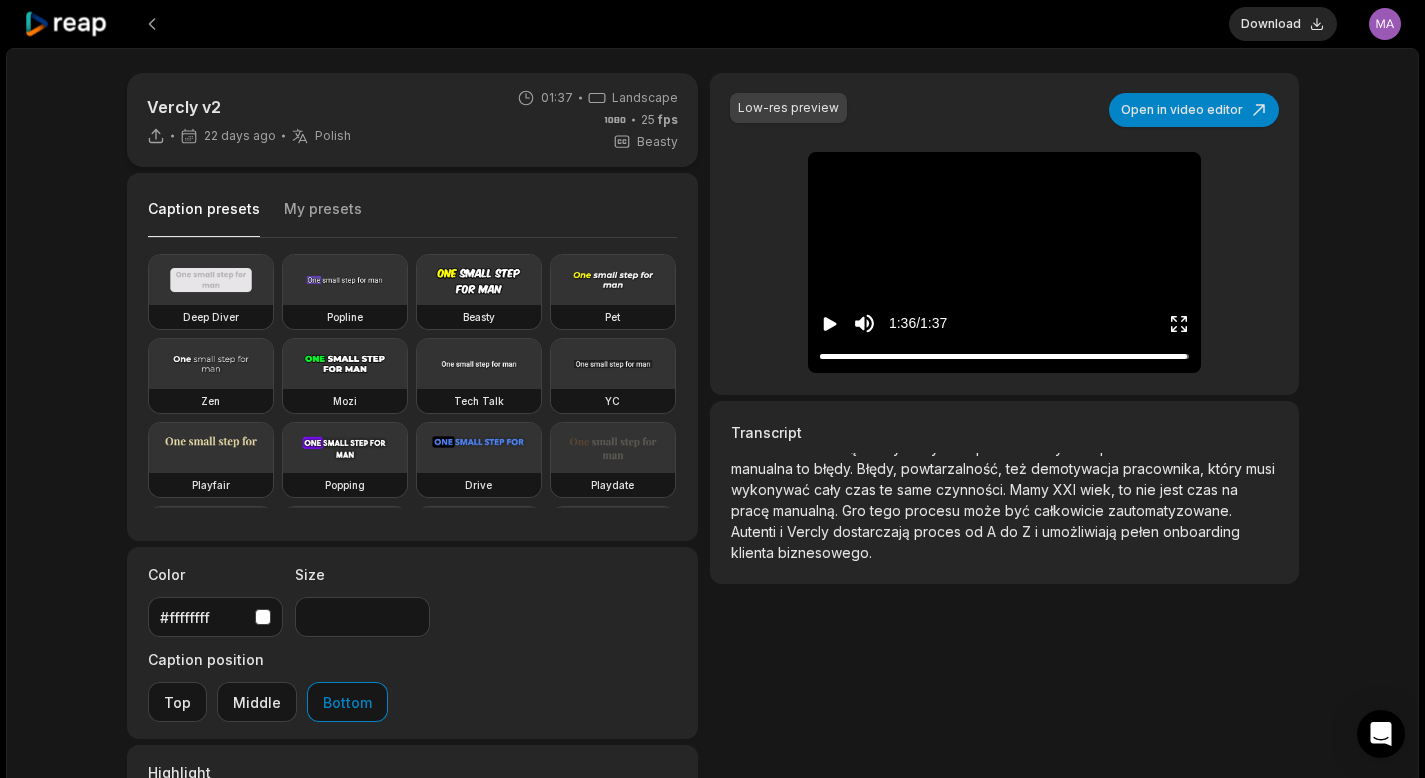 click 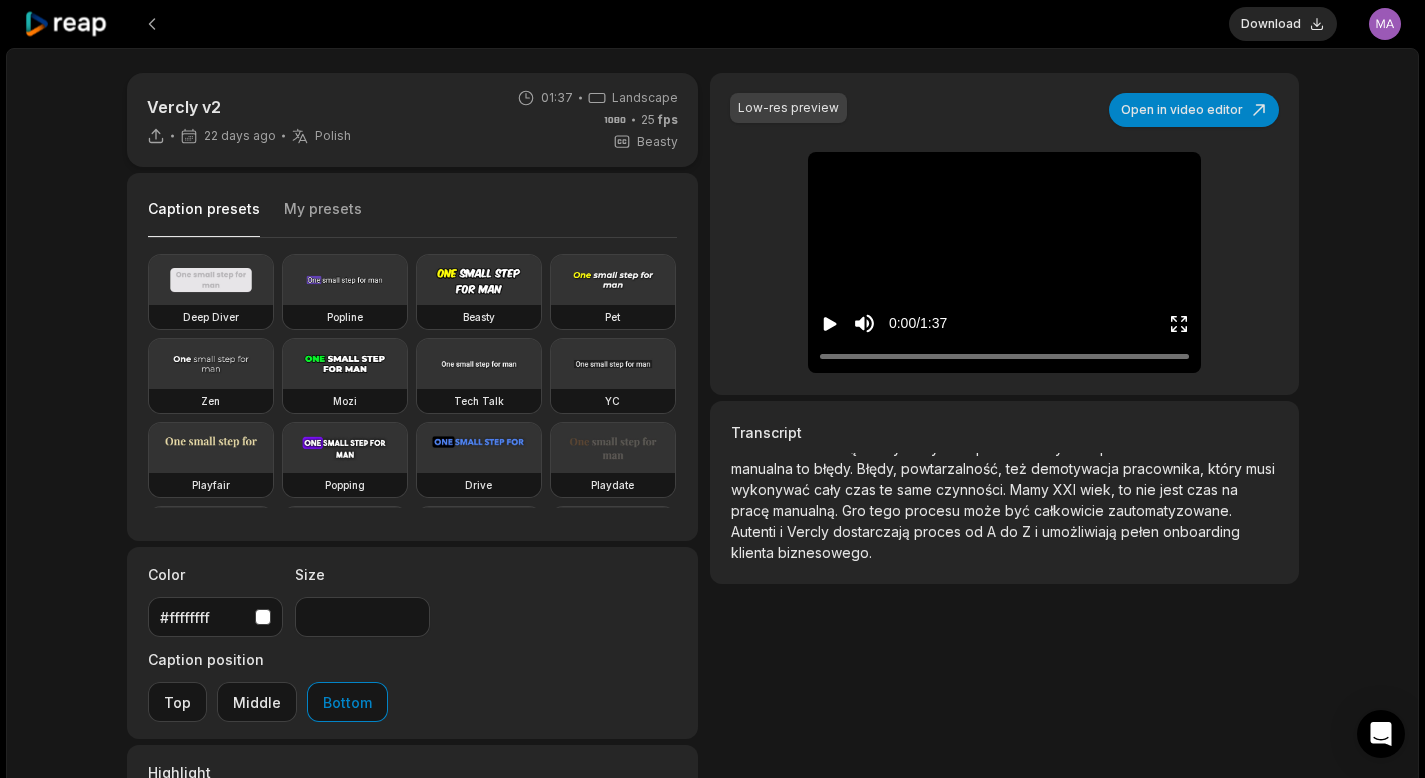 drag, startPoint x: 1185, startPoint y: 320, endPoint x: 1042, endPoint y: 453, distance: 195.28954 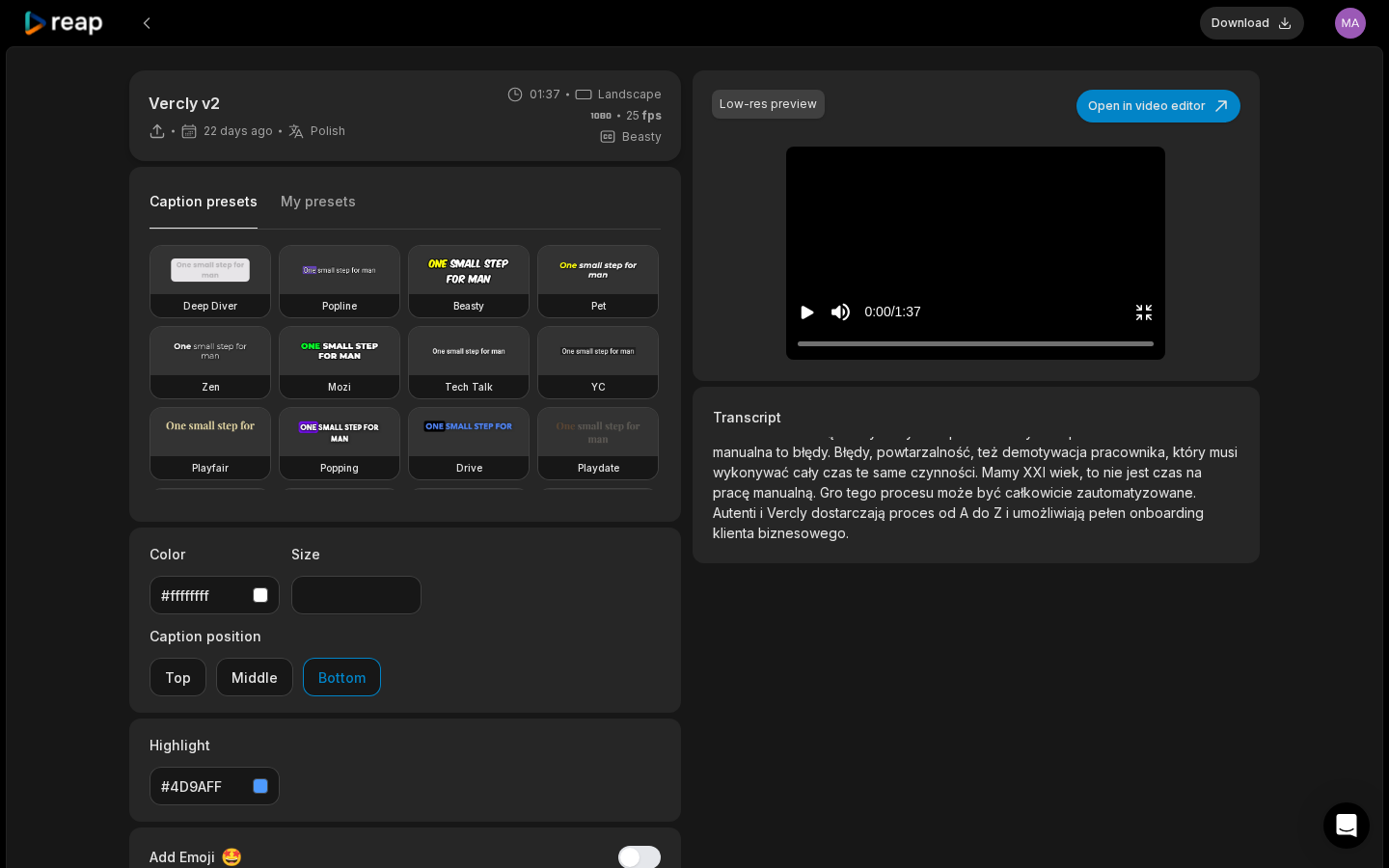 click 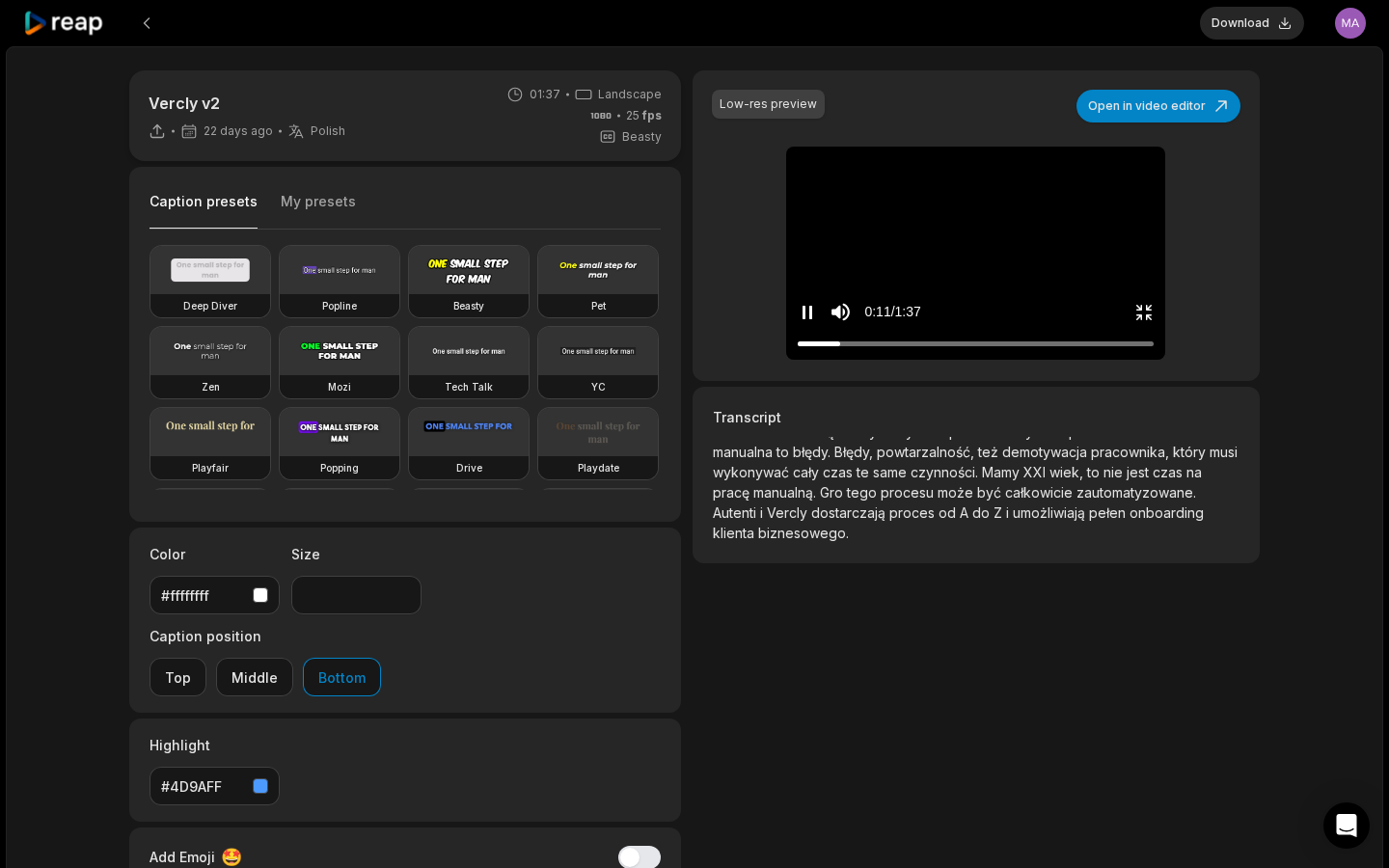 click 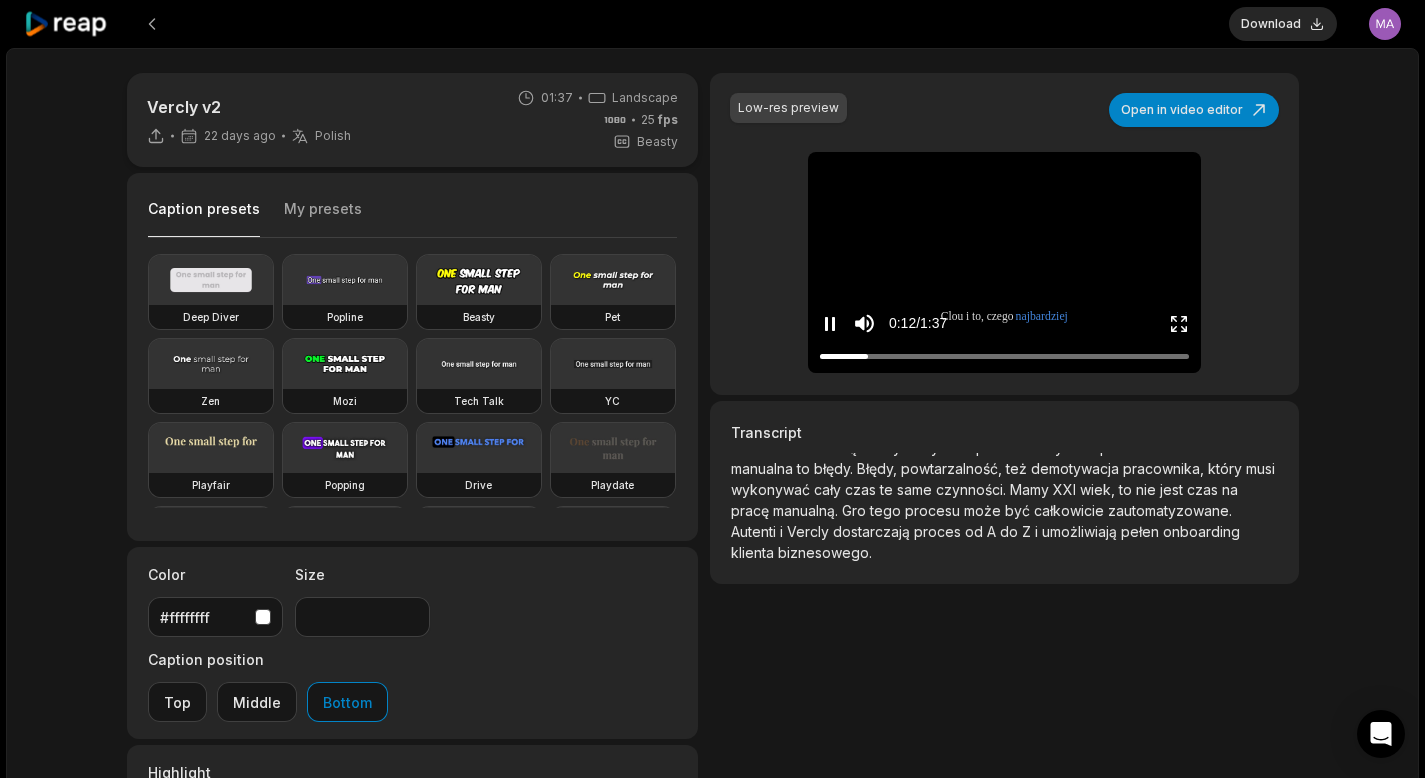 click at bounding box center (1004, 167) 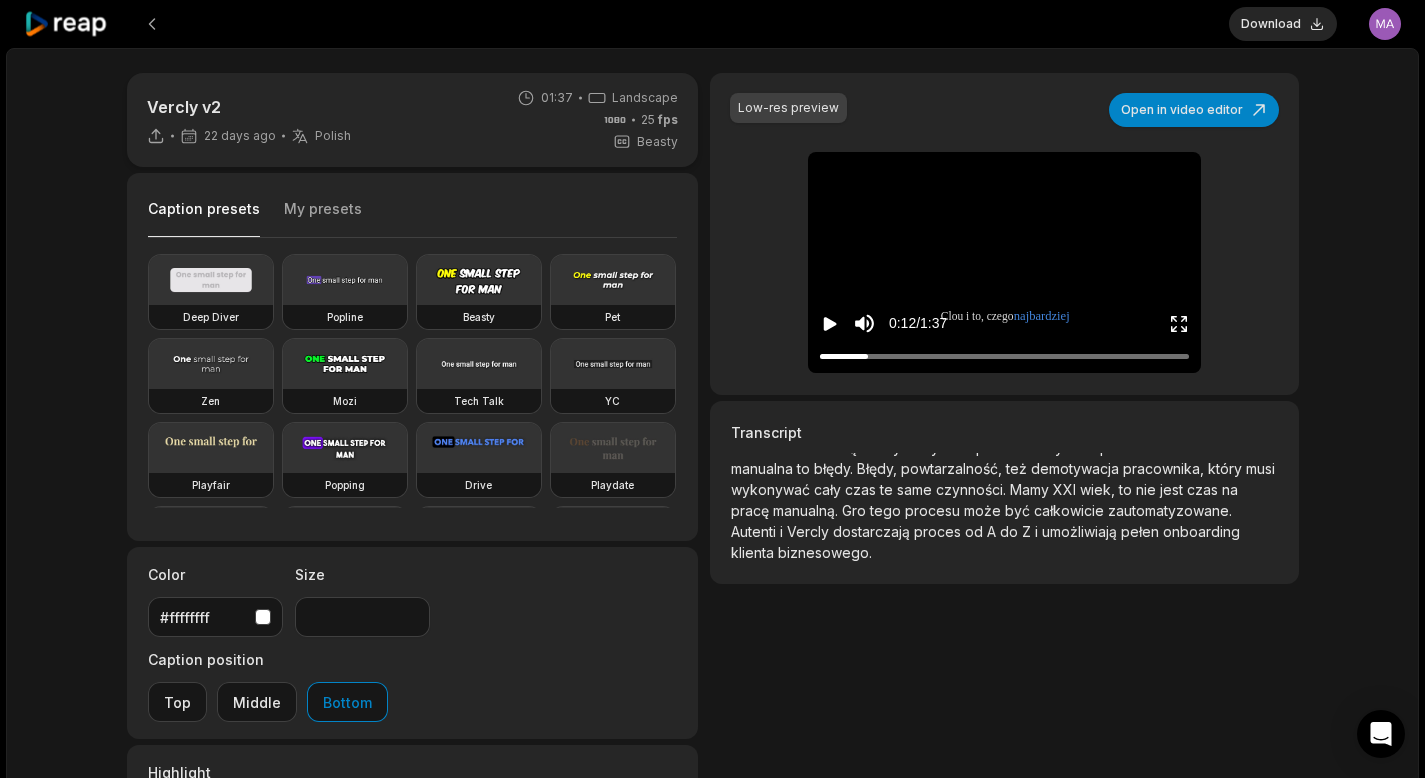 click 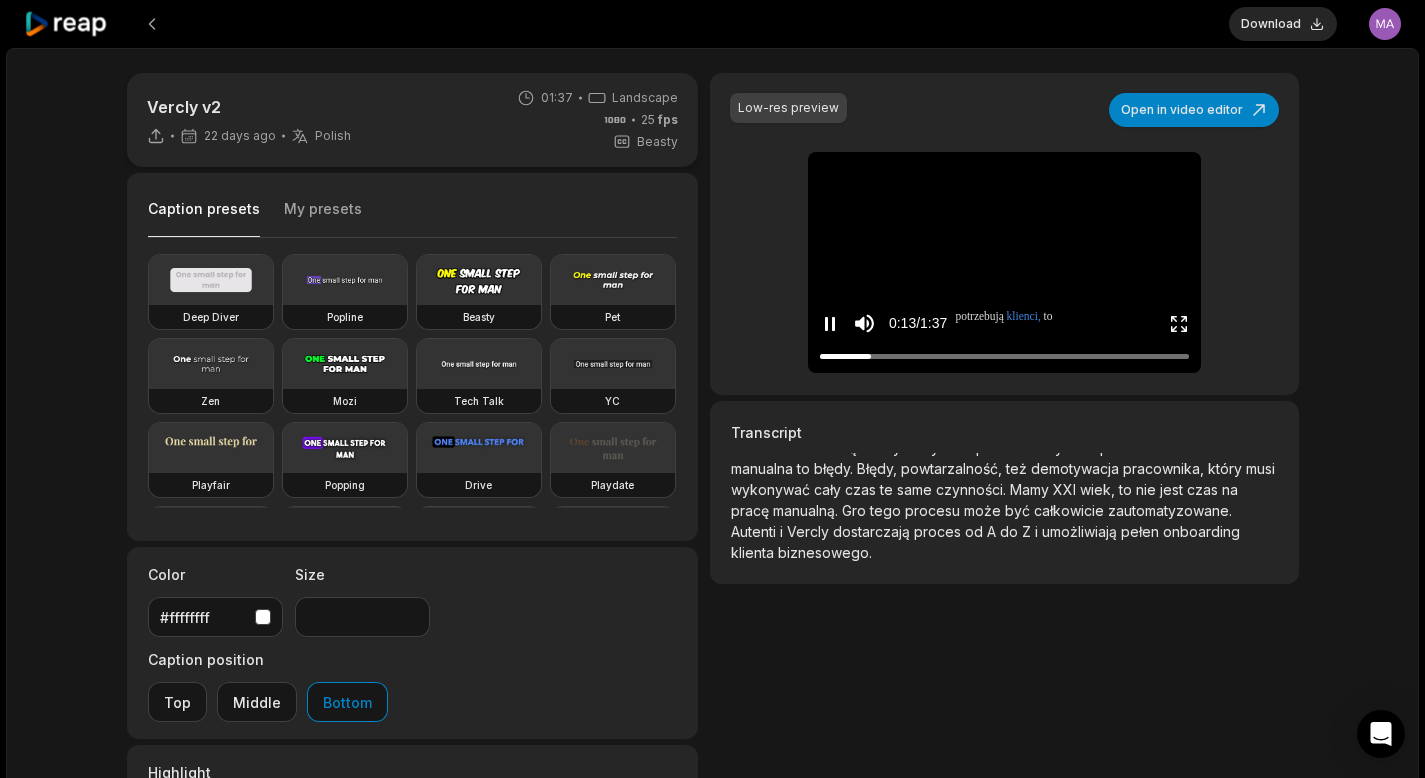 click 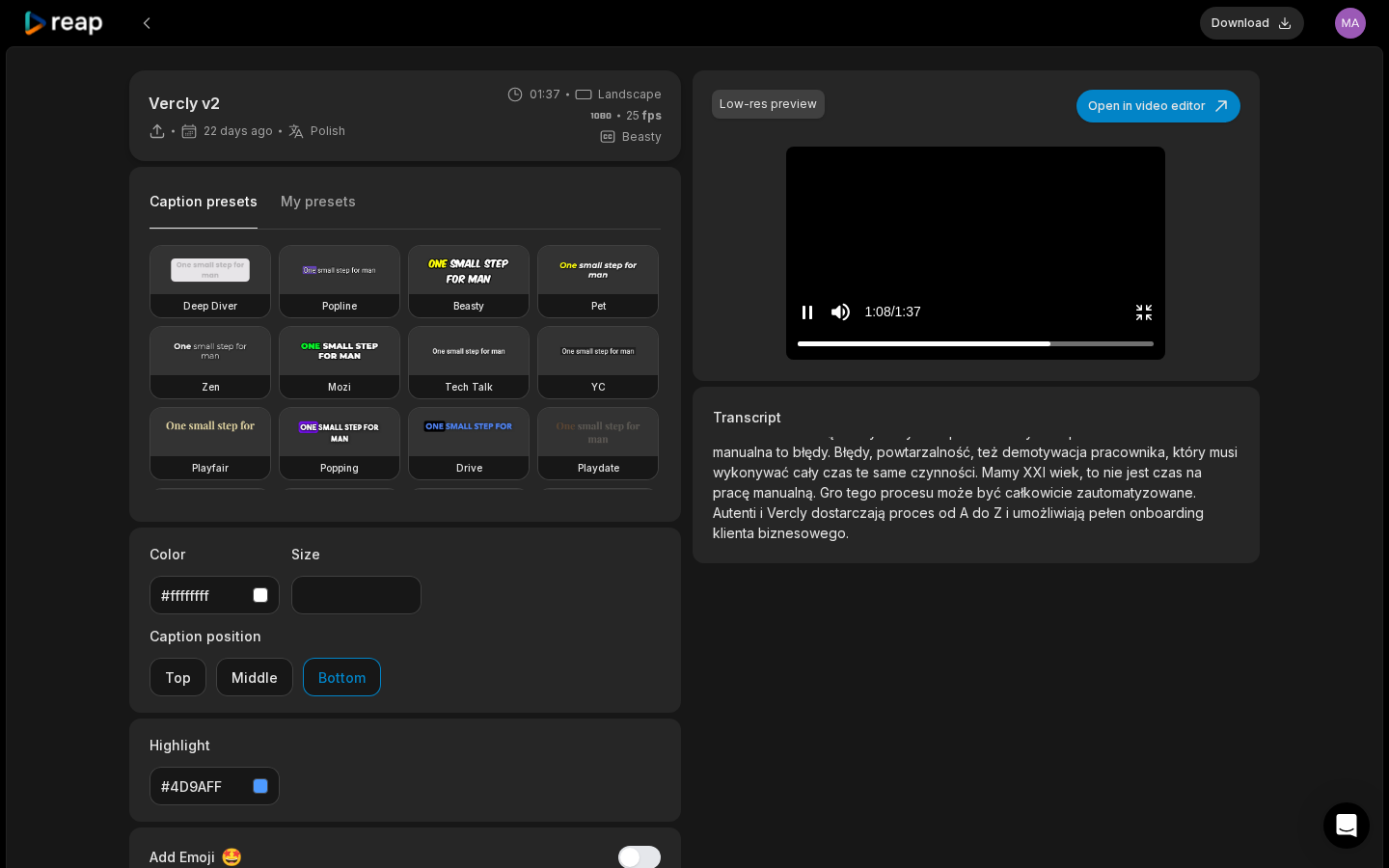 click at bounding box center (975, 343) 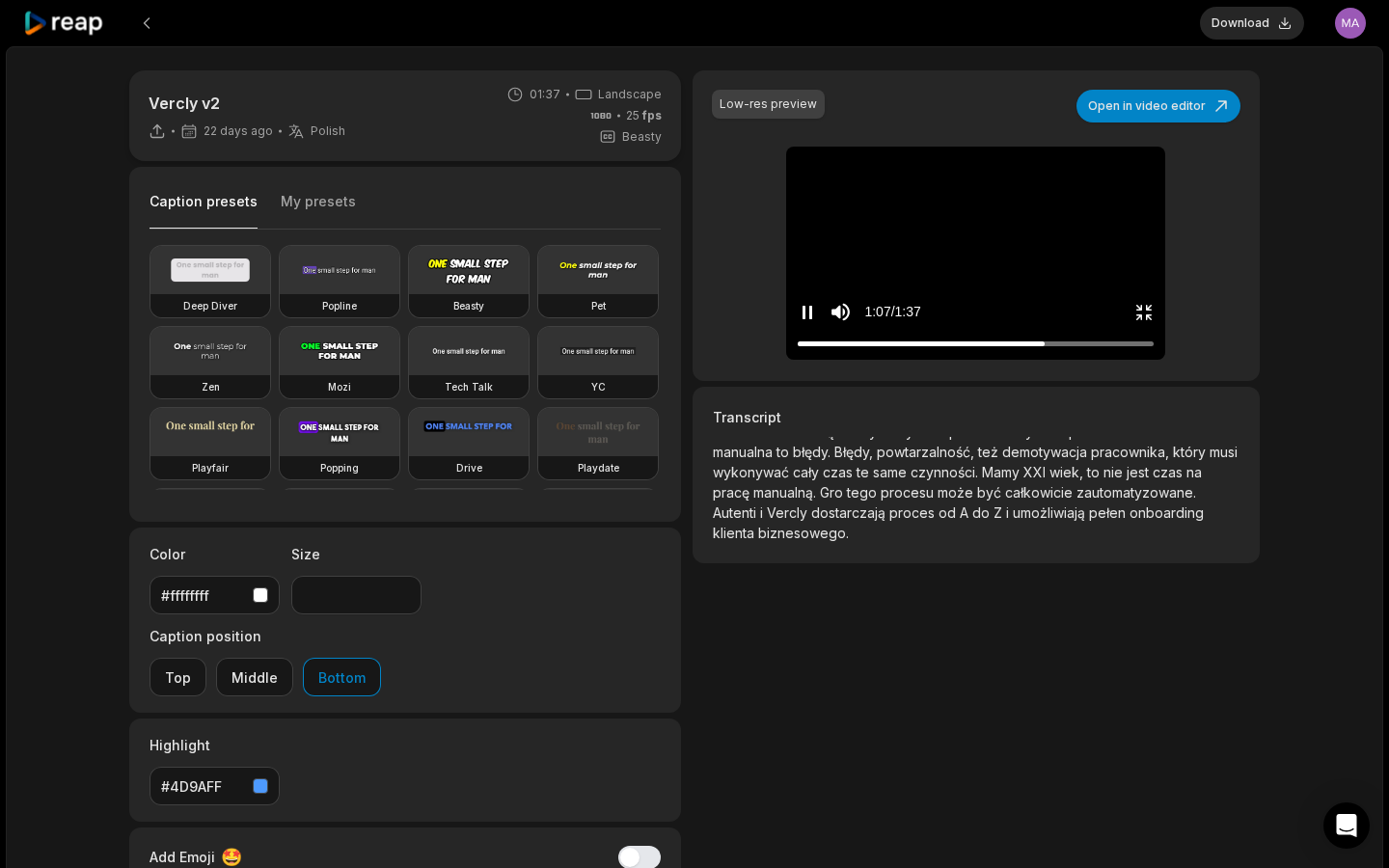 click at bounding box center [975, 343] 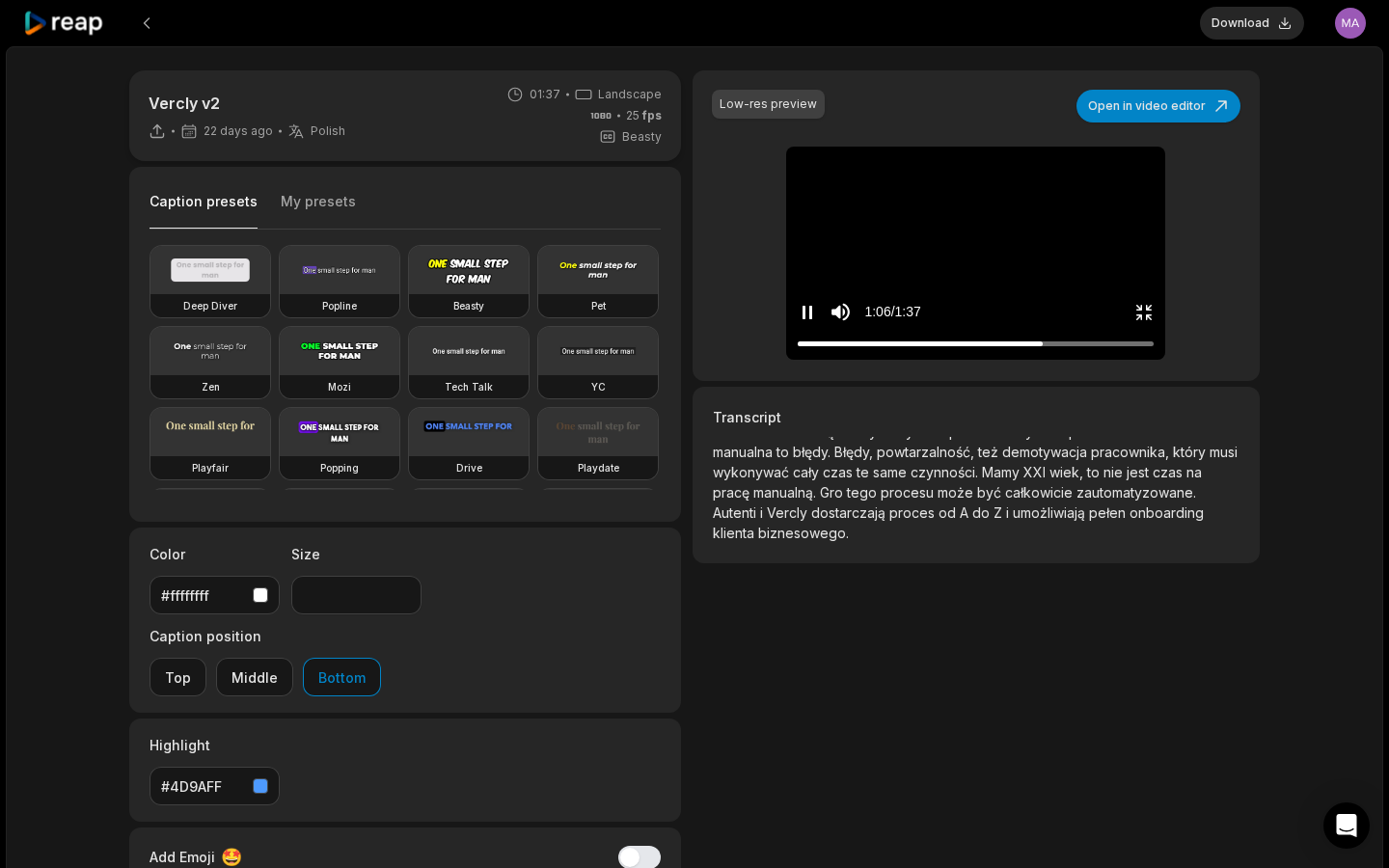 click at bounding box center (975, 343) 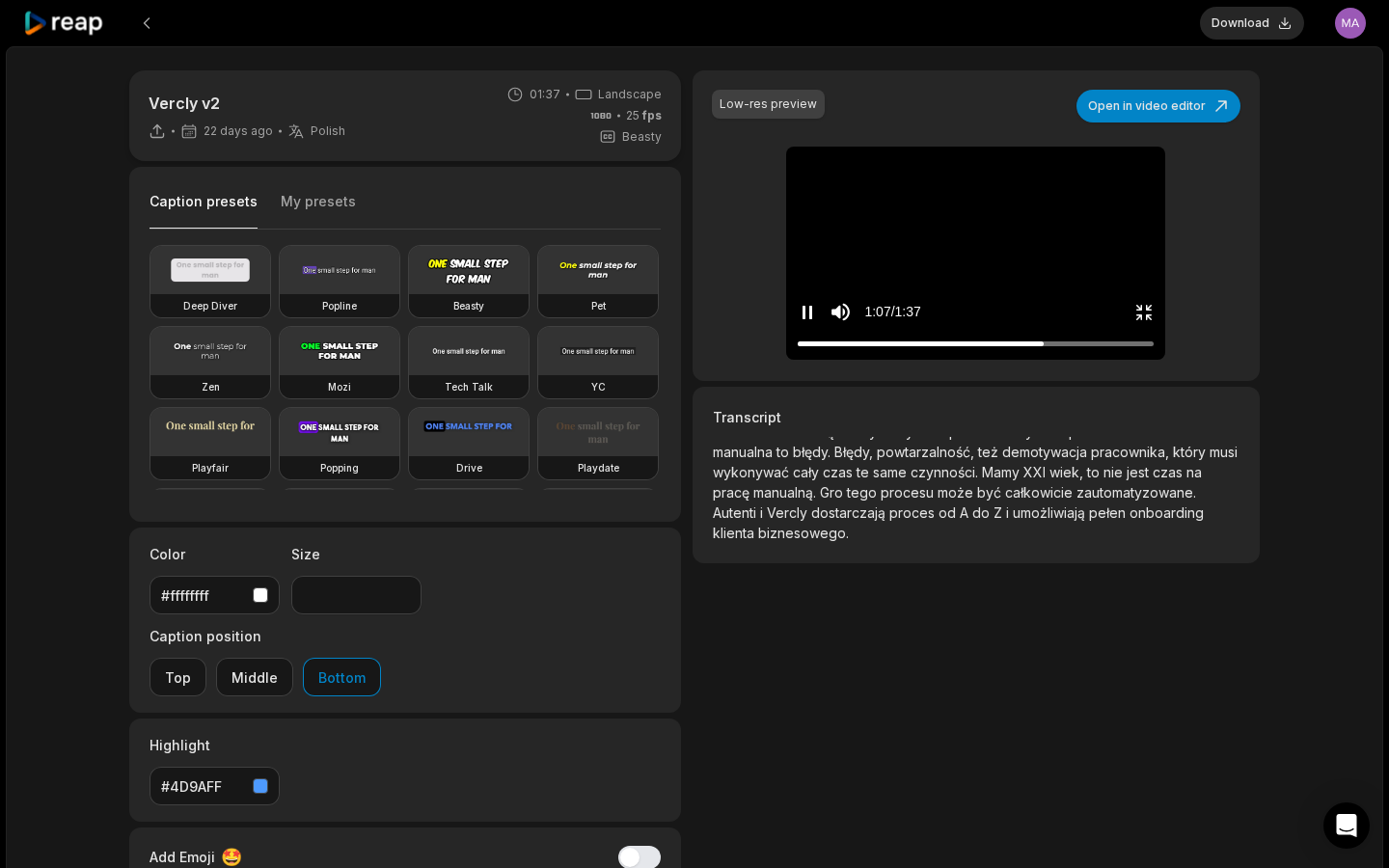 click 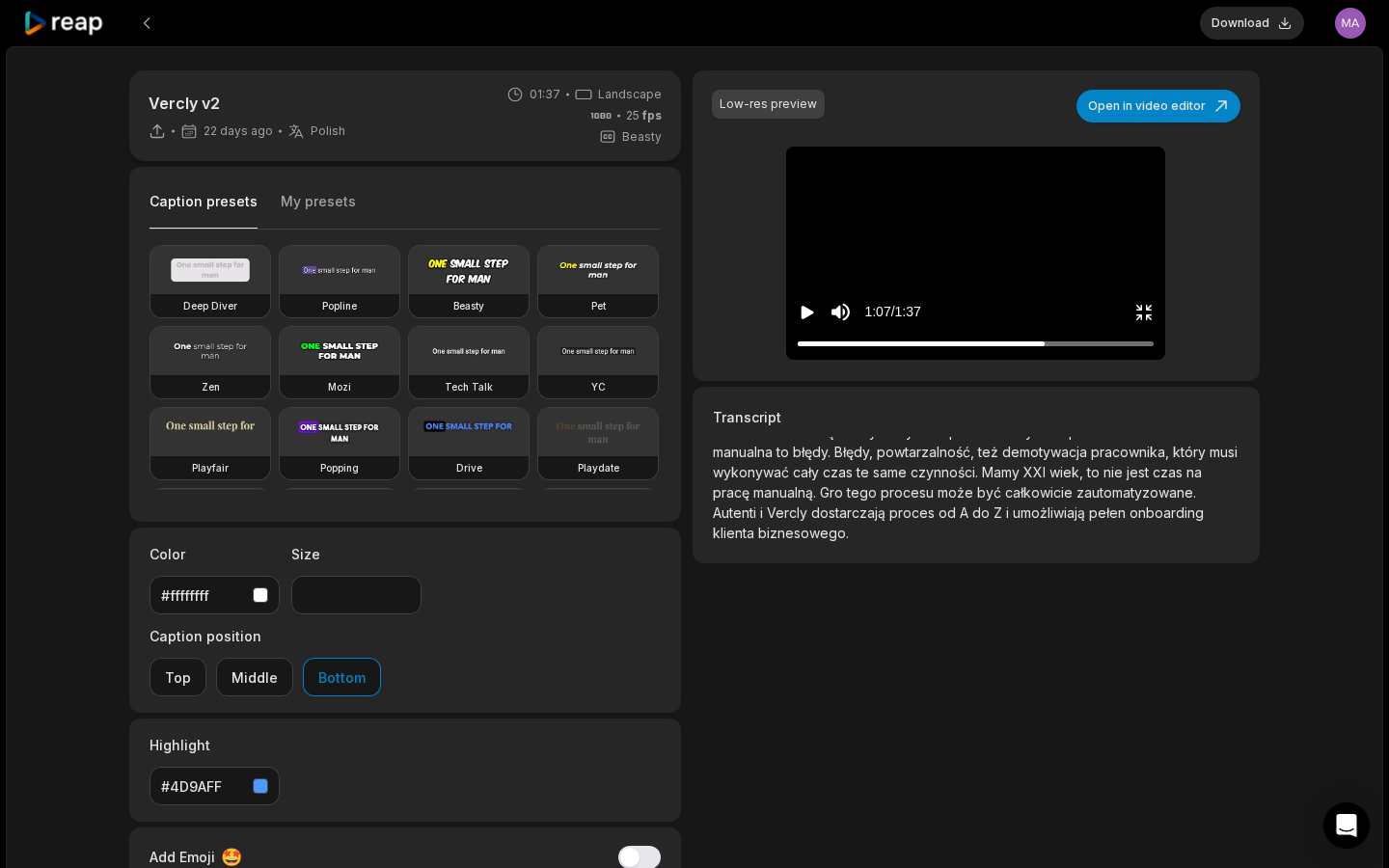 click 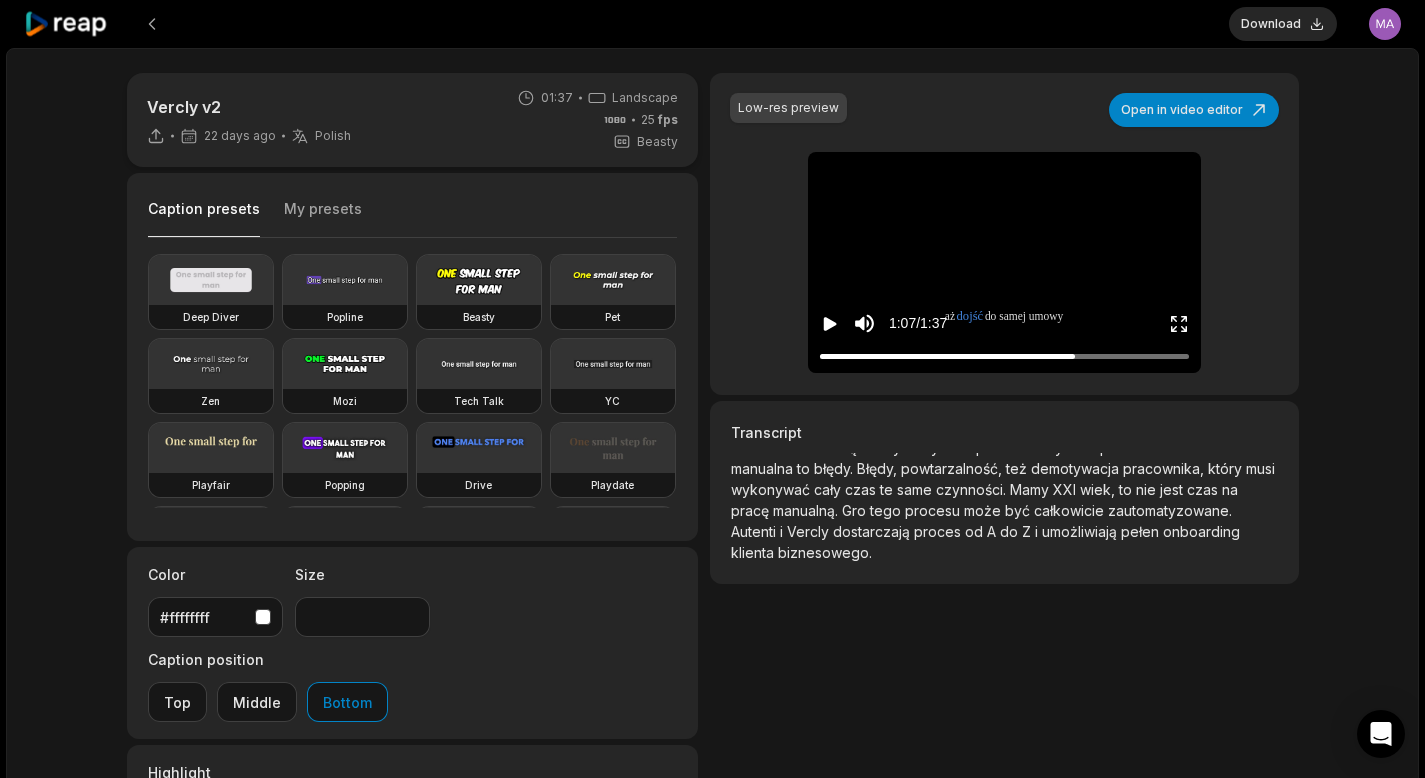 click on "klienta" at bounding box center (754, 552) 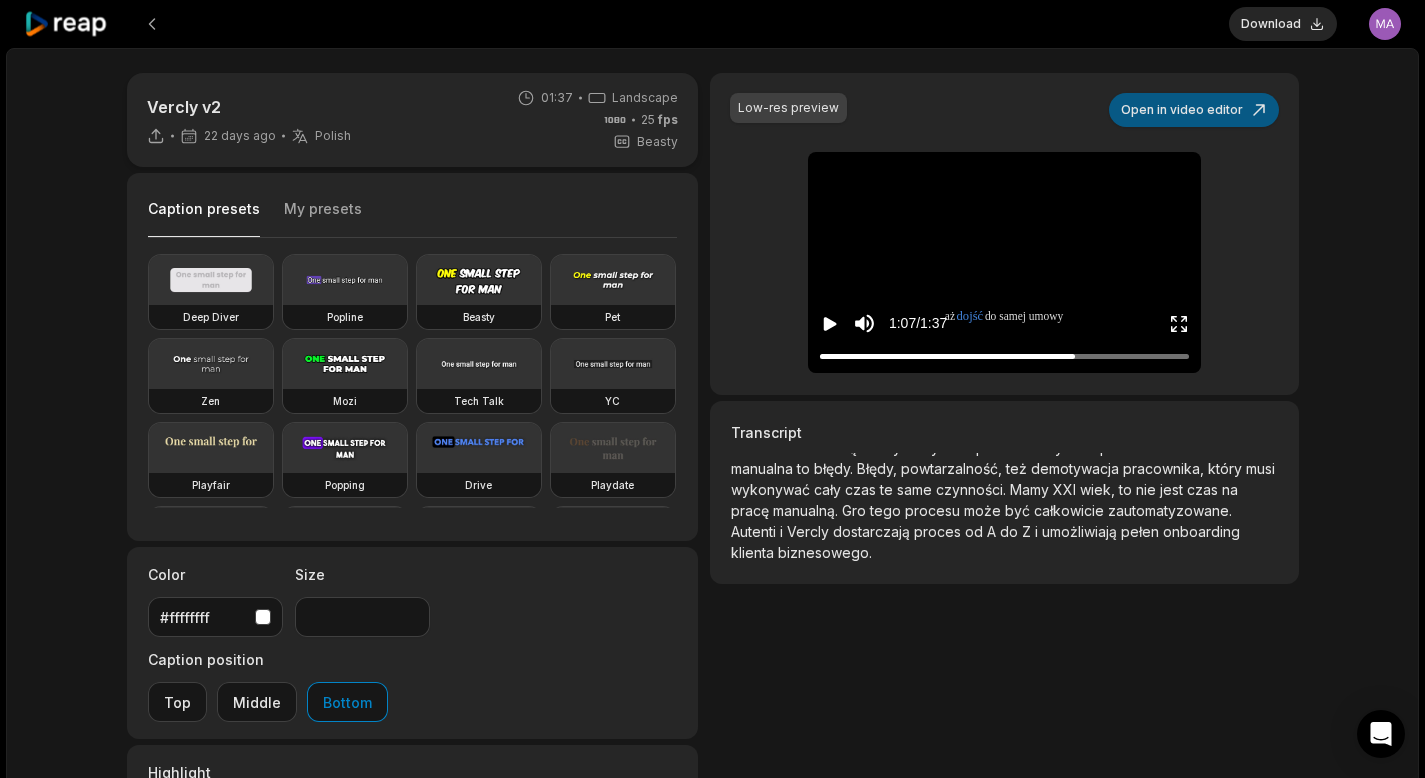 click on "Open in video editor" at bounding box center [1194, 110] 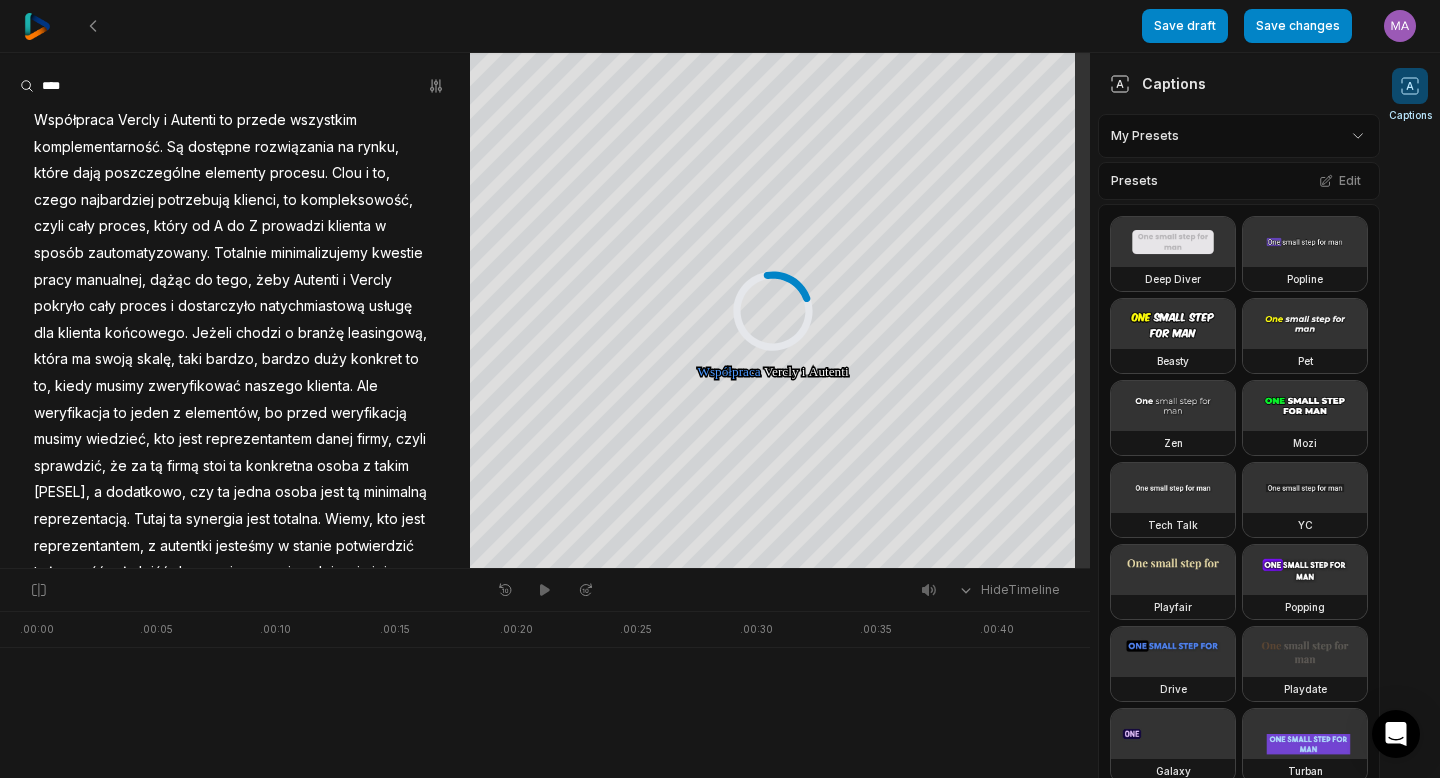 scroll, scrollTop: 275, scrollLeft: 0, axis: vertical 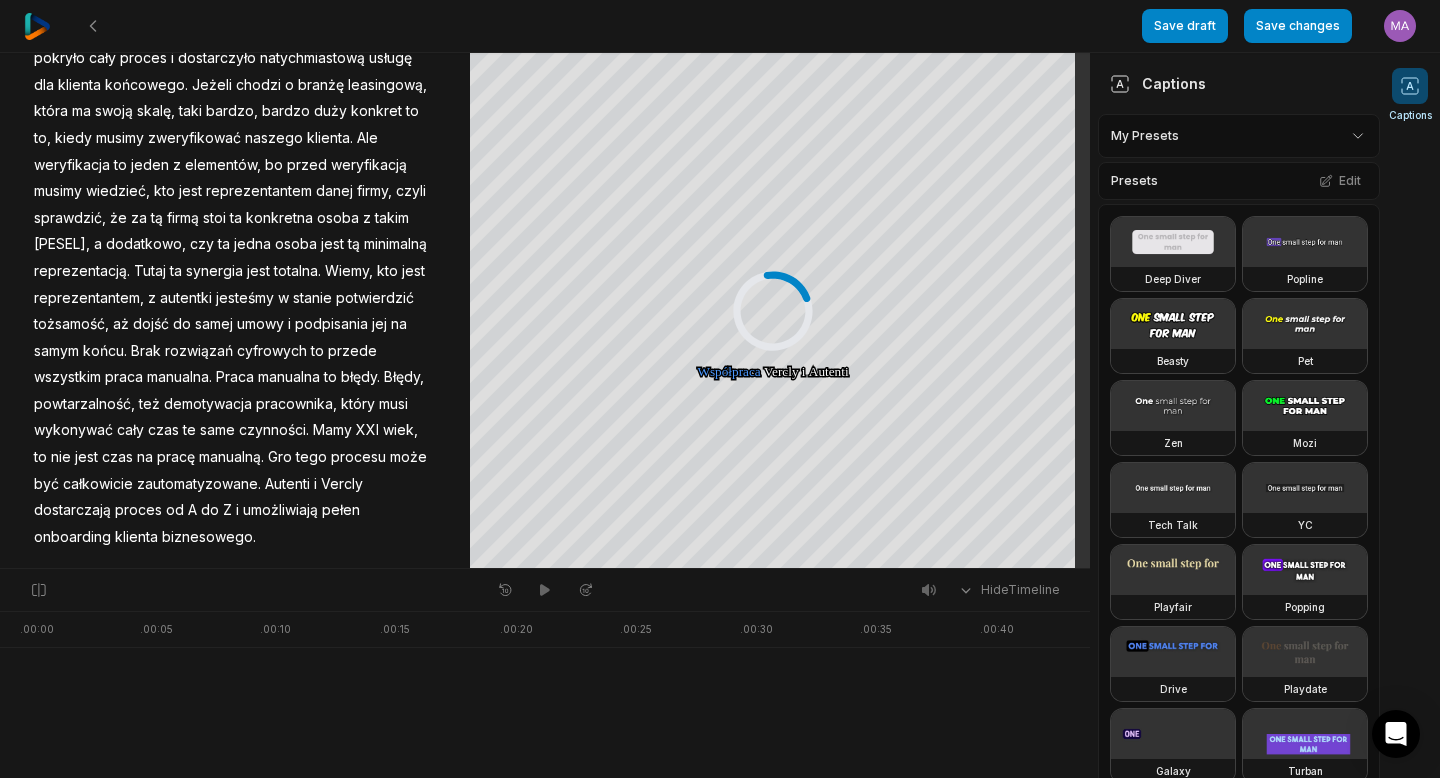 click on "autentki" at bounding box center (186, 298) 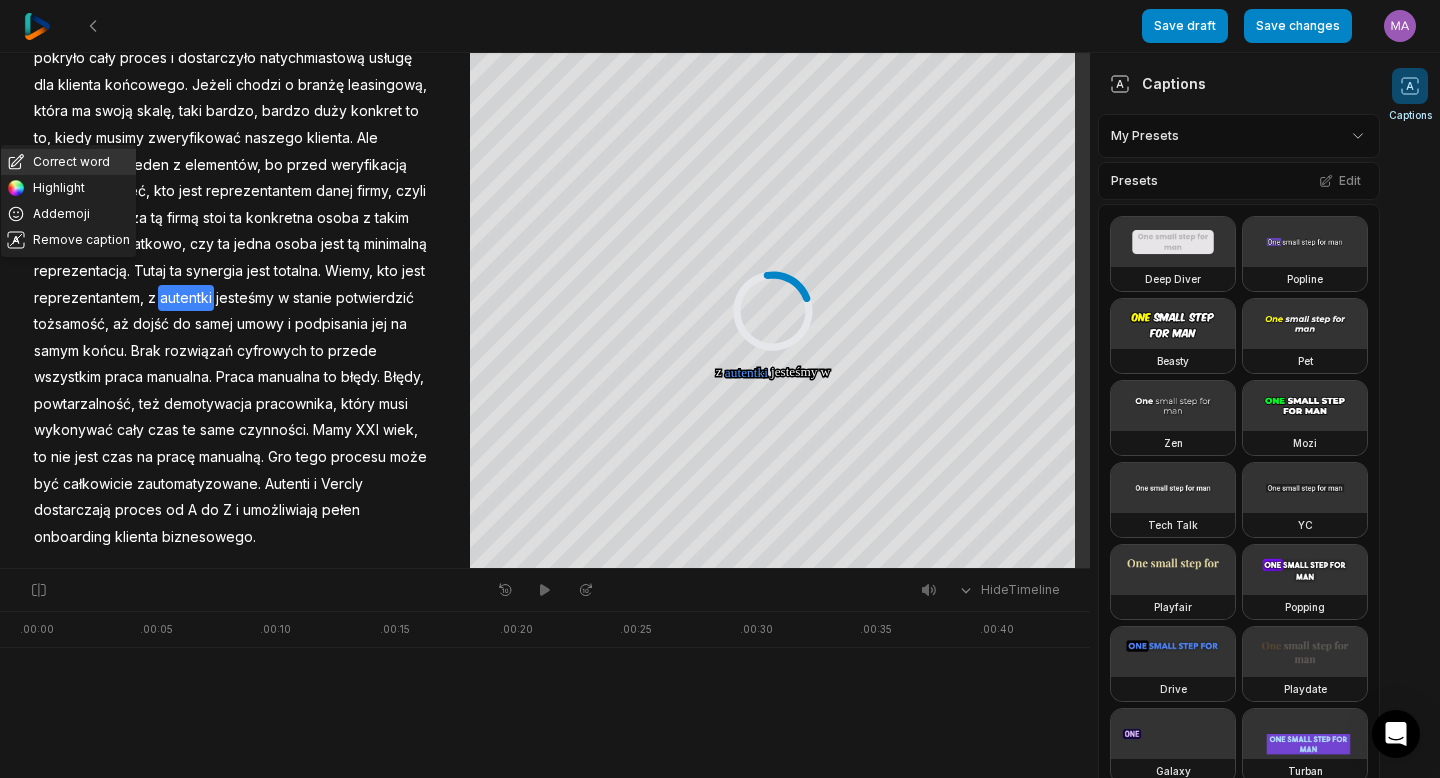 click on "Correct word" at bounding box center (68, 162) 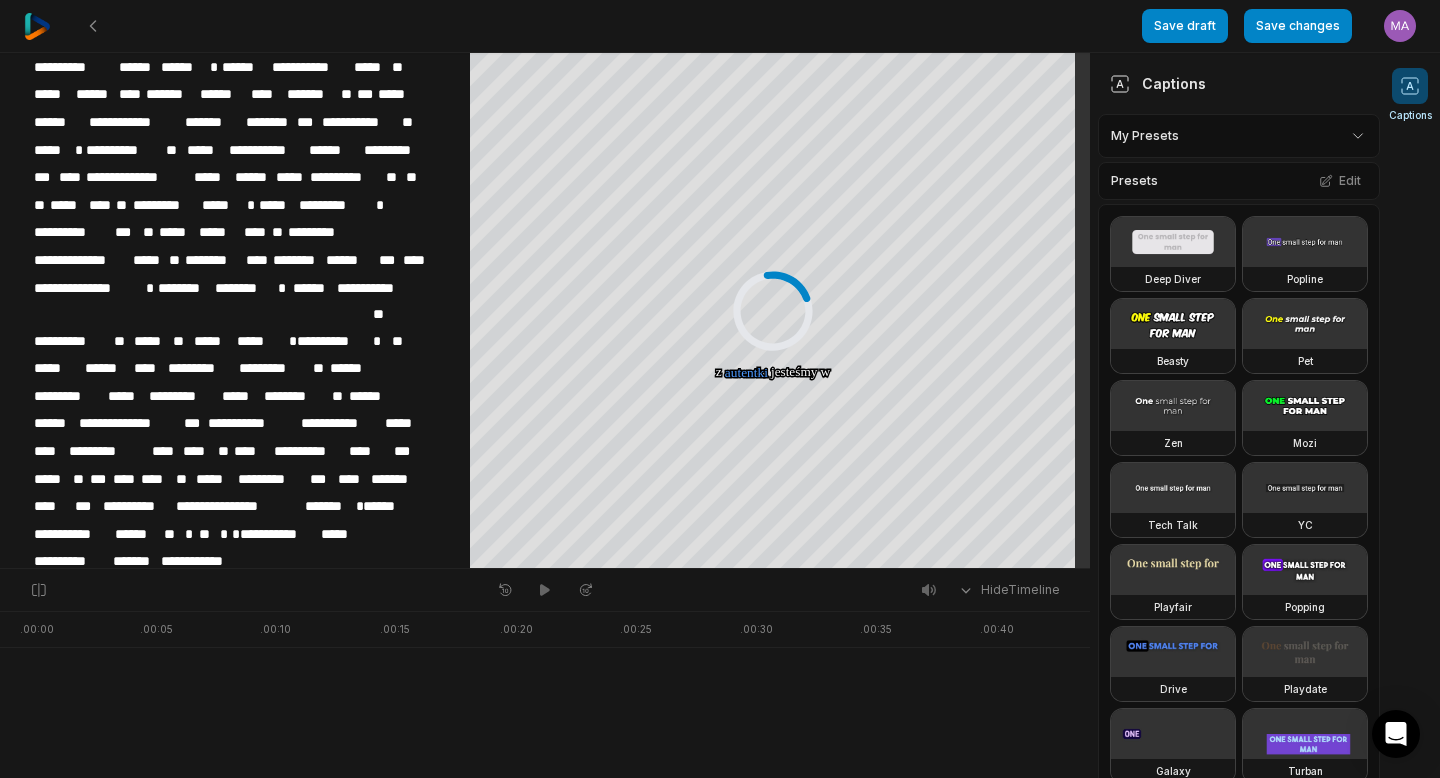 type 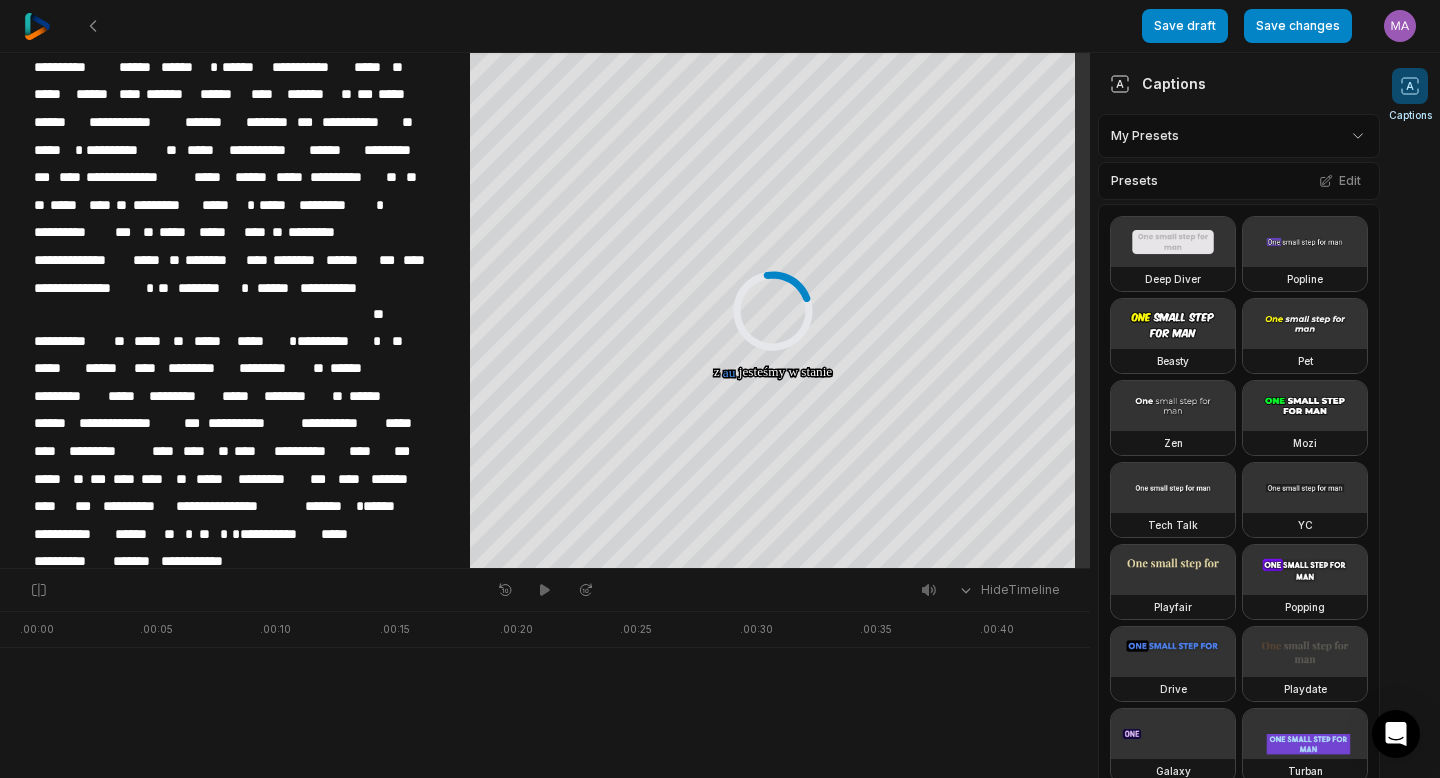 scroll, scrollTop: 248, scrollLeft: 0, axis: vertical 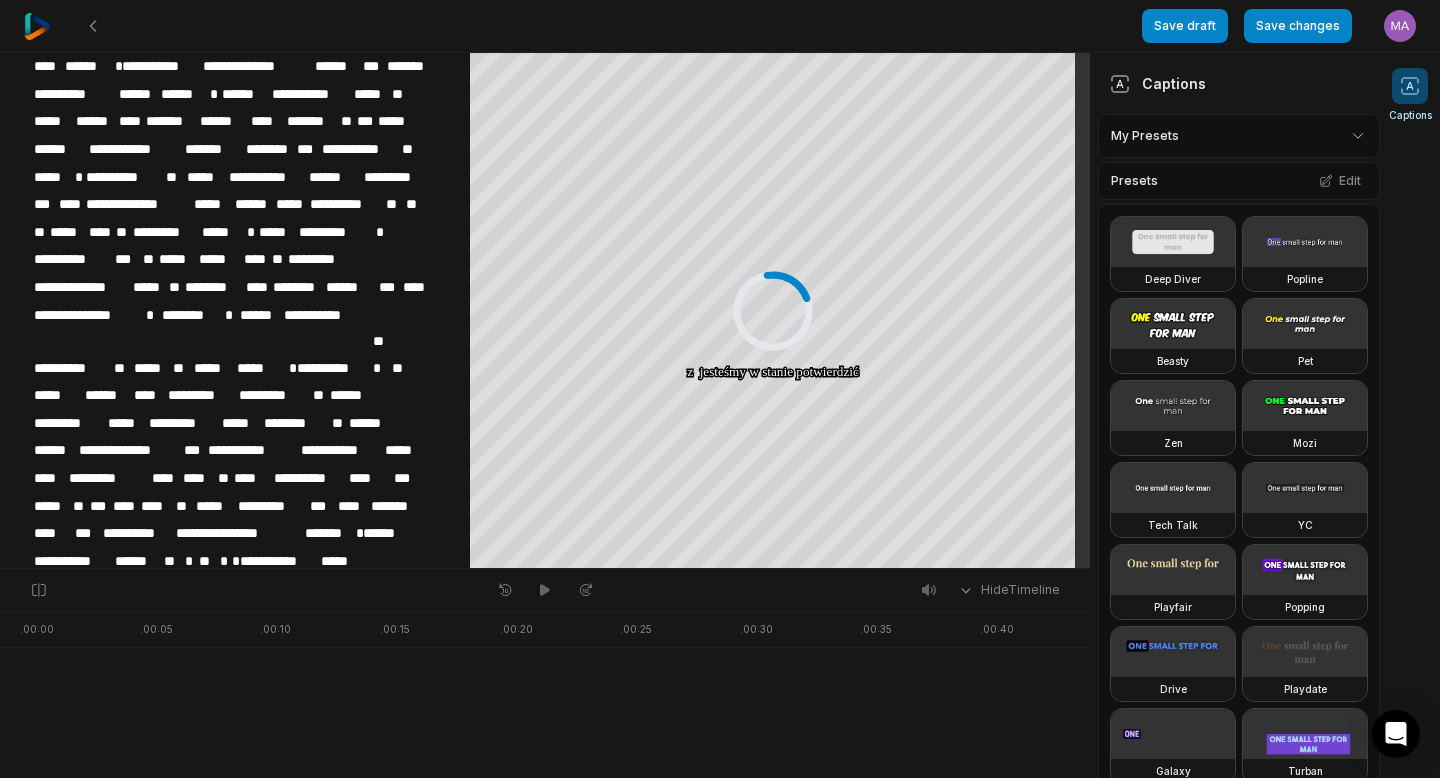 click on "*" at bounding box center (150, 315) 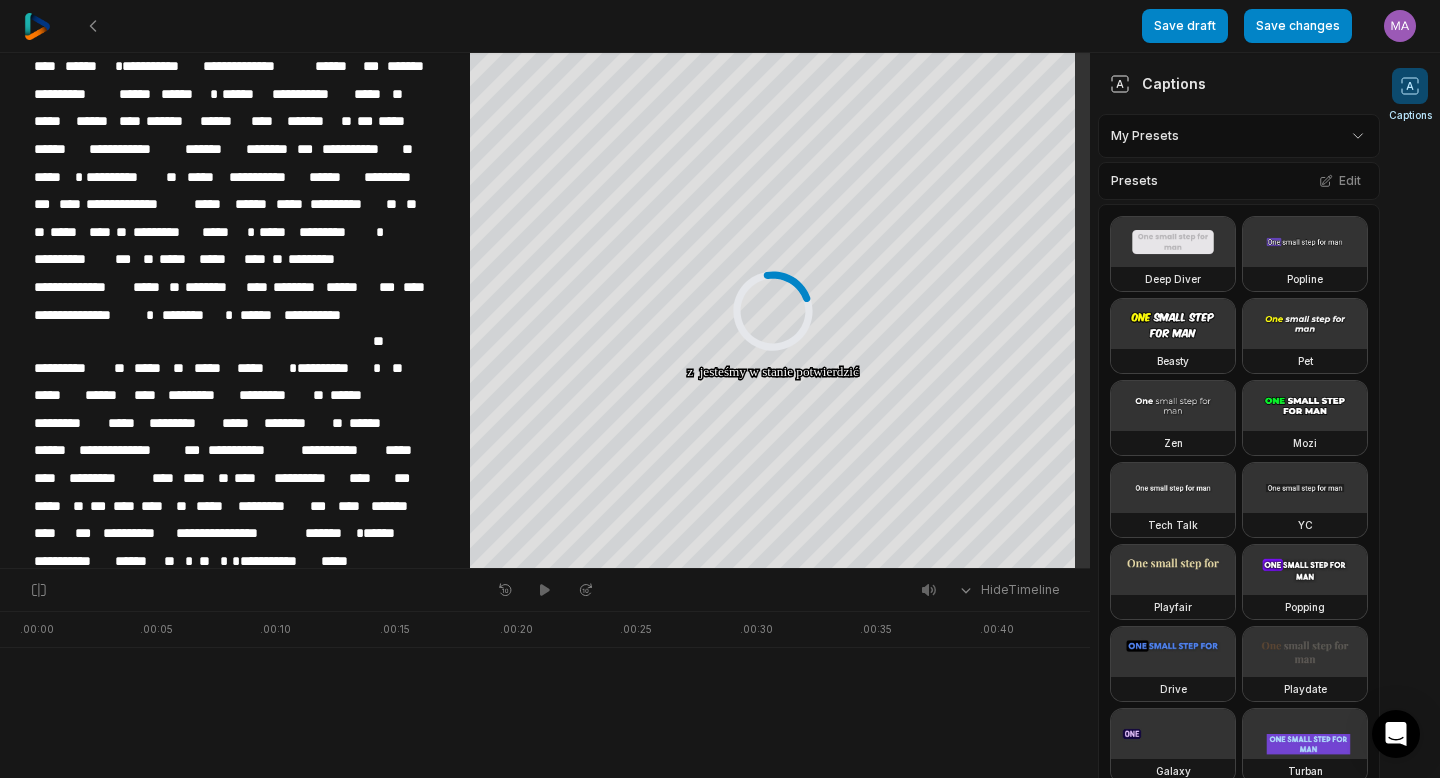 type 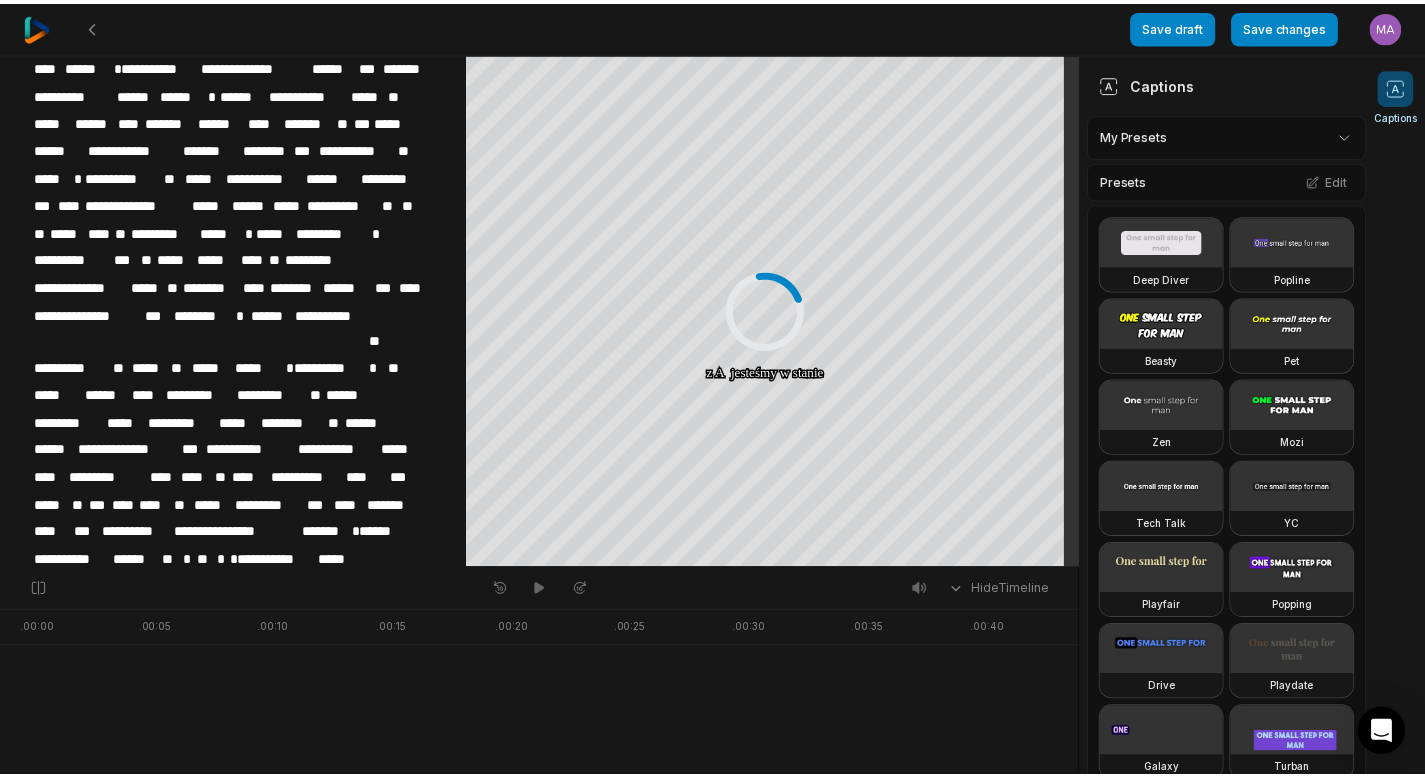 scroll, scrollTop: 275, scrollLeft: 0, axis: vertical 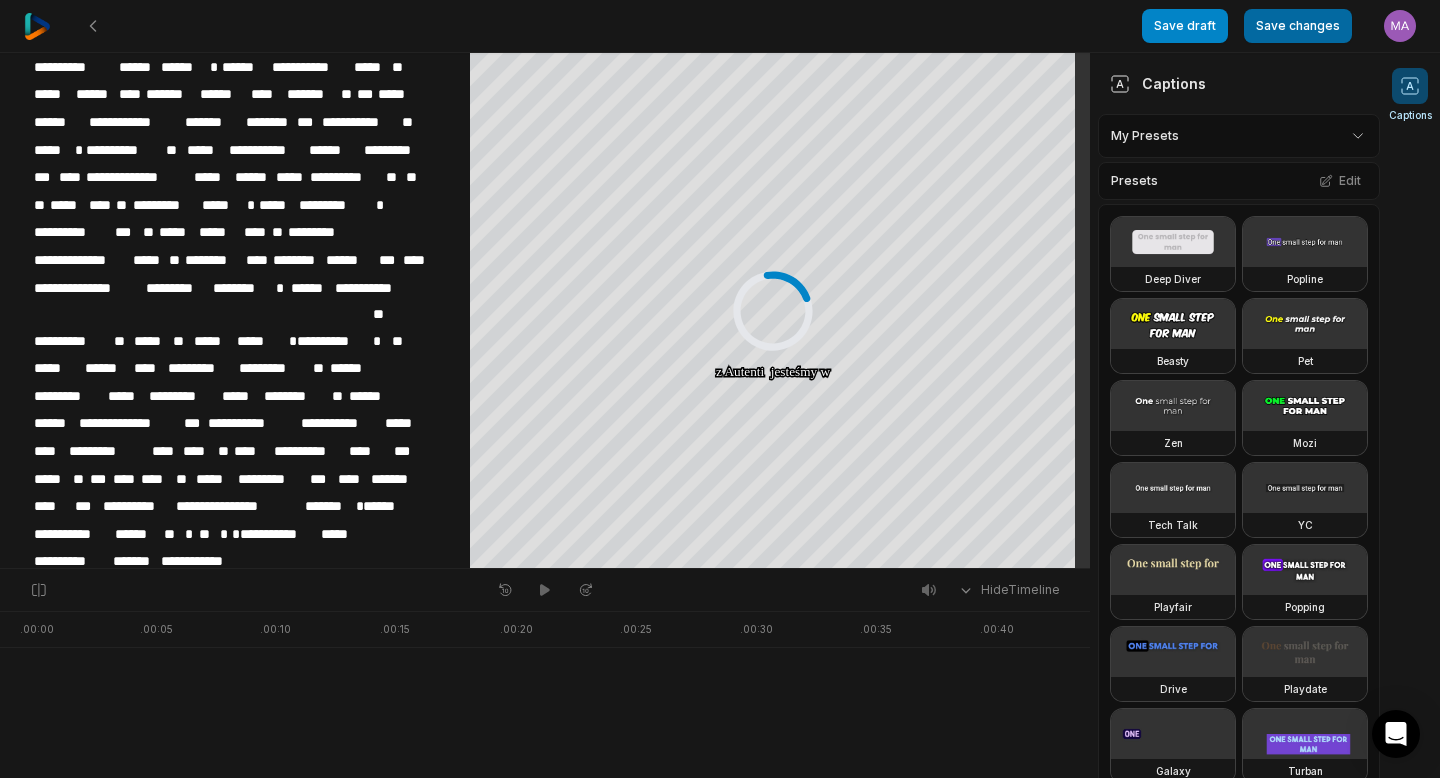 click on "Save changes" at bounding box center (1298, 26) 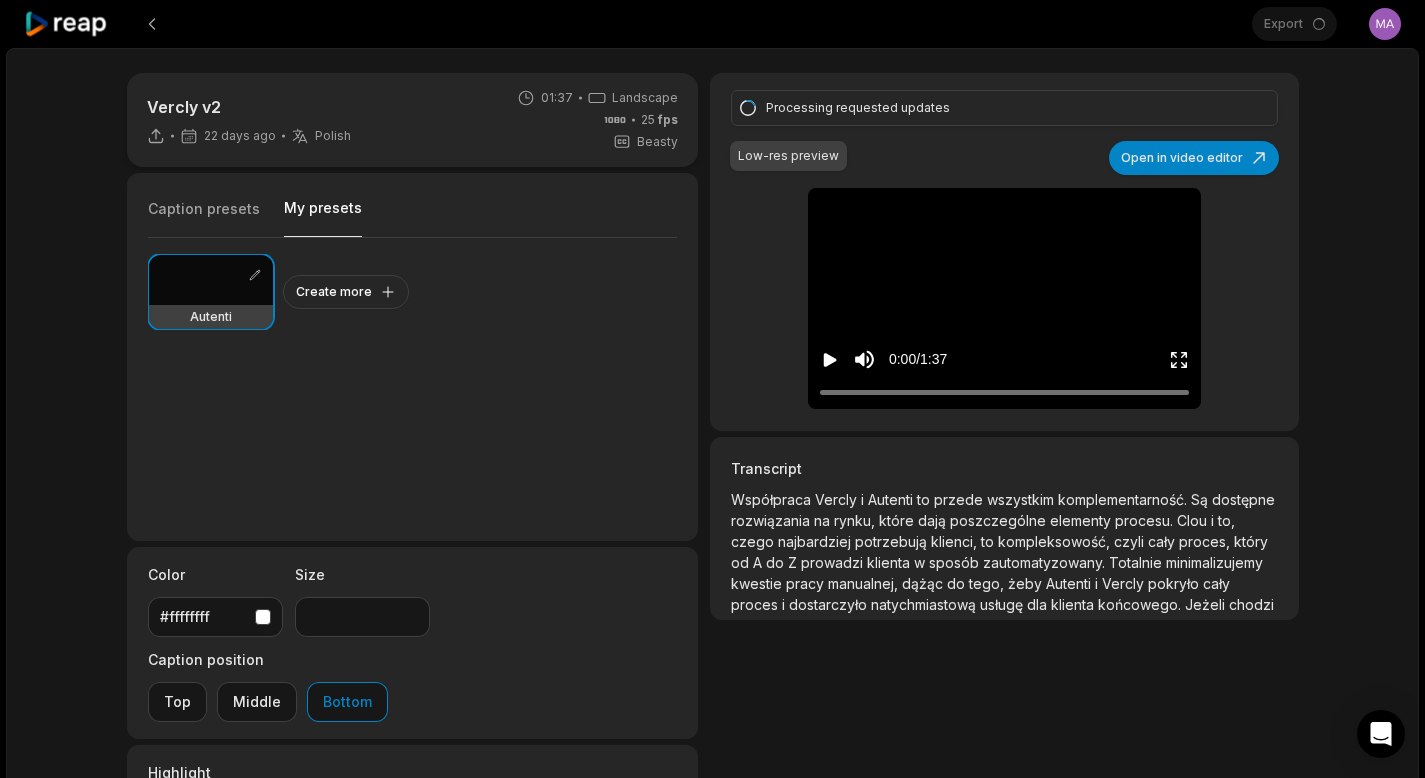 click on "My presets" at bounding box center (323, 217) 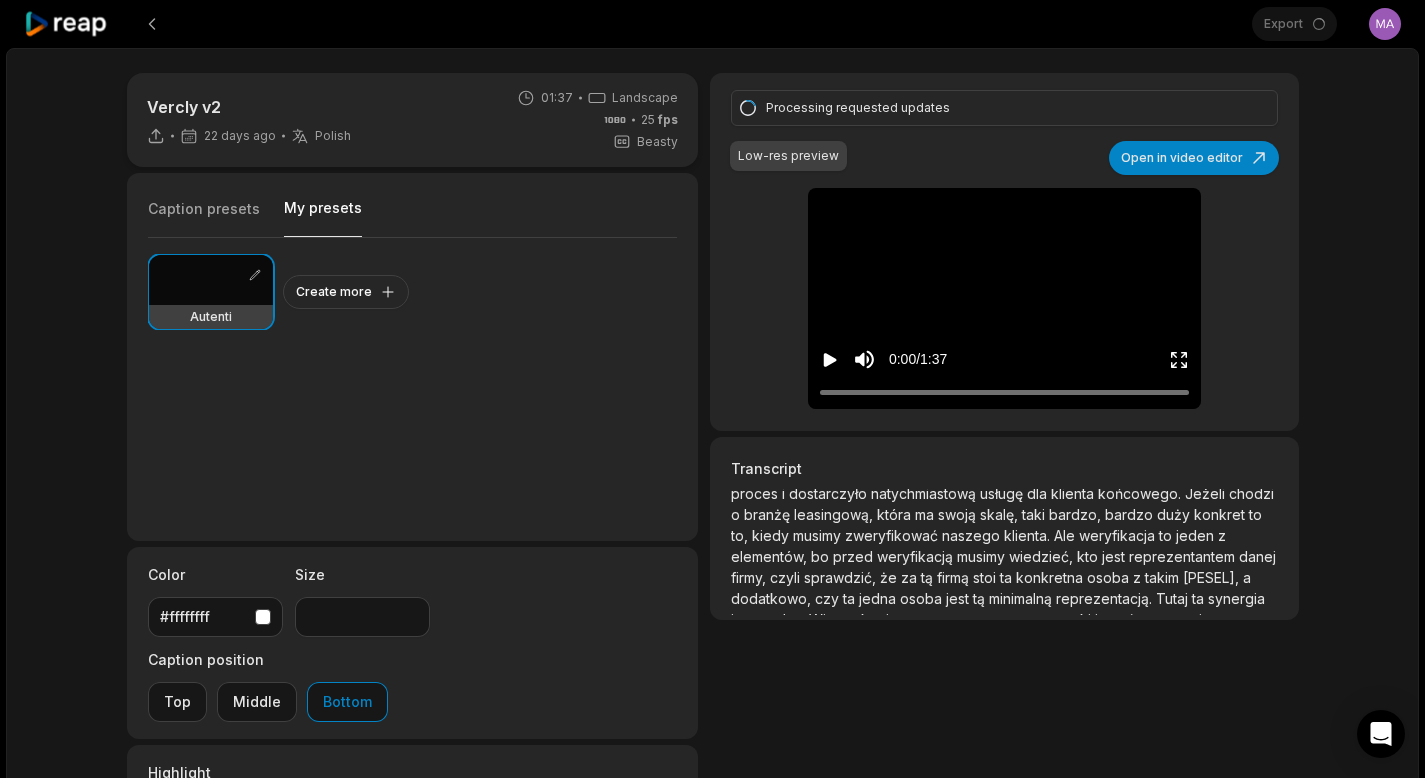 scroll, scrollTop: 310, scrollLeft: 0, axis: vertical 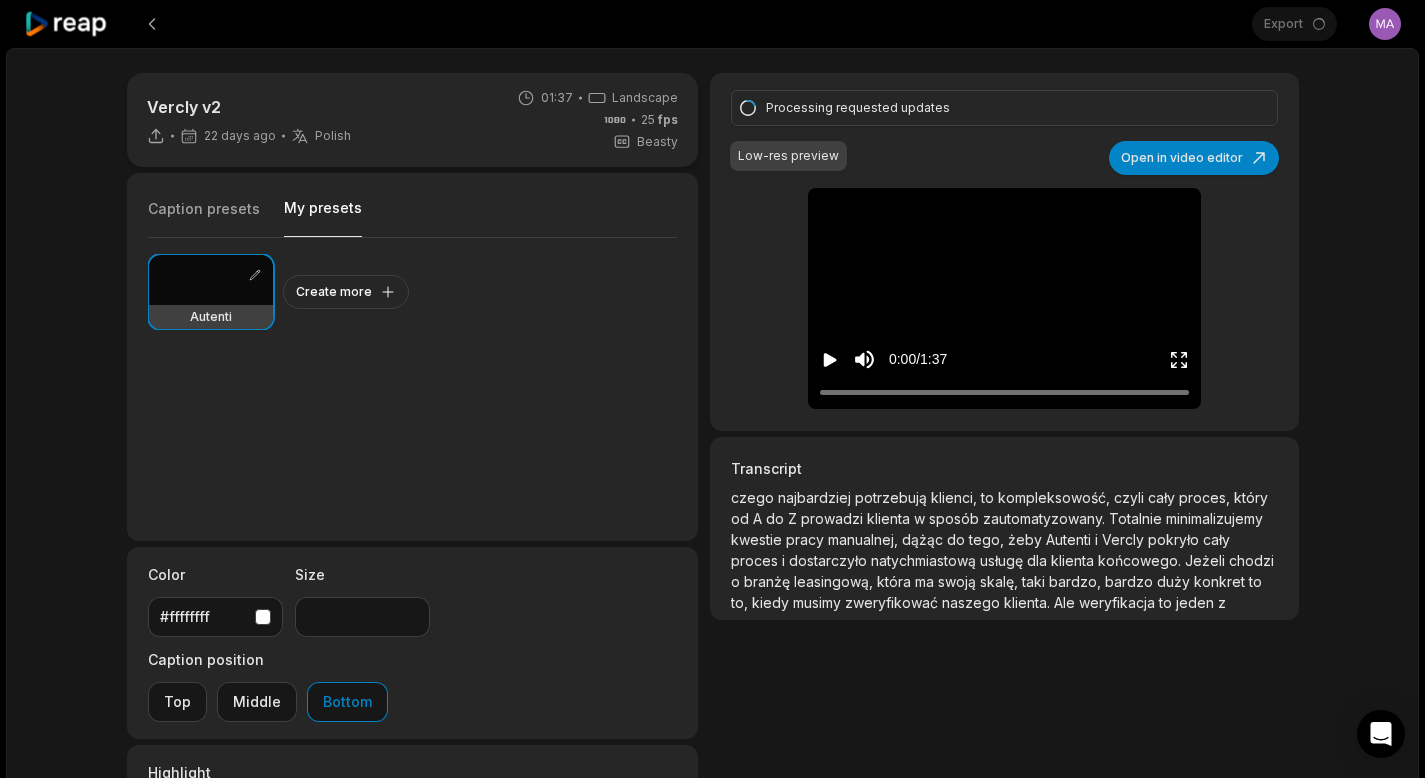drag, startPoint x: 1053, startPoint y: 523, endPoint x: 989, endPoint y: 475, distance: 80 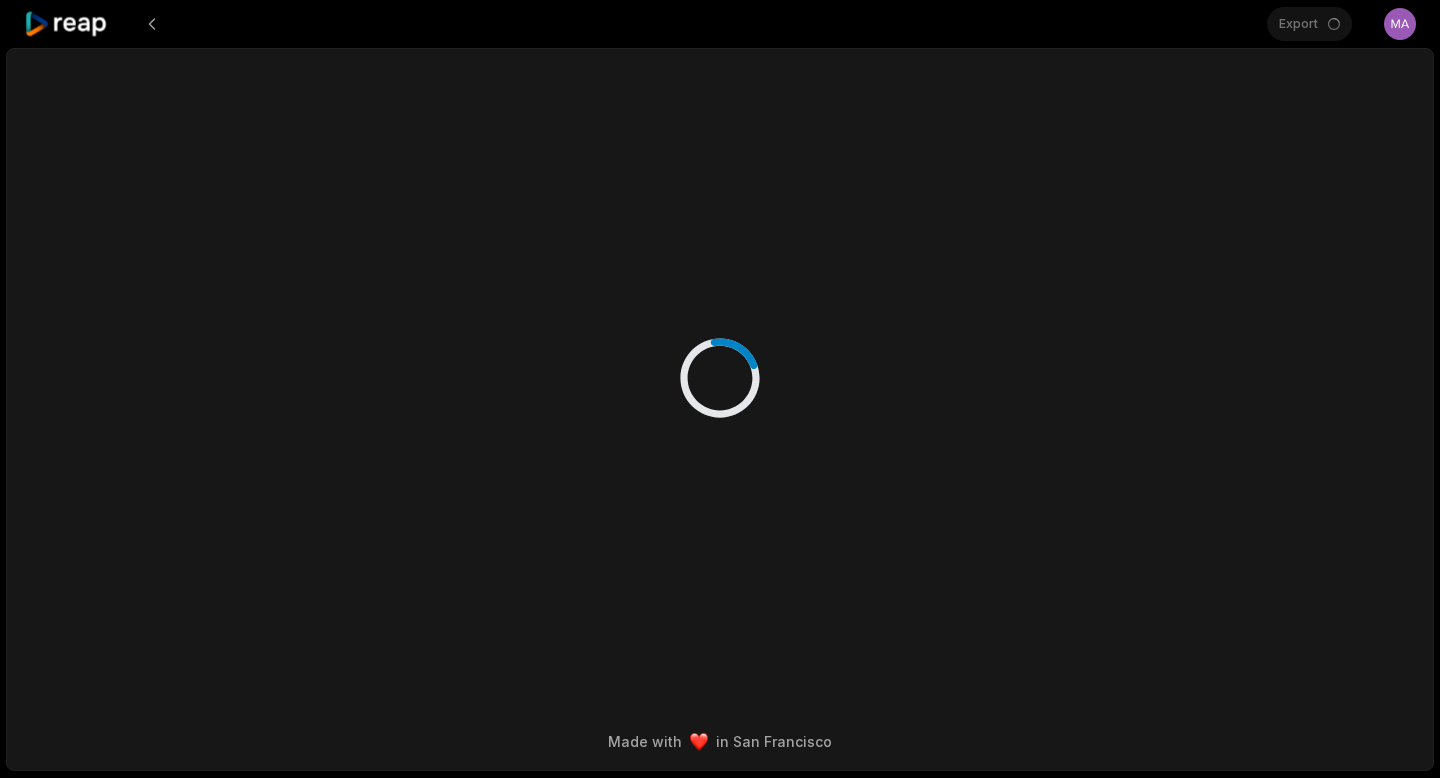 scroll, scrollTop: 0, scrollLeft: 0, axis: both 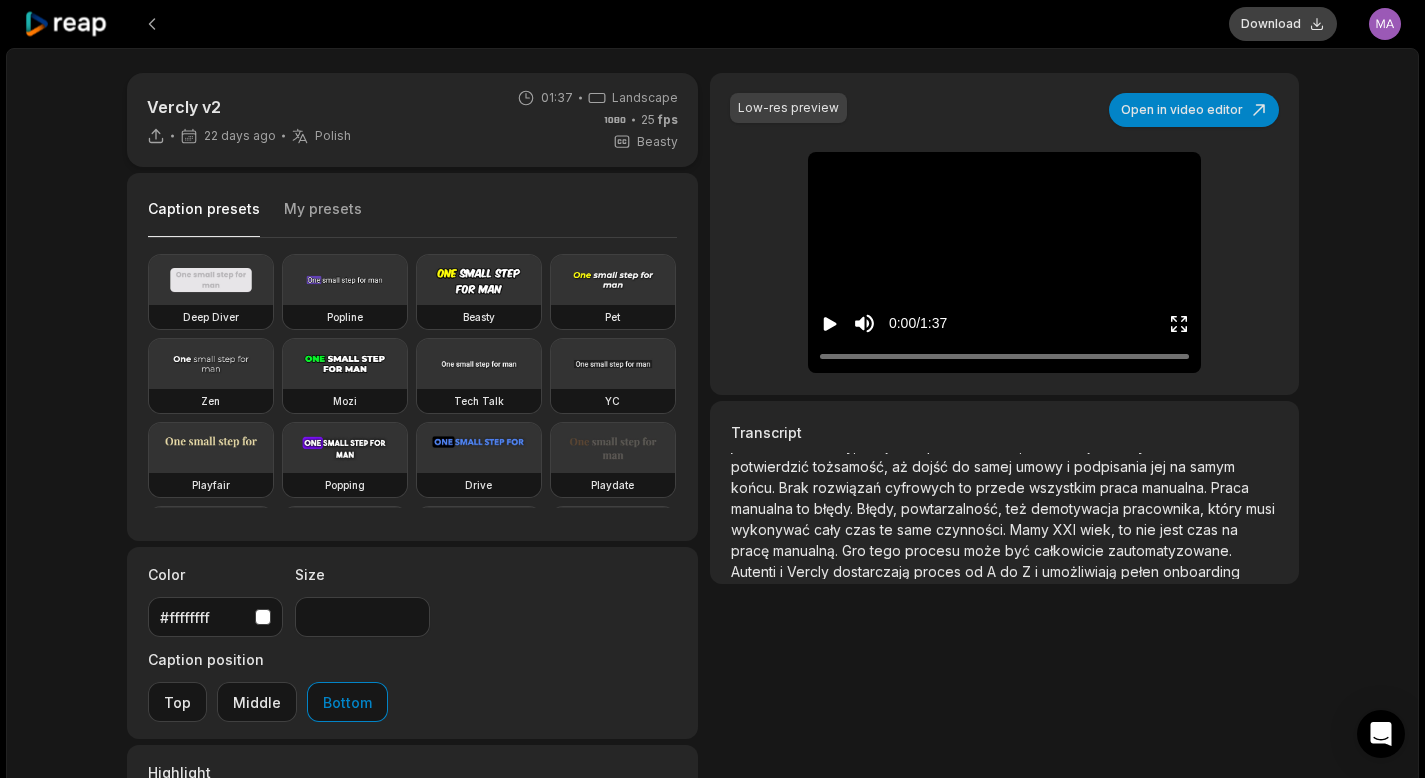 click on "Download" at bounding box center (1283, 24) 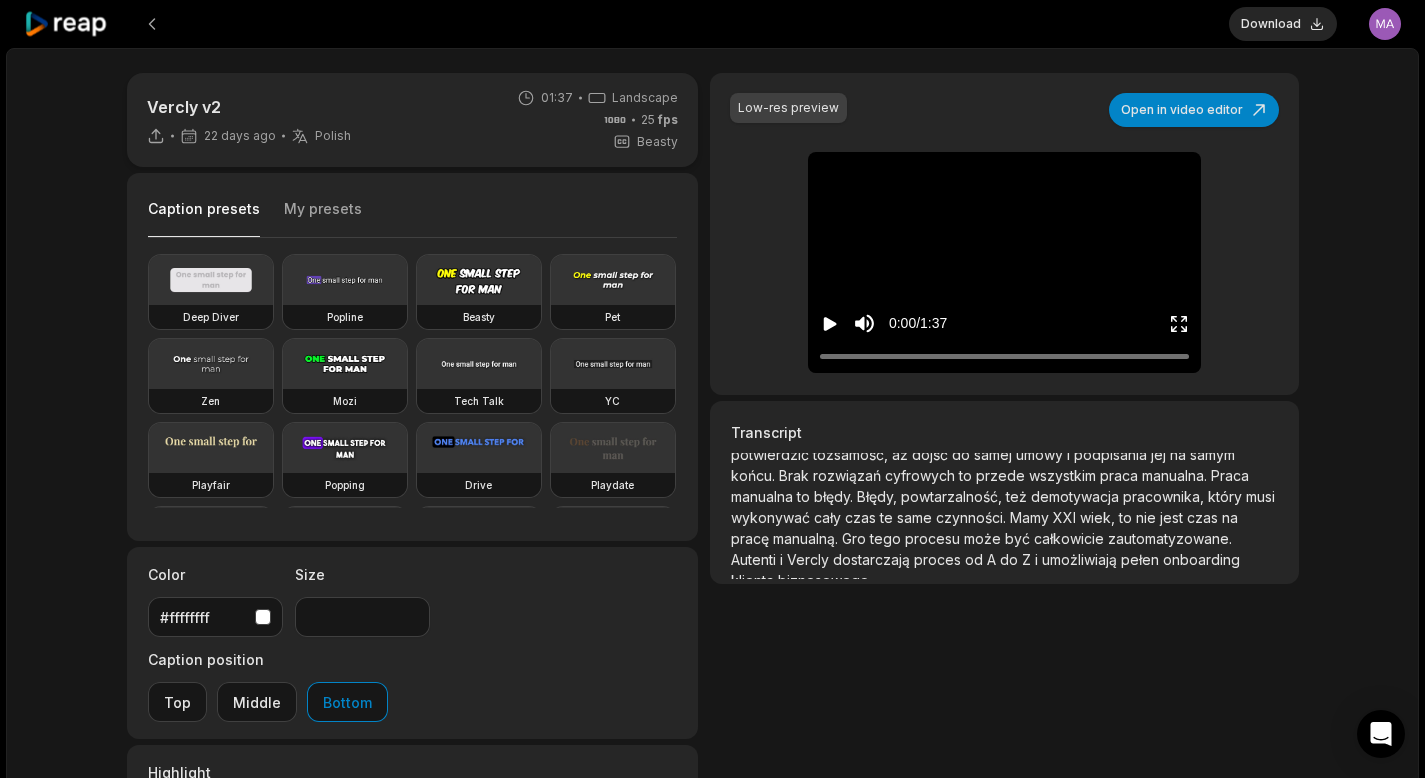 scroll, scrollTop: 247, scrollLeft: 0, axis: vertical 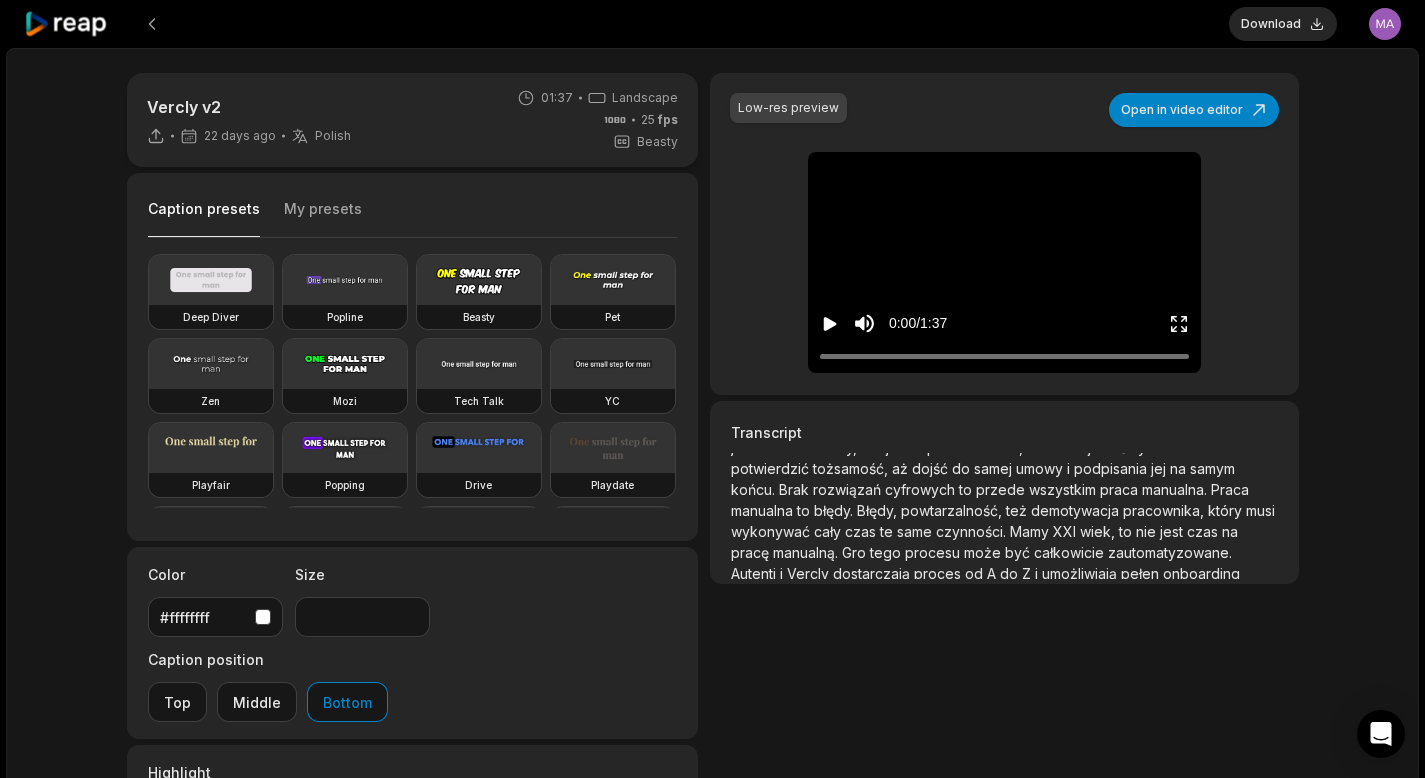 click 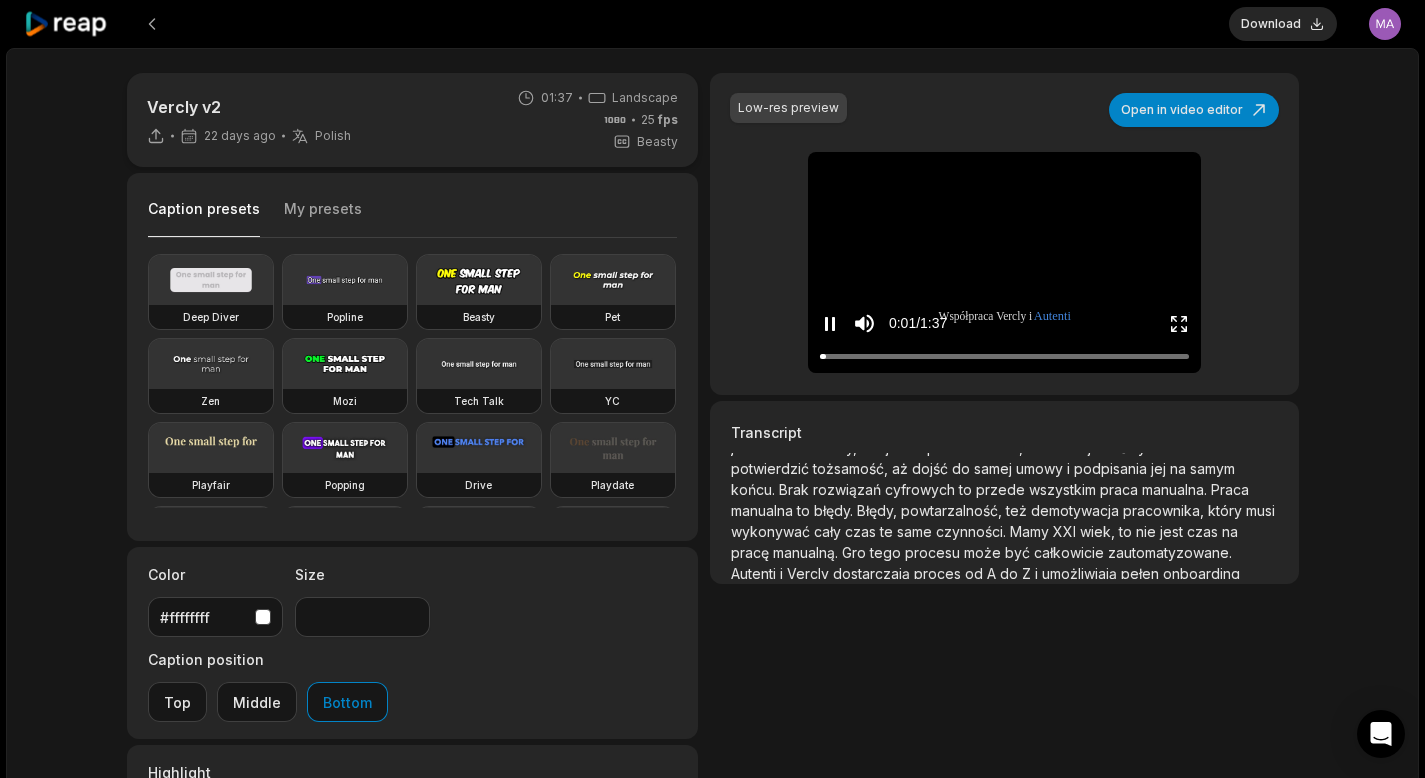 click 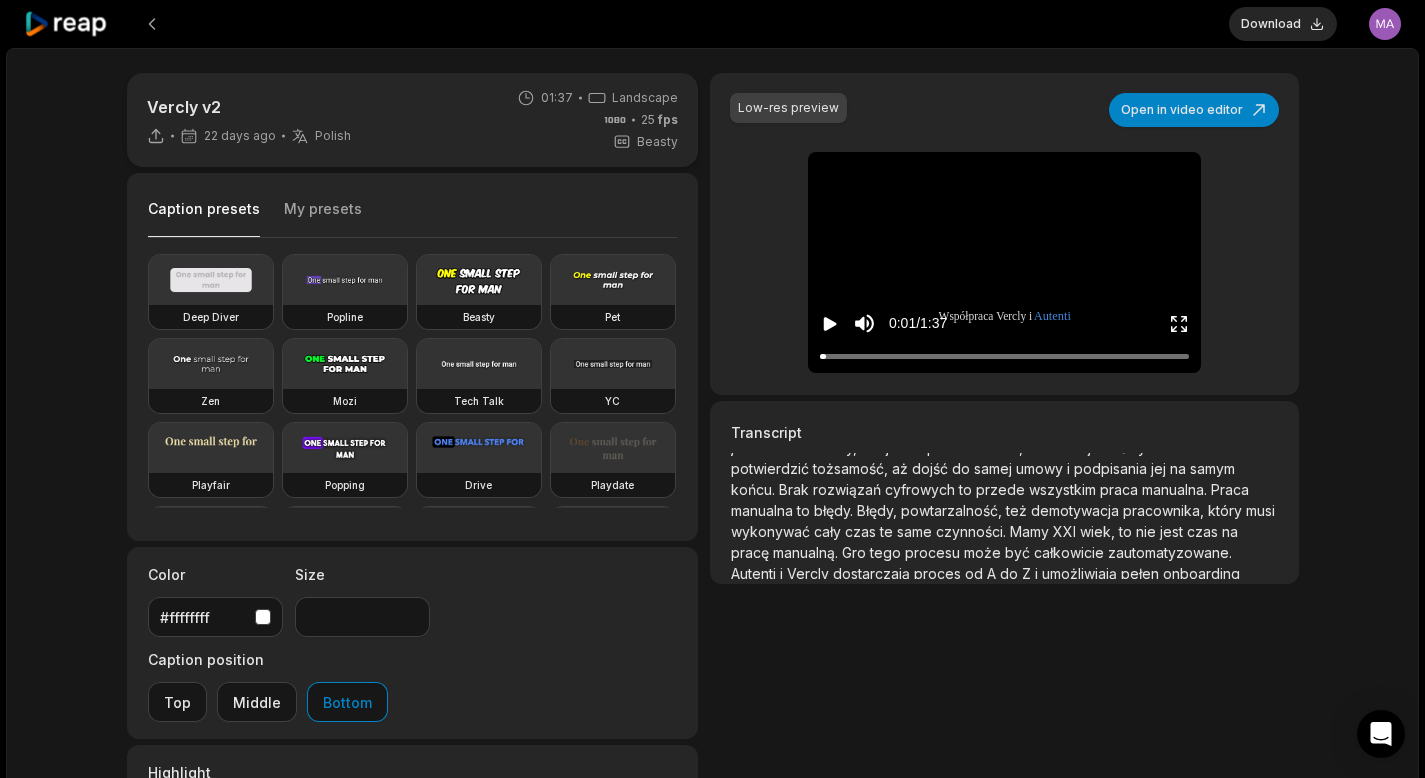 click 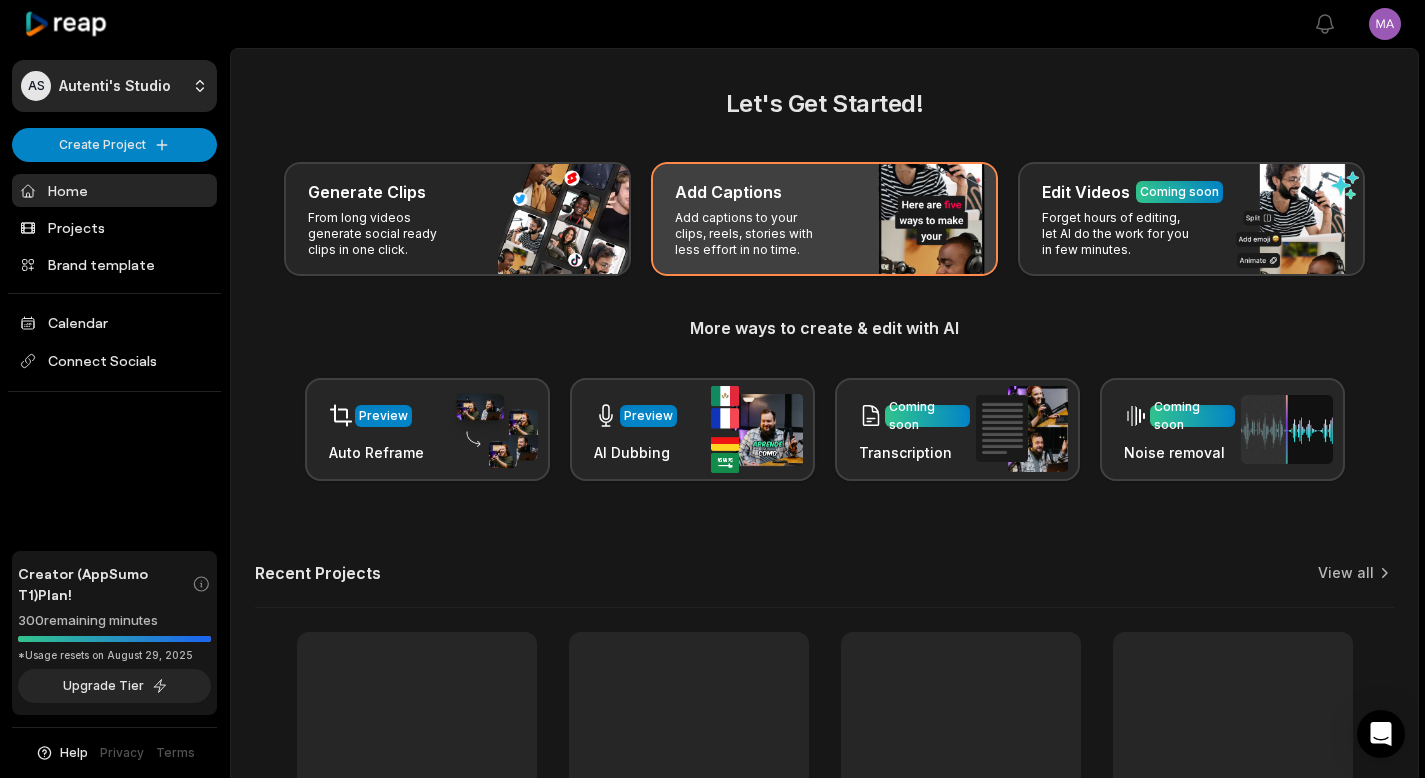 click on "Add captions to your clips, reels, stories with less effort in no time." at bounding box center [752, 234] 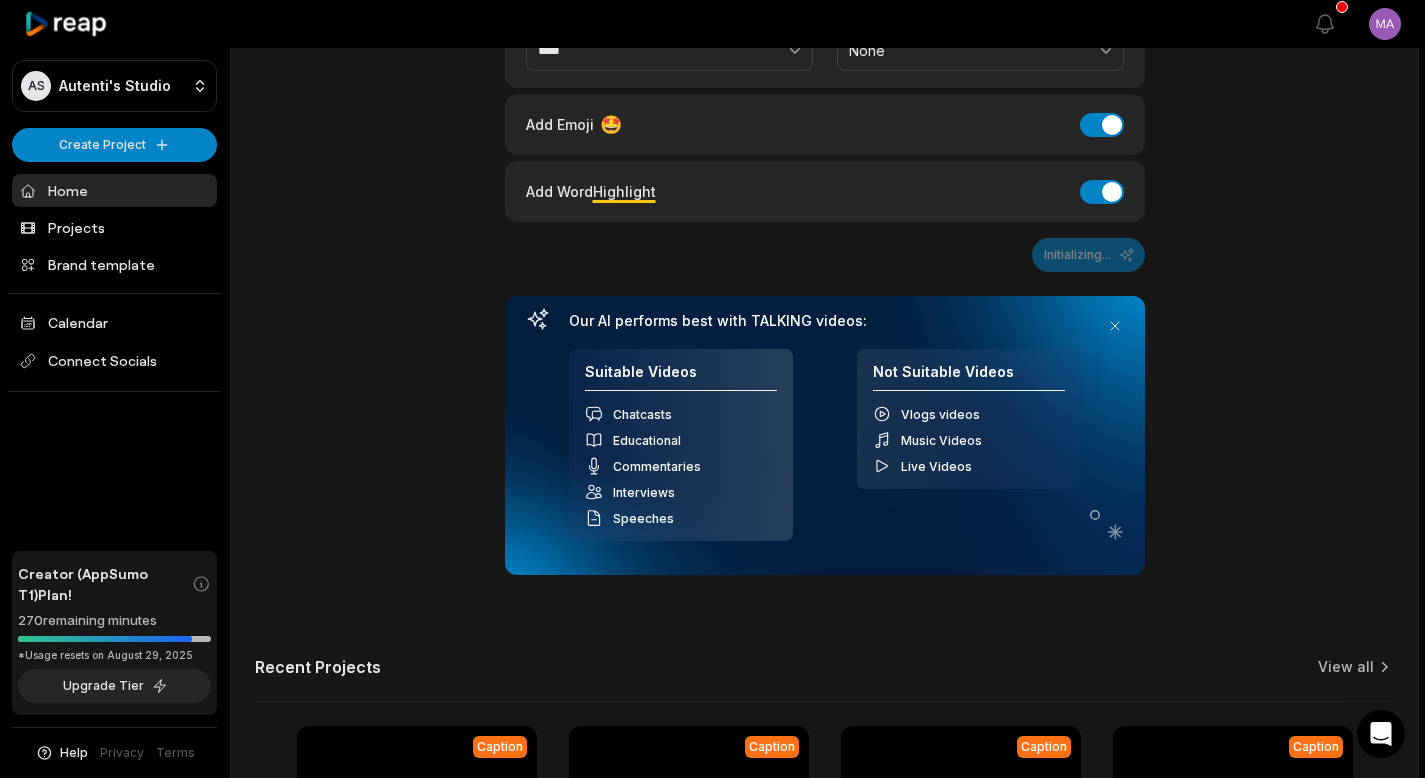 scroll, scrollTop: 703, scrollLeft: 0, axis: vertical 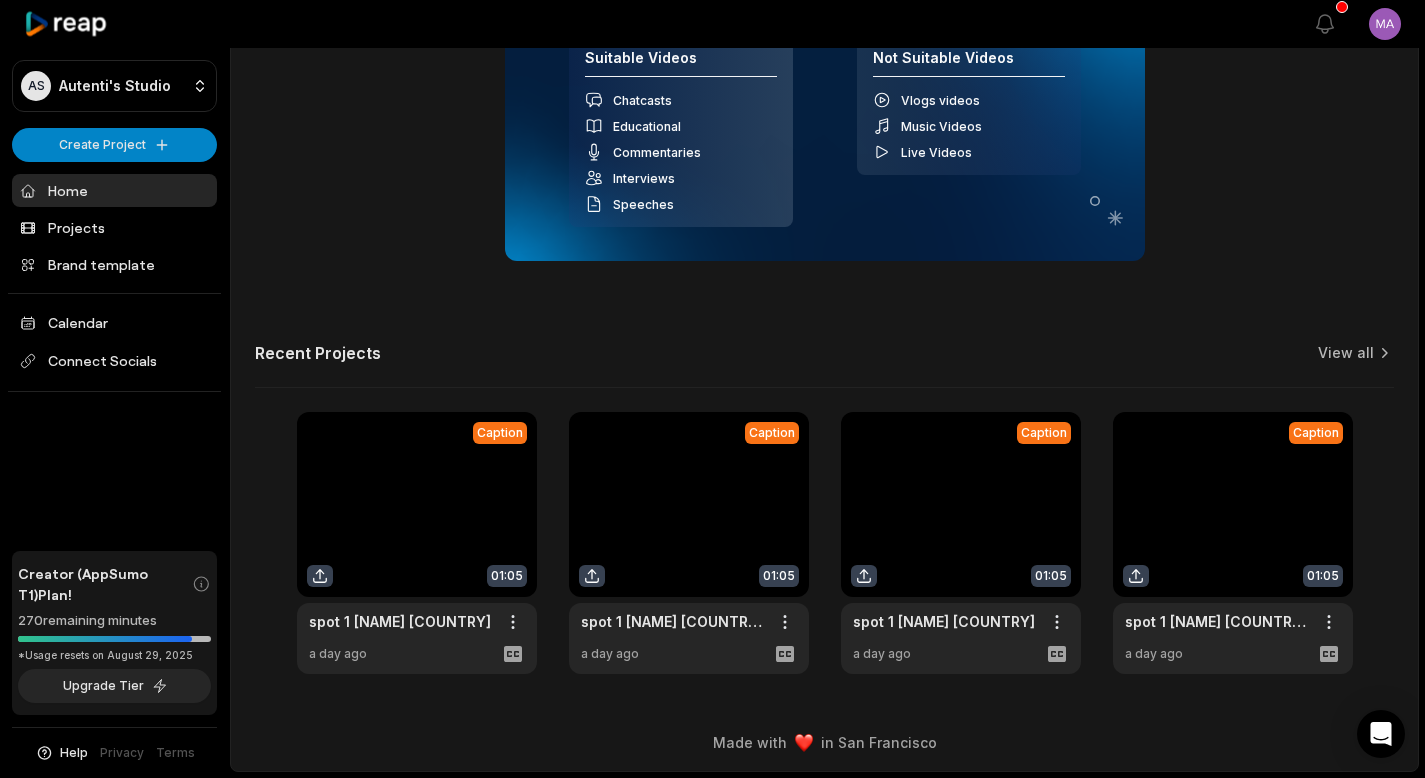 click on "Recent Projects View all" at bounding box center (824, 365) 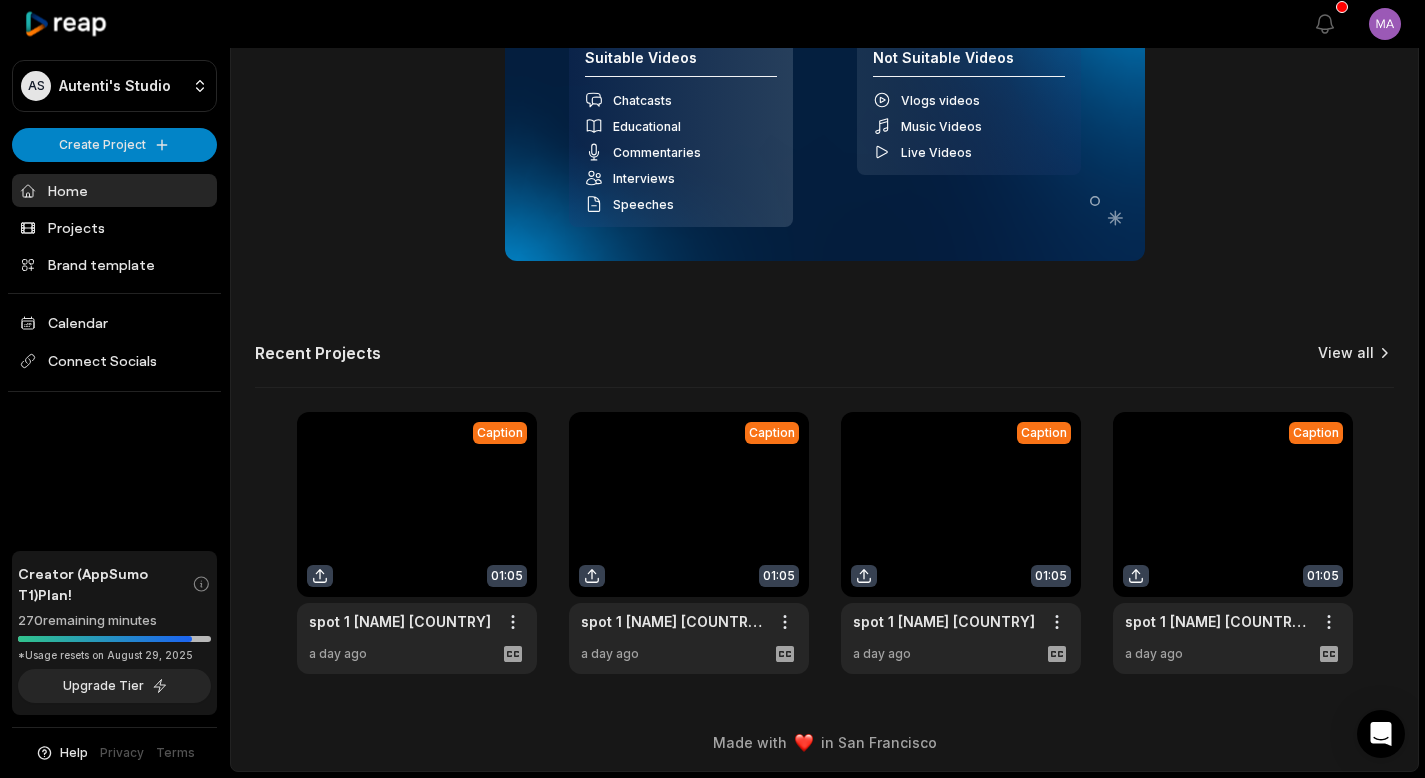 click on "View all" at bounding box center (1346, 353) 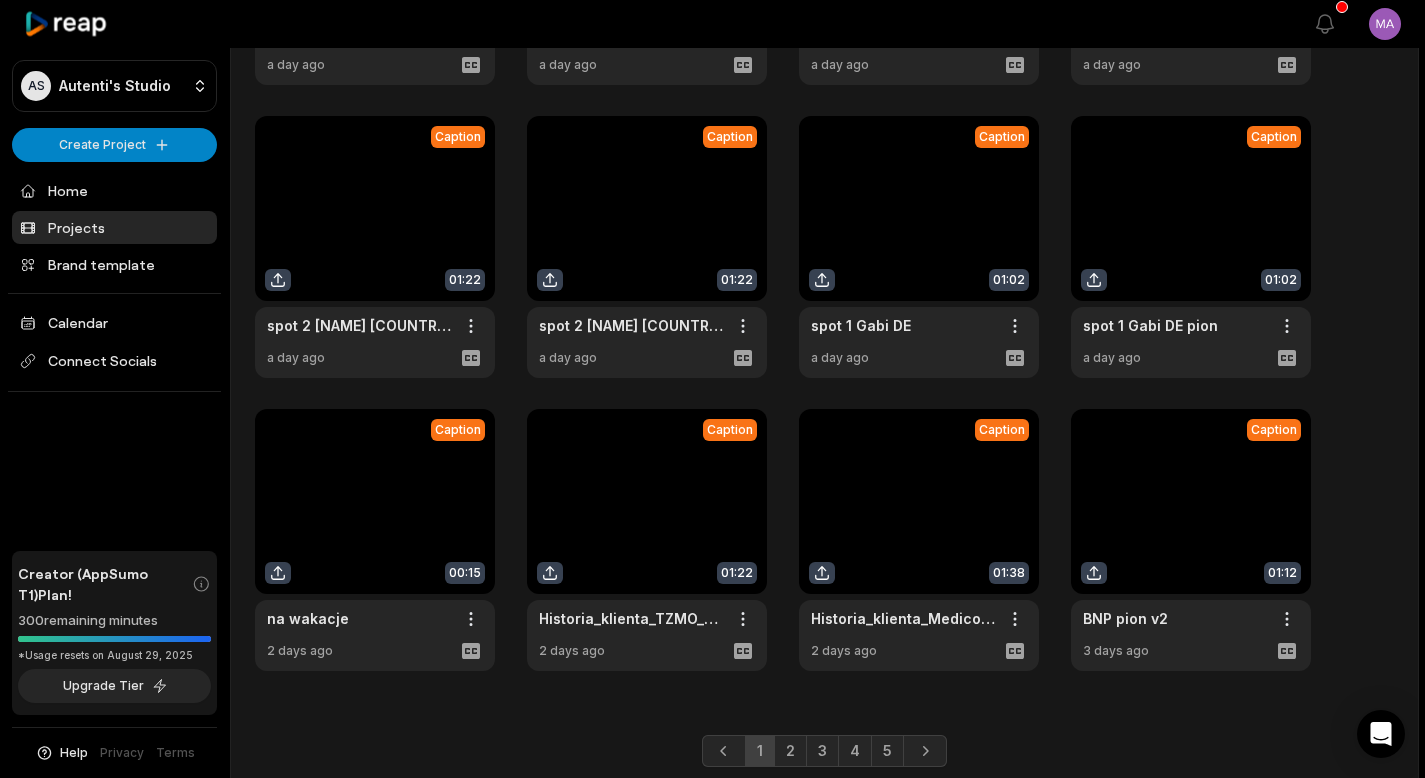 scroll, scrollTop: 387, scrollLeft: 0, axis: vertical 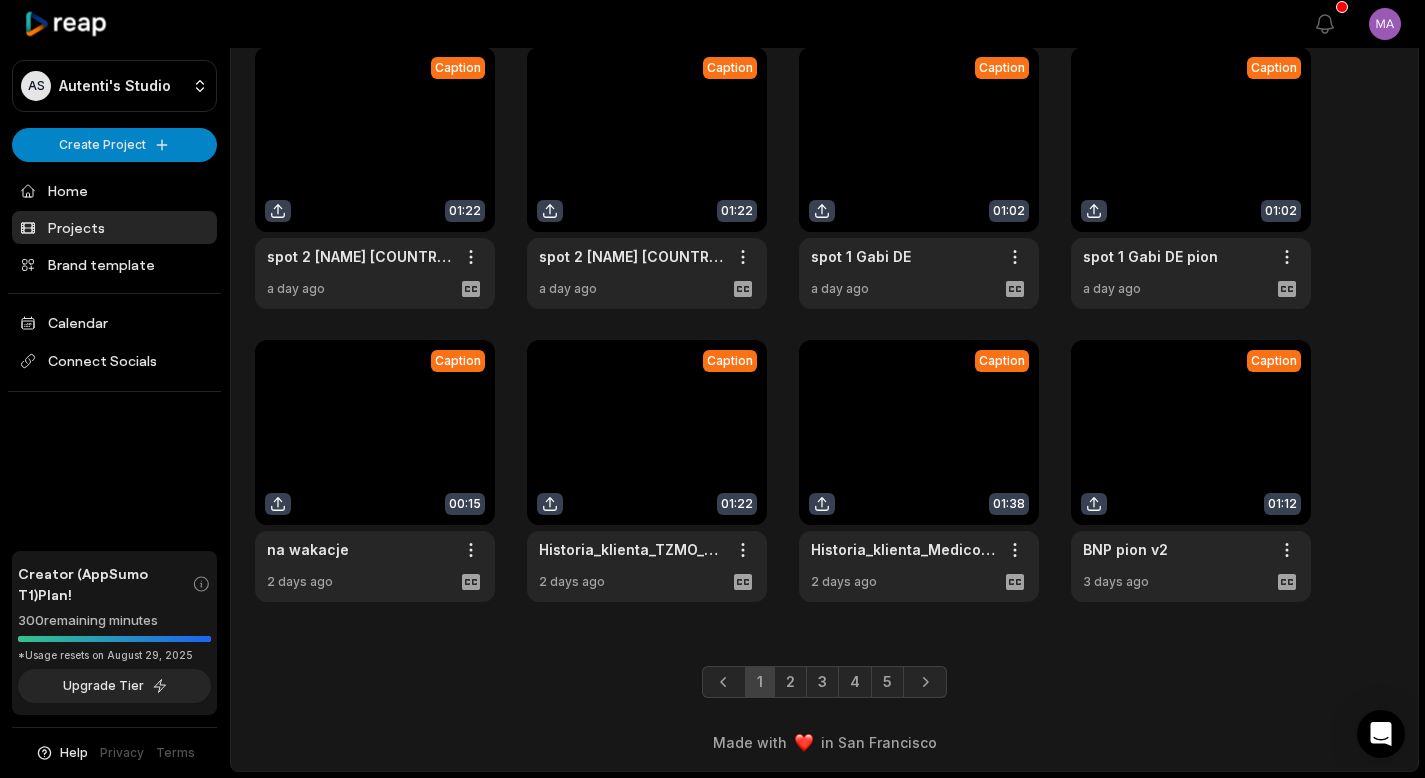 click on "3" at bounding box center (822, 682) 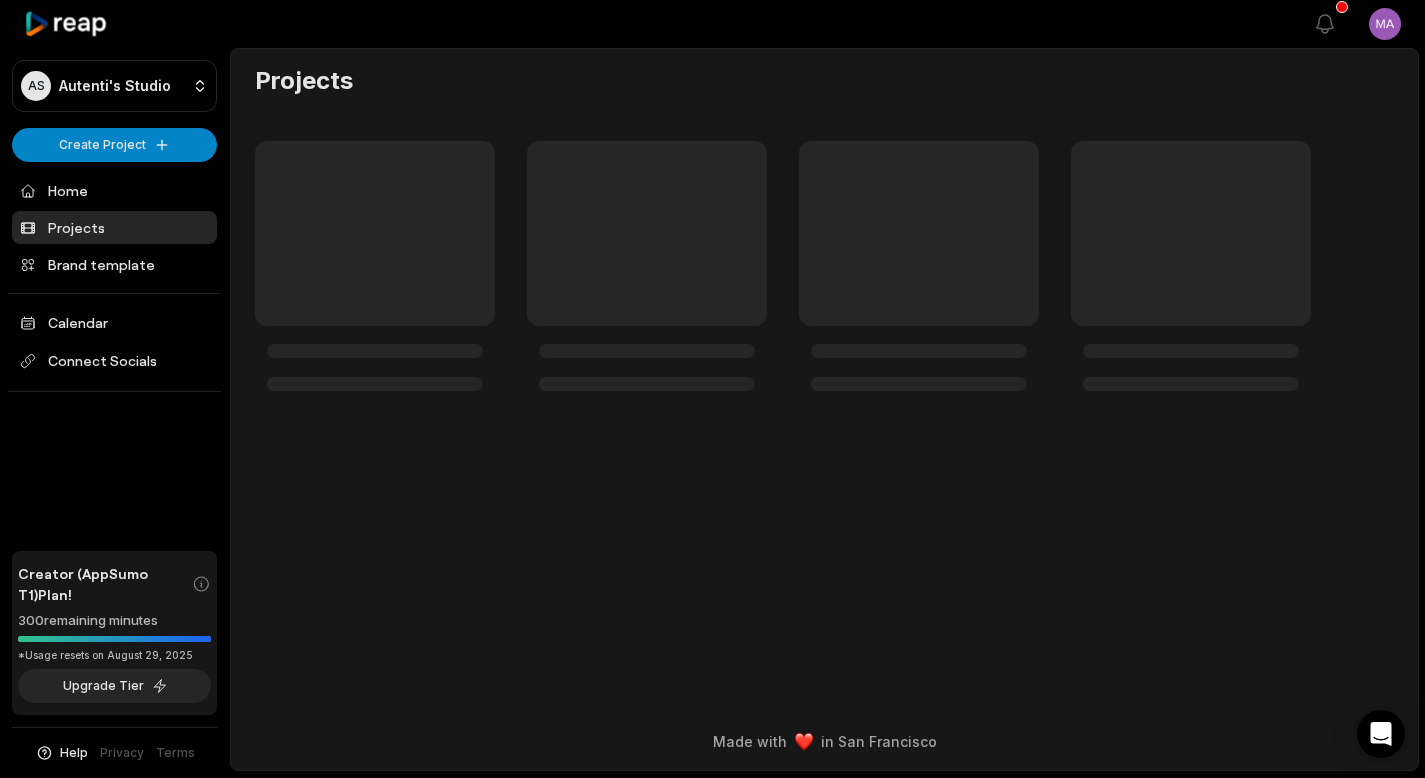 scroll, scrollTop: 0, scrollLeft: 0, axis: both 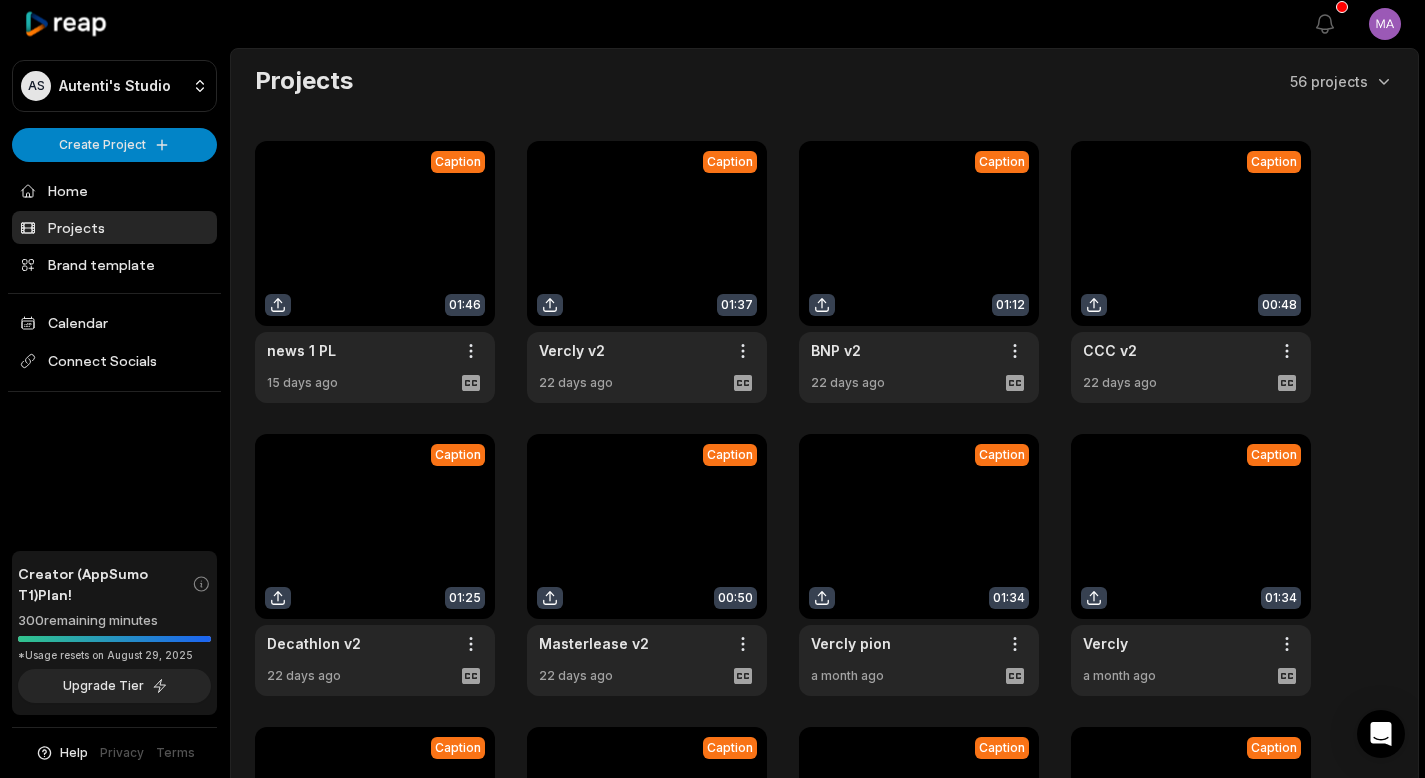 click at bounding box center (1191, 272) 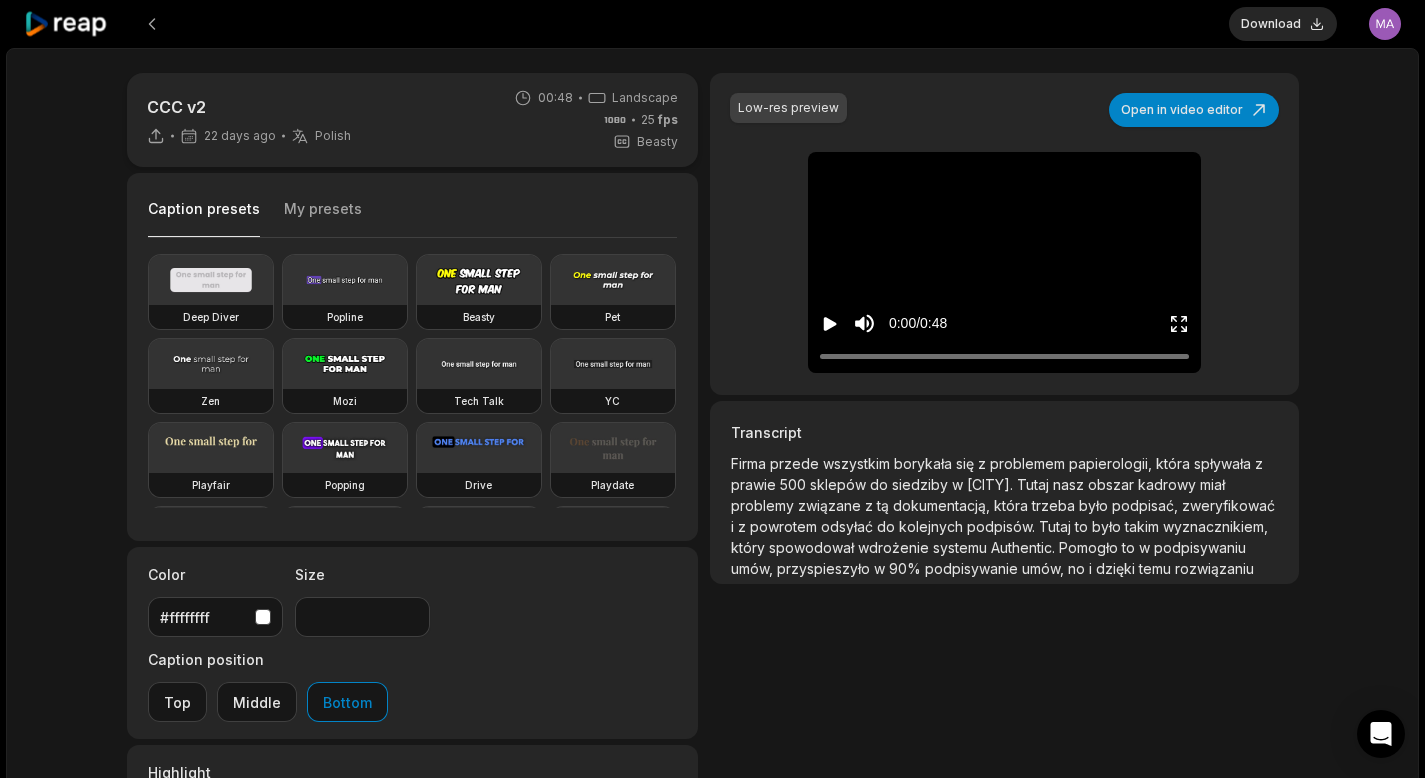 click on "Authentic." at bounding box center (1025, 547) 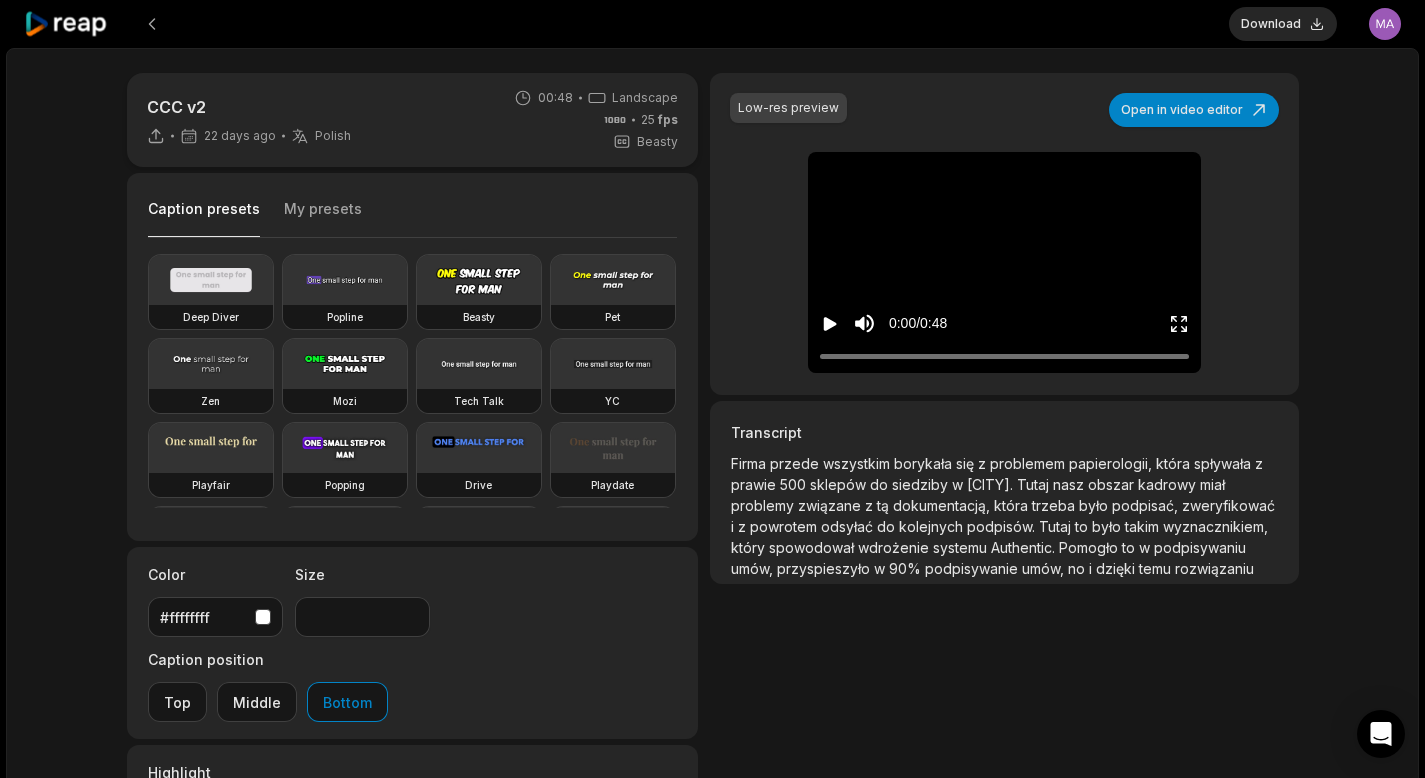 click on "My presets" at bounding box center [323, 218] 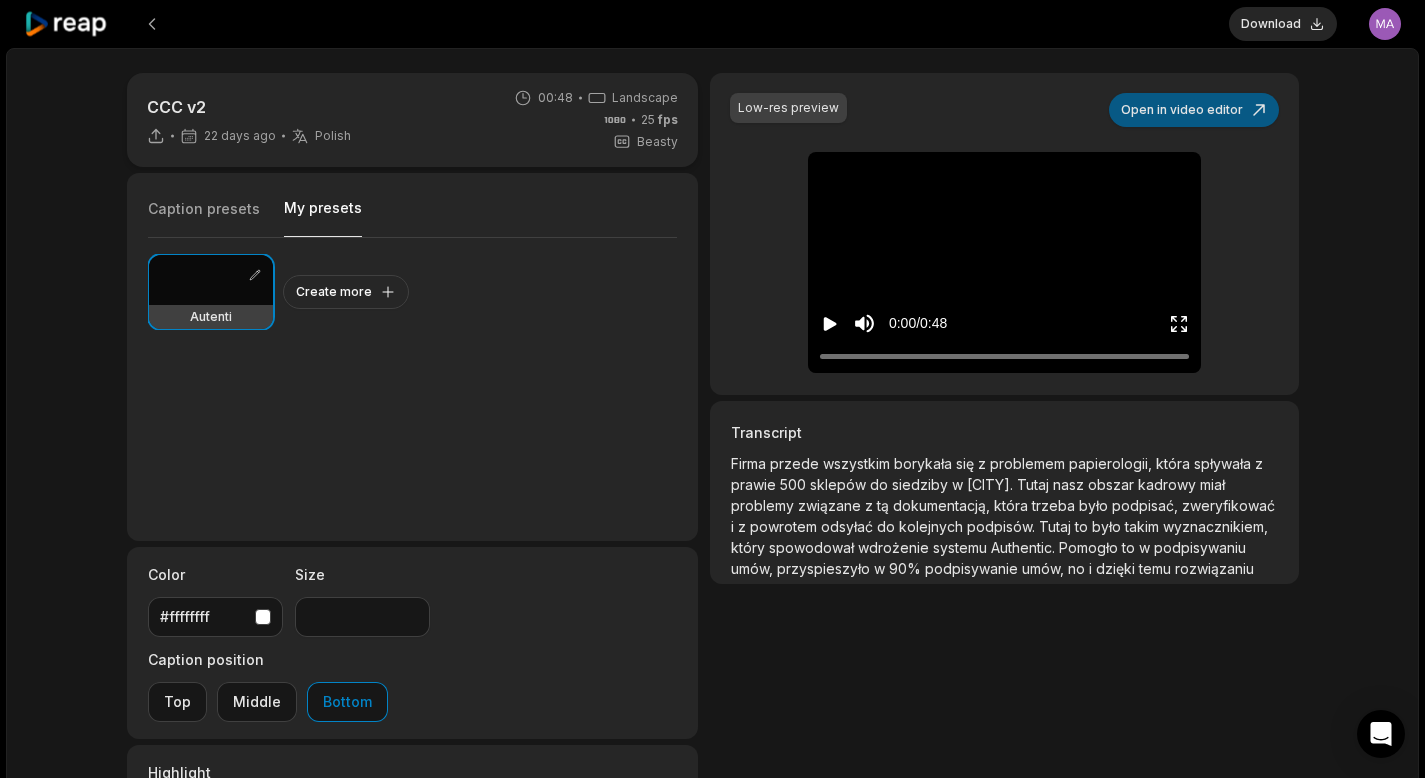 click on "Open in video editor" at bounding box center (1194, 110) 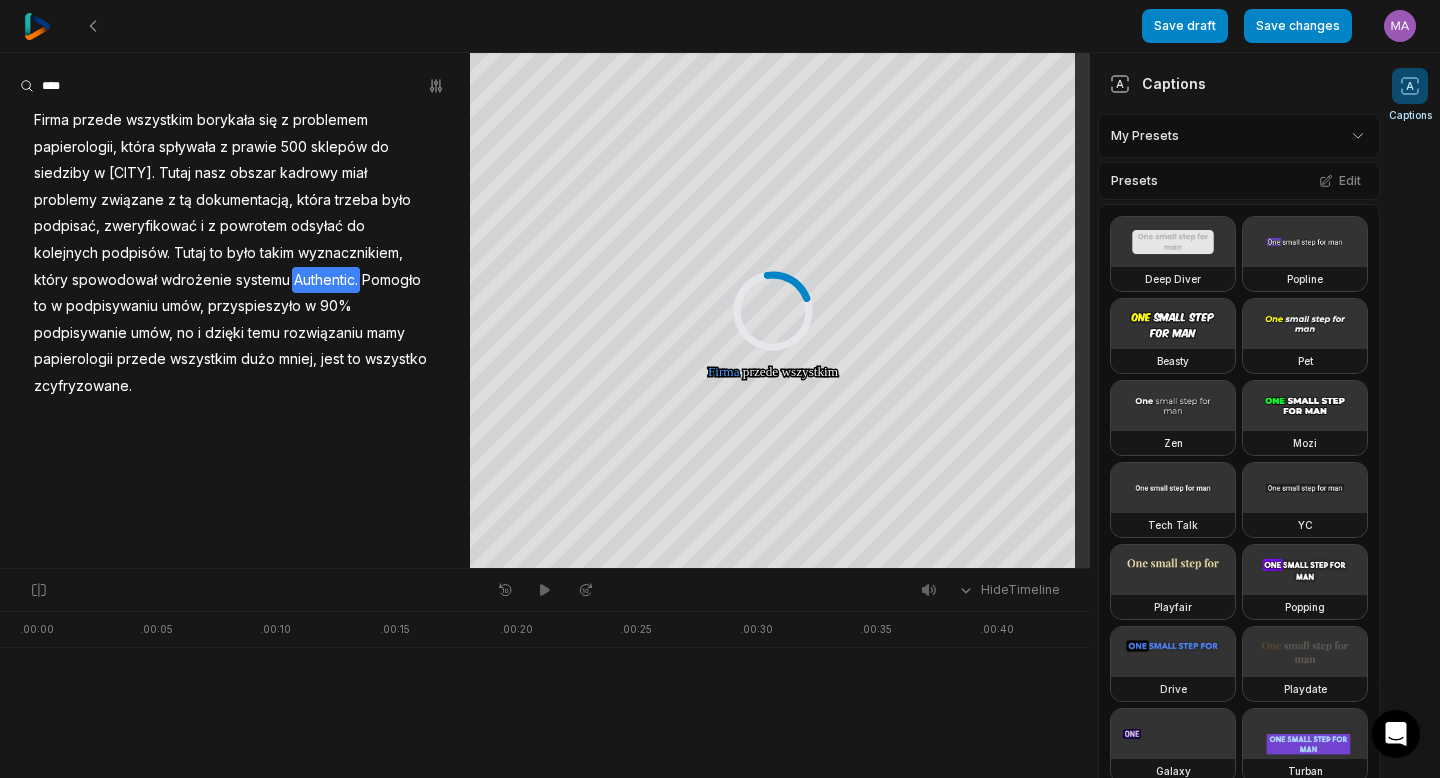 click on "Authentic." at bounding box center [326, 280] 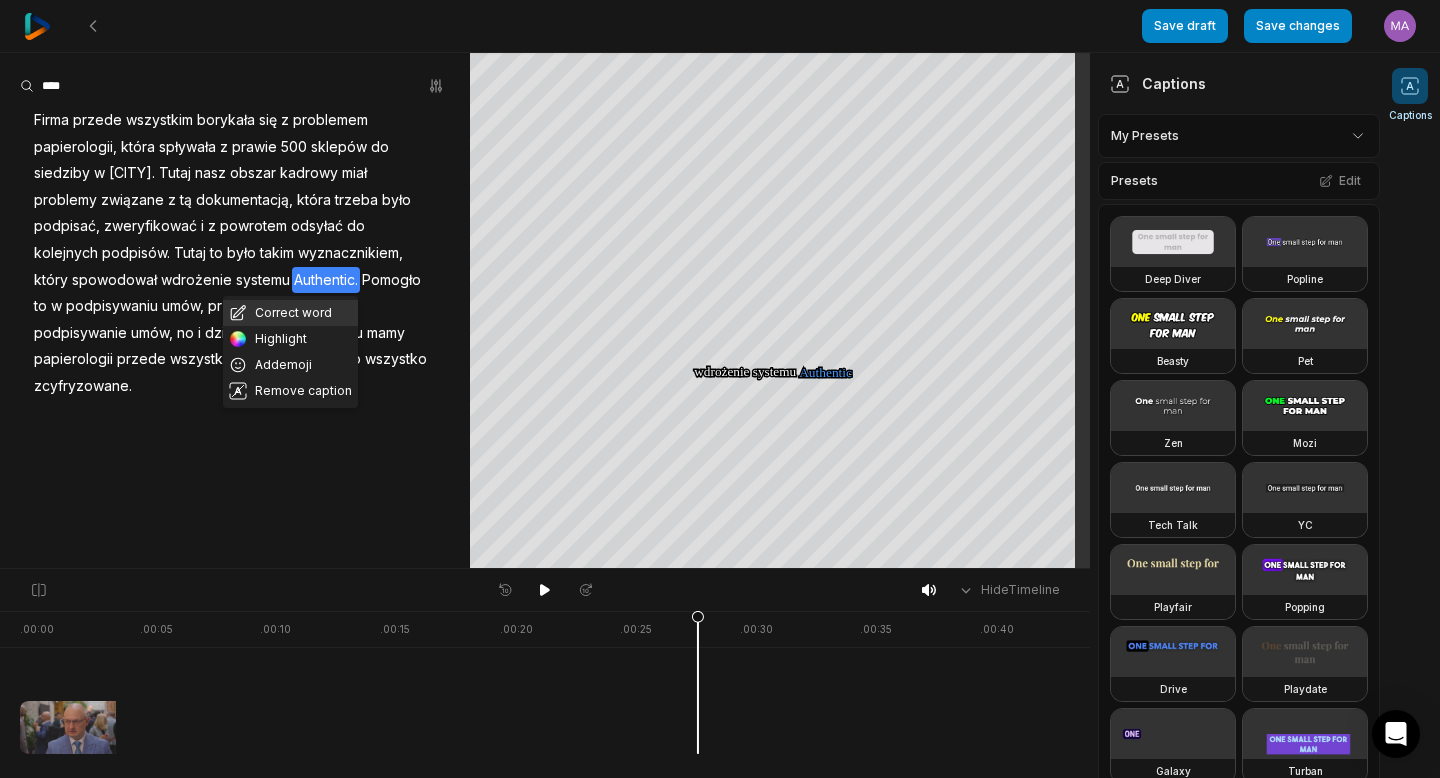 click on "Correct word" at bounding box center [290, 313] 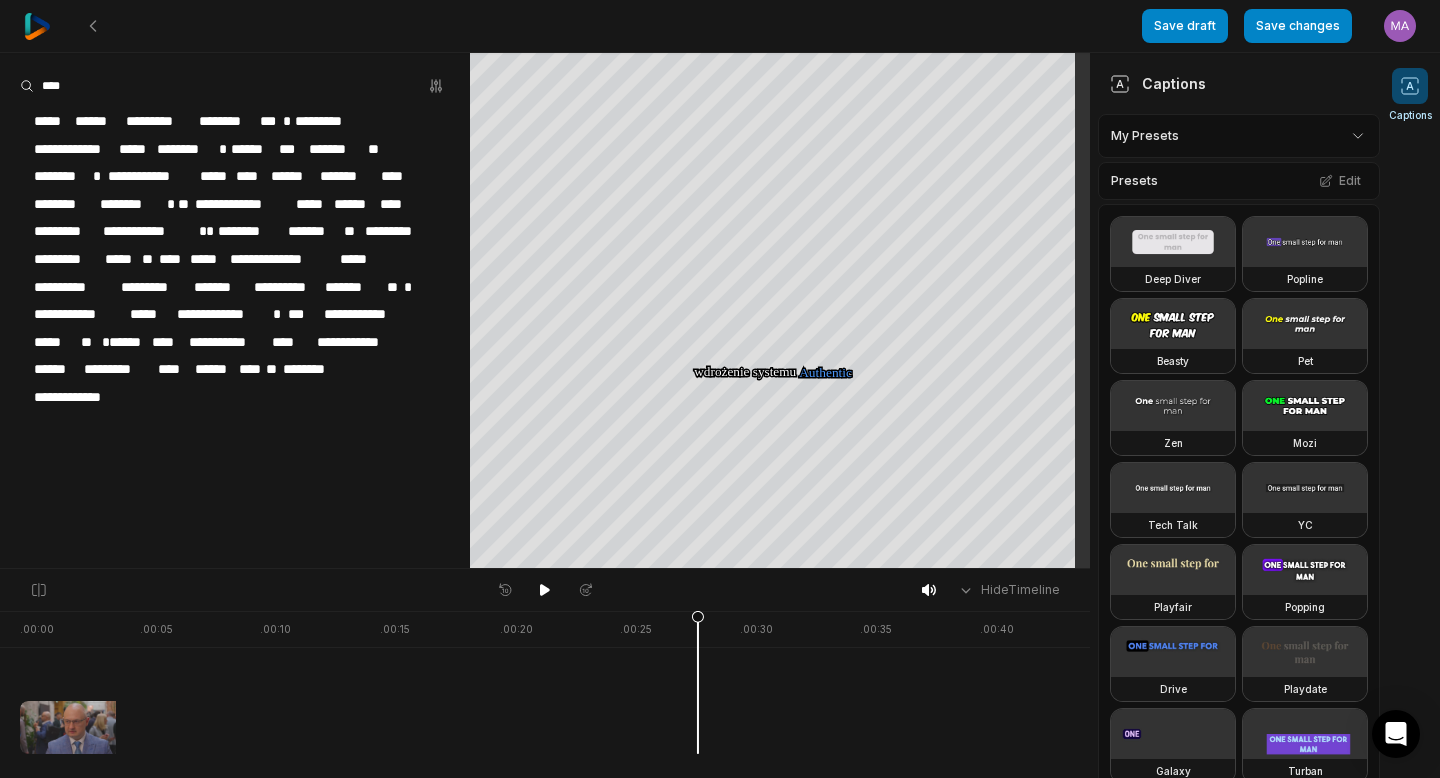 click on "**********" at bounding box center [287, 287] 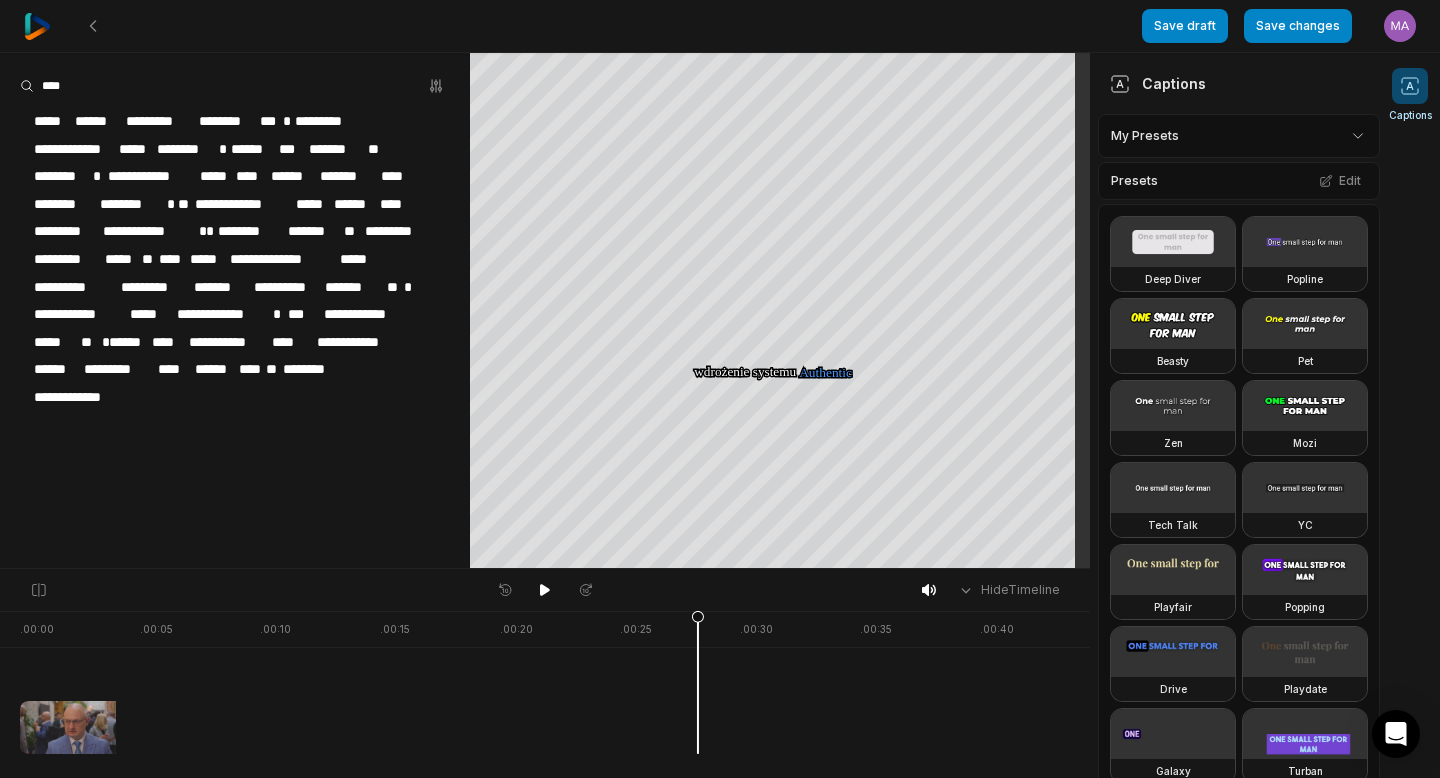 type 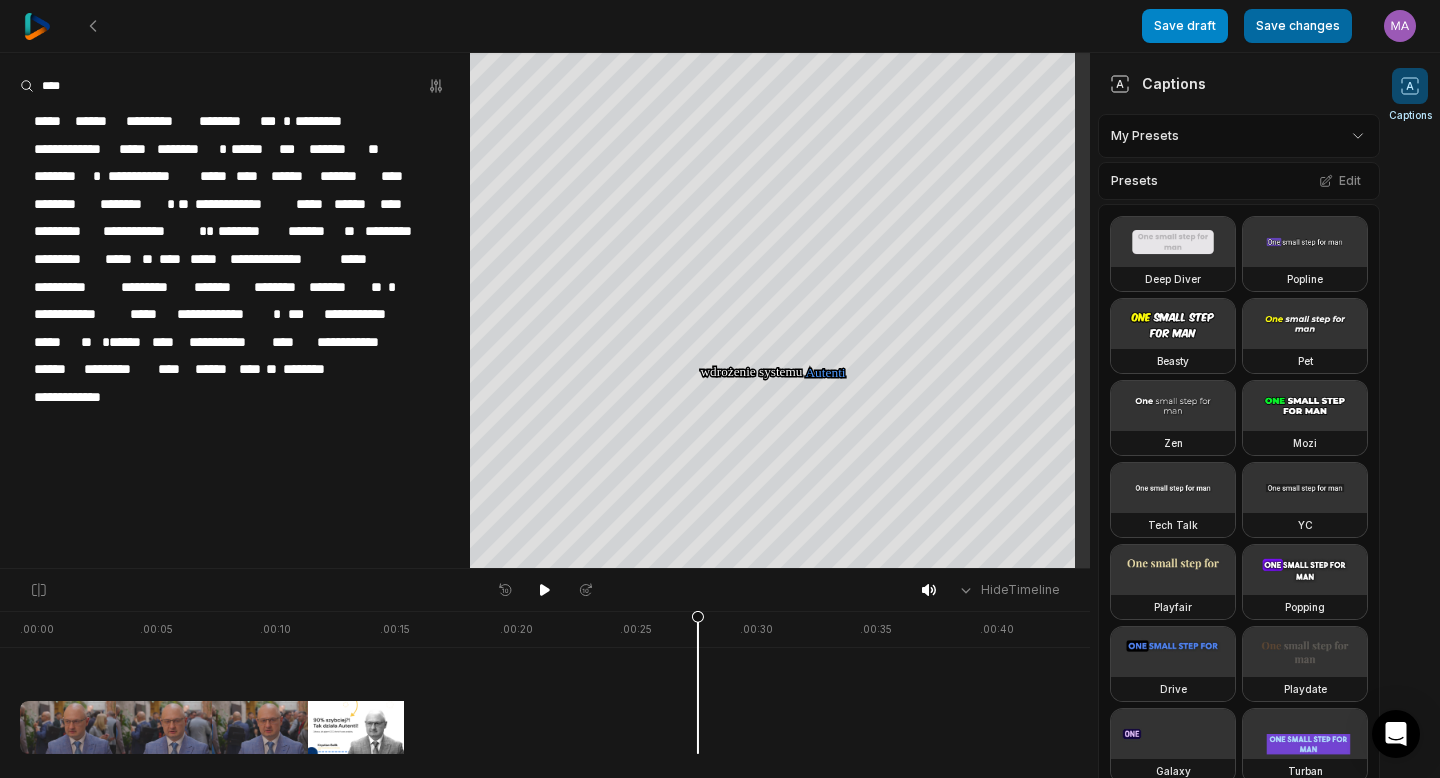 click on "Save changes" at bounding box center (1298, 26) 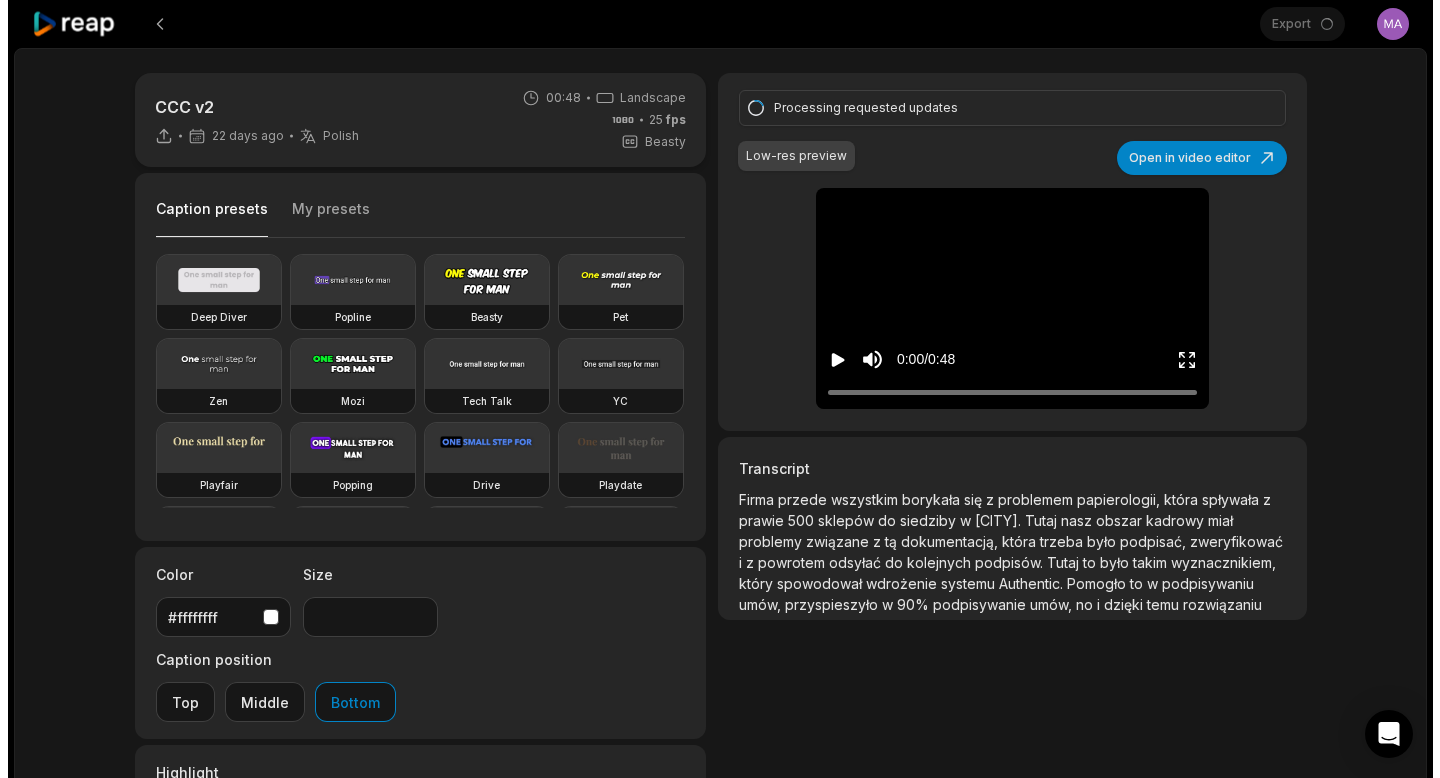 scroll, scrollTop: 58, scrollLeft: 0, axis: vertical 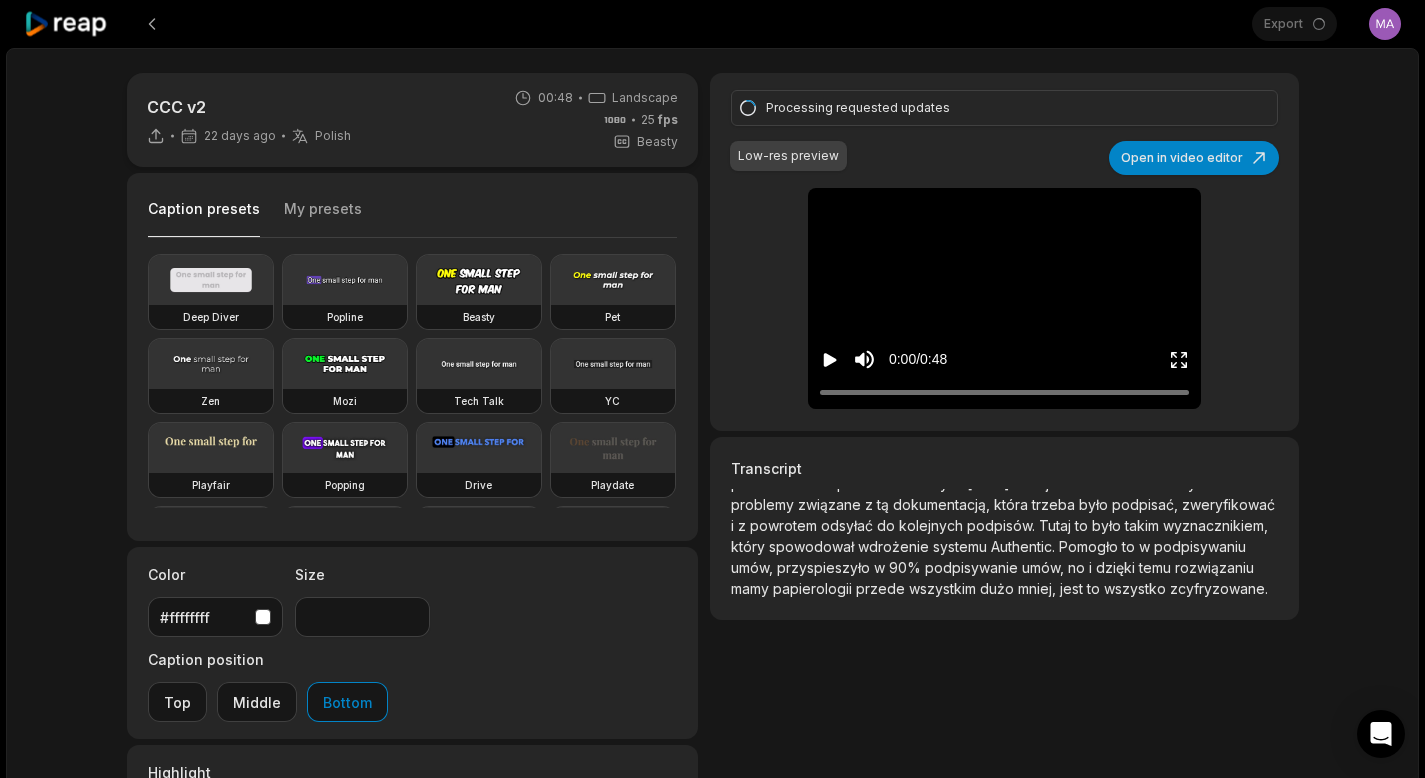 click 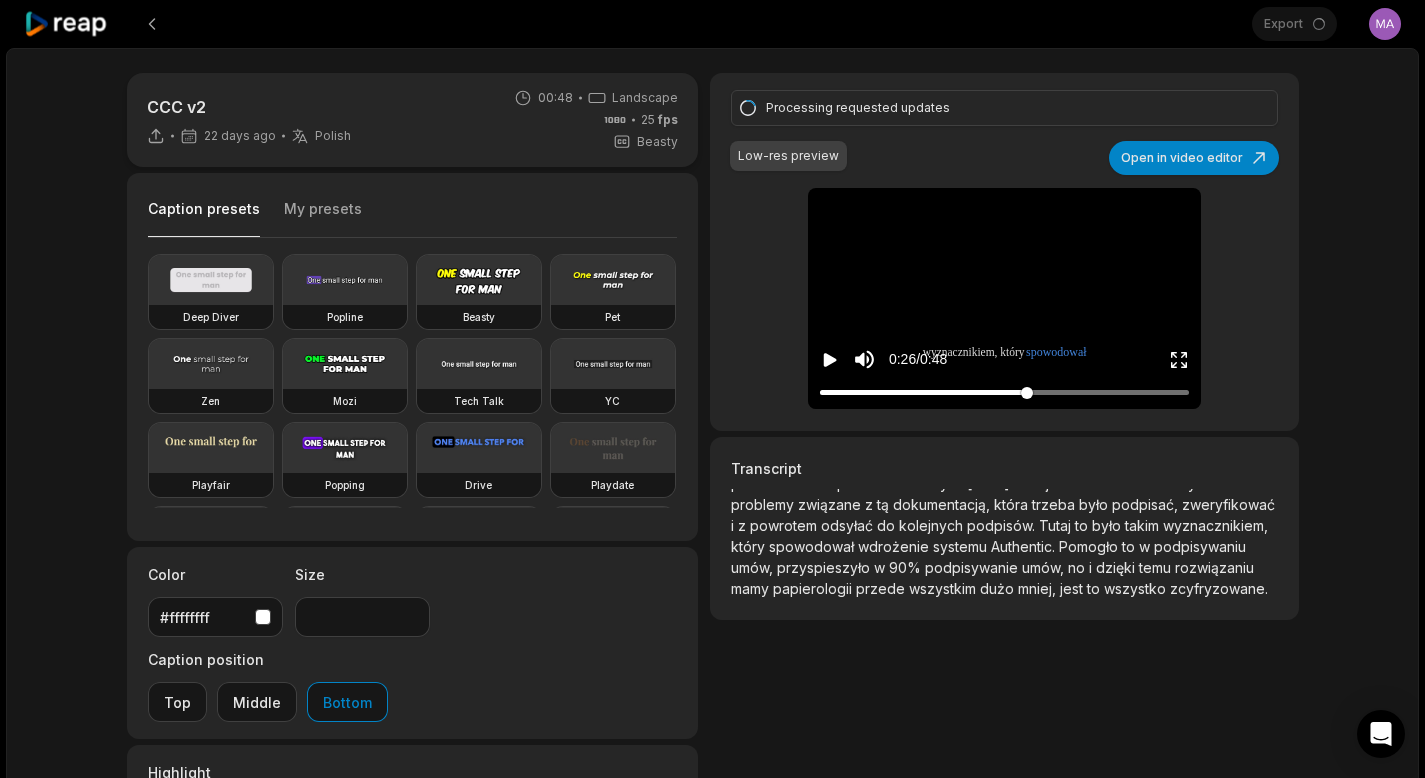 click at bounding box center [1004, 392] 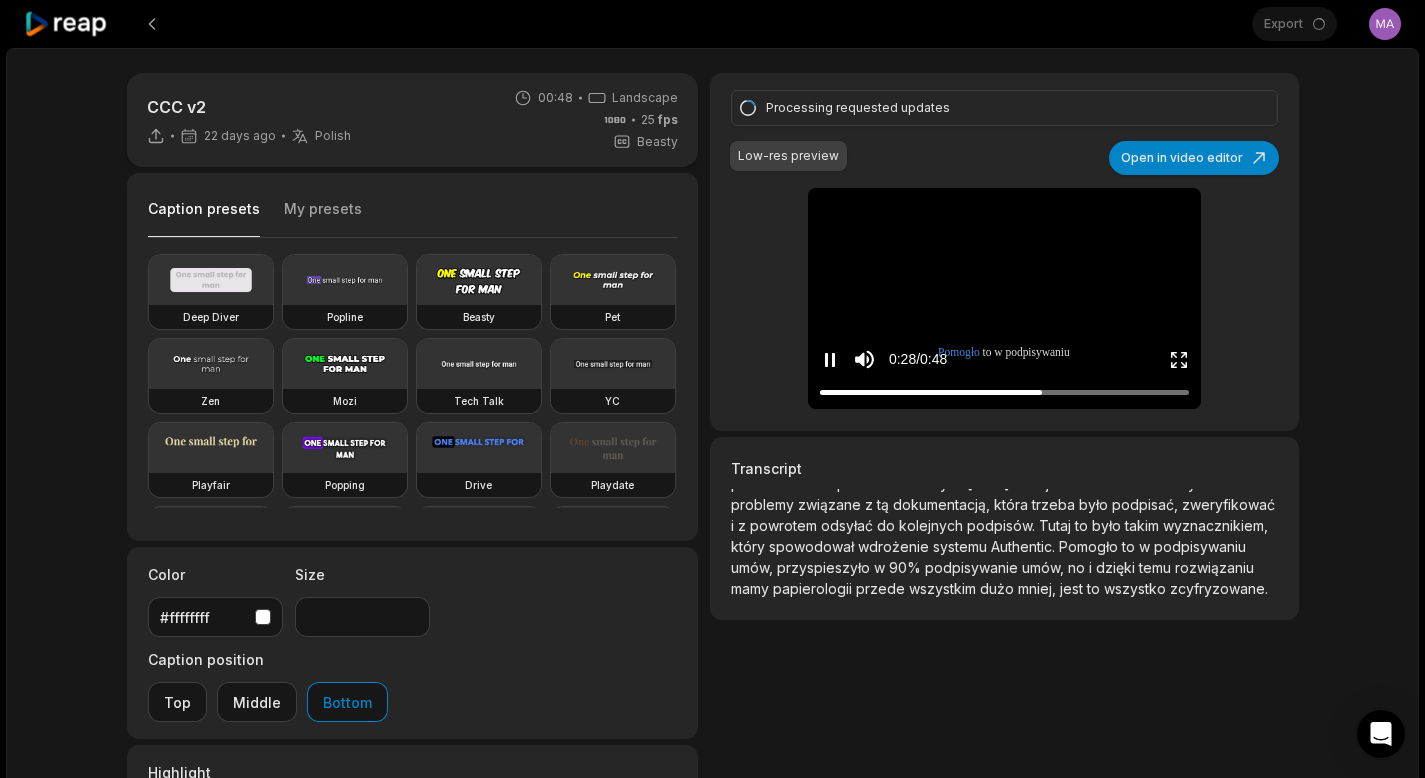 click 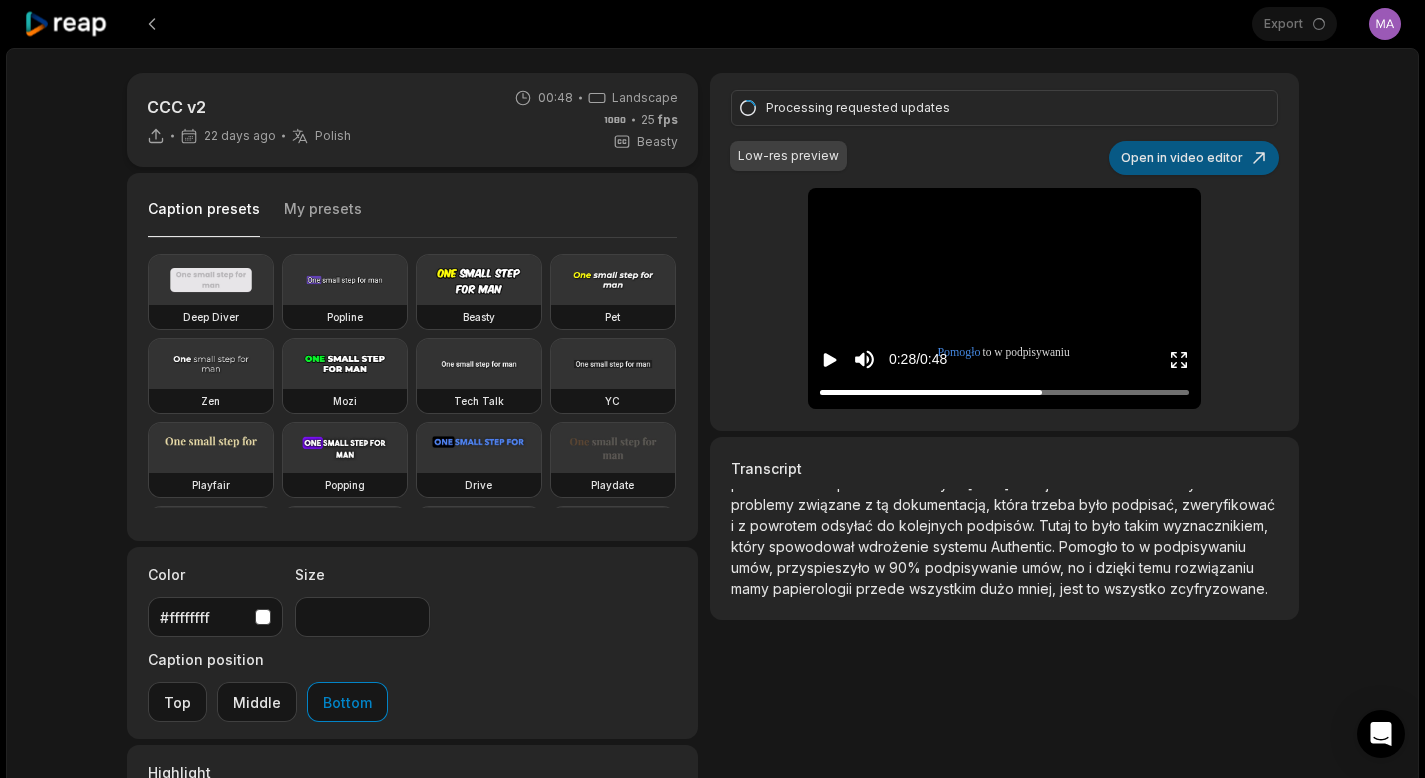 click on "Open in video editor" at bounding box center [1194, 158] 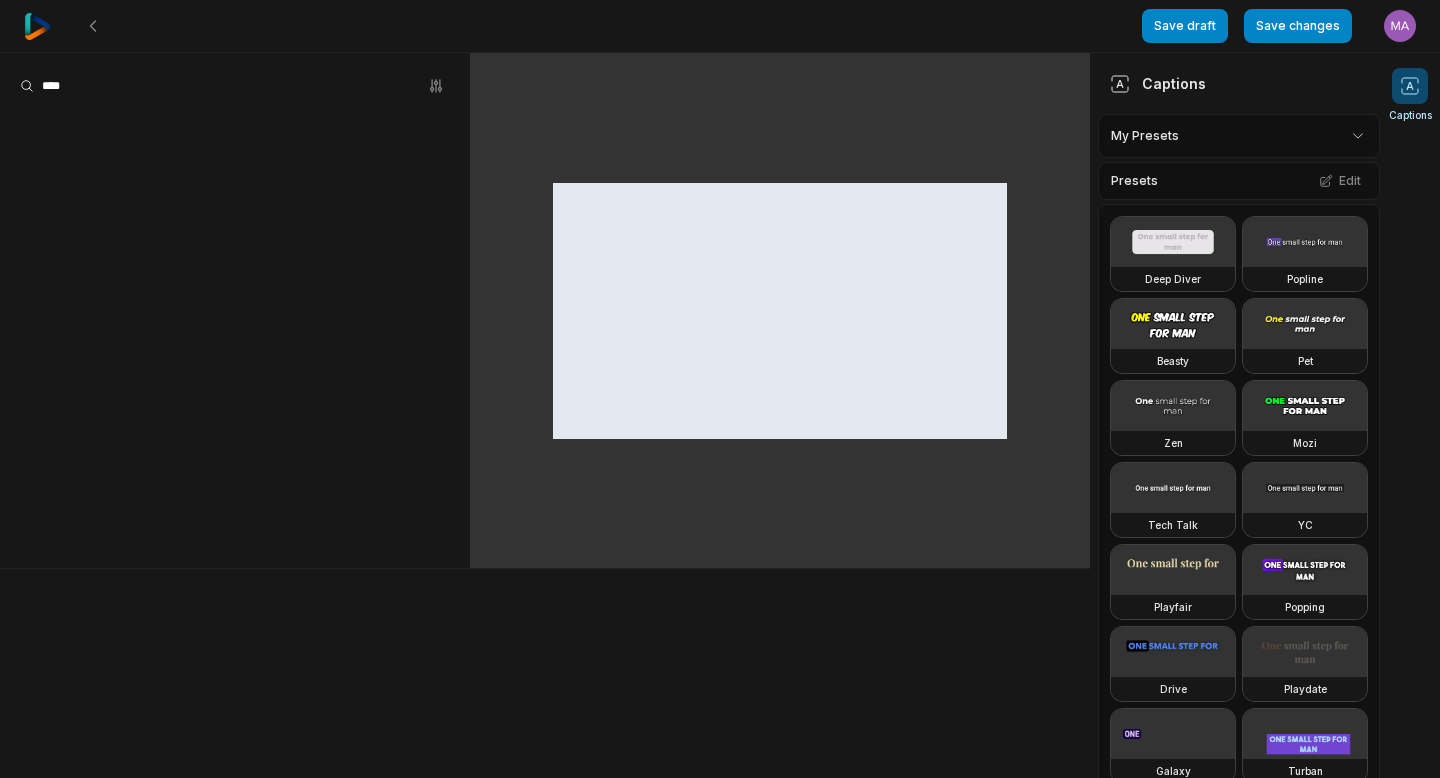 scroll, scrollTop: 0, scrollLeft: 0, axis: both 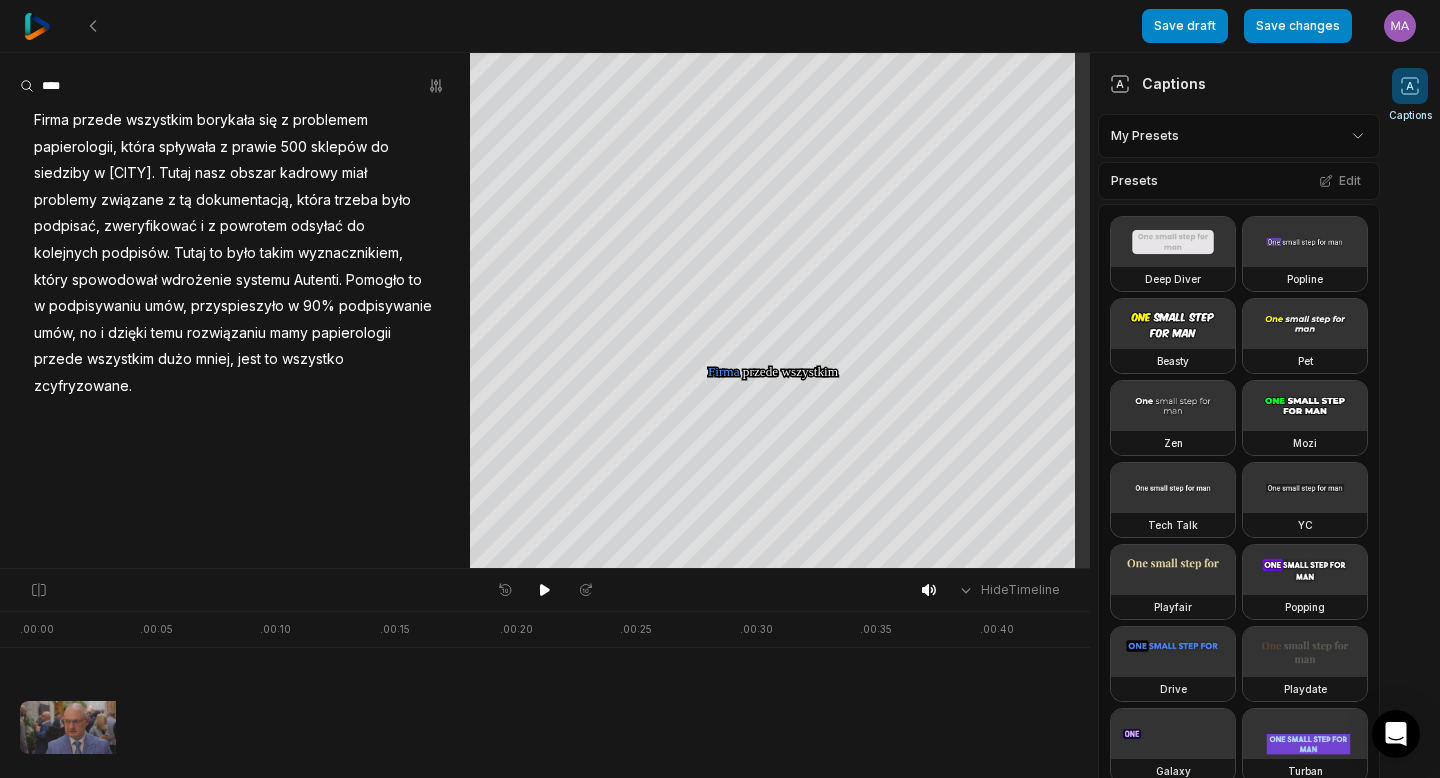 click on "Save draft Save changes Open user menu" at bounding box center [1279, 26] 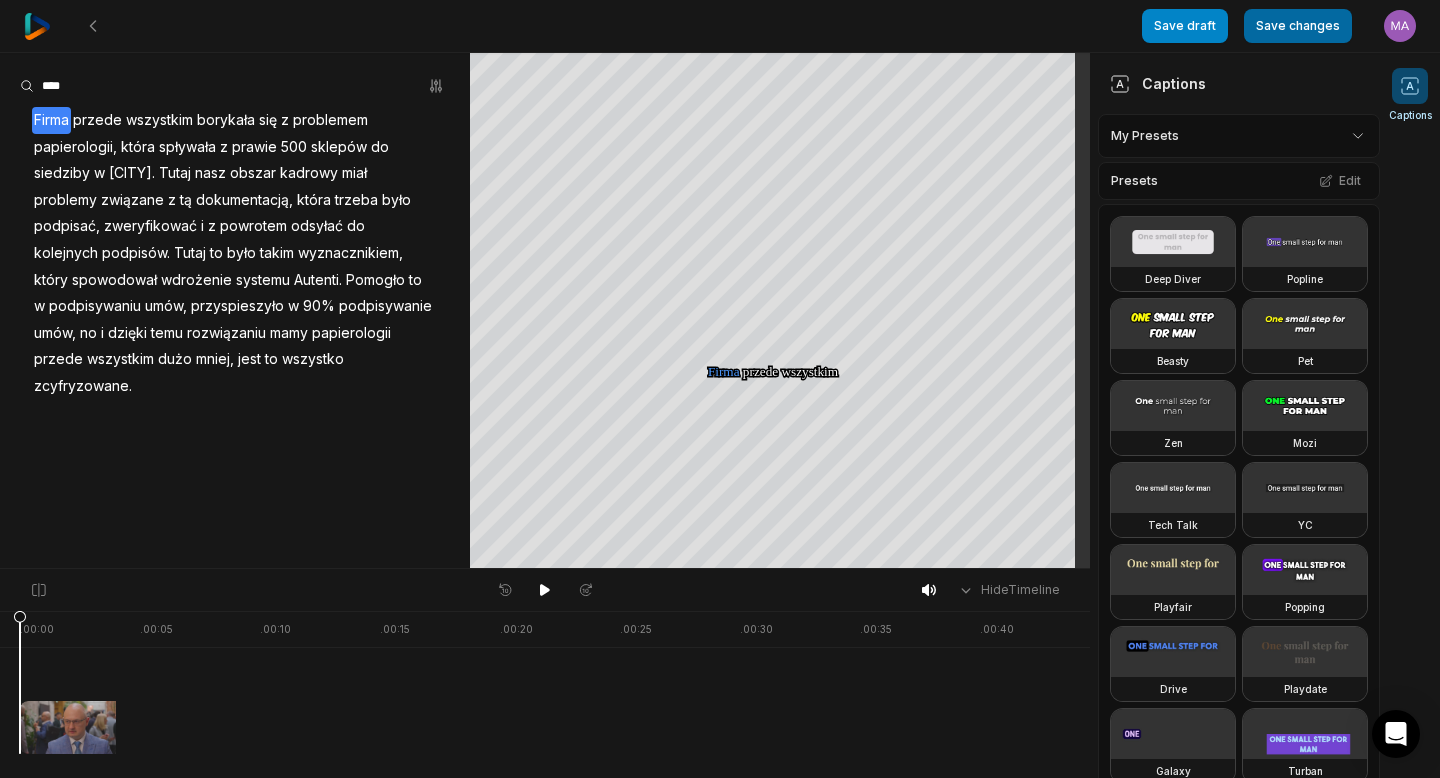 click on "Save changes" at bounding box center (1298, 26) 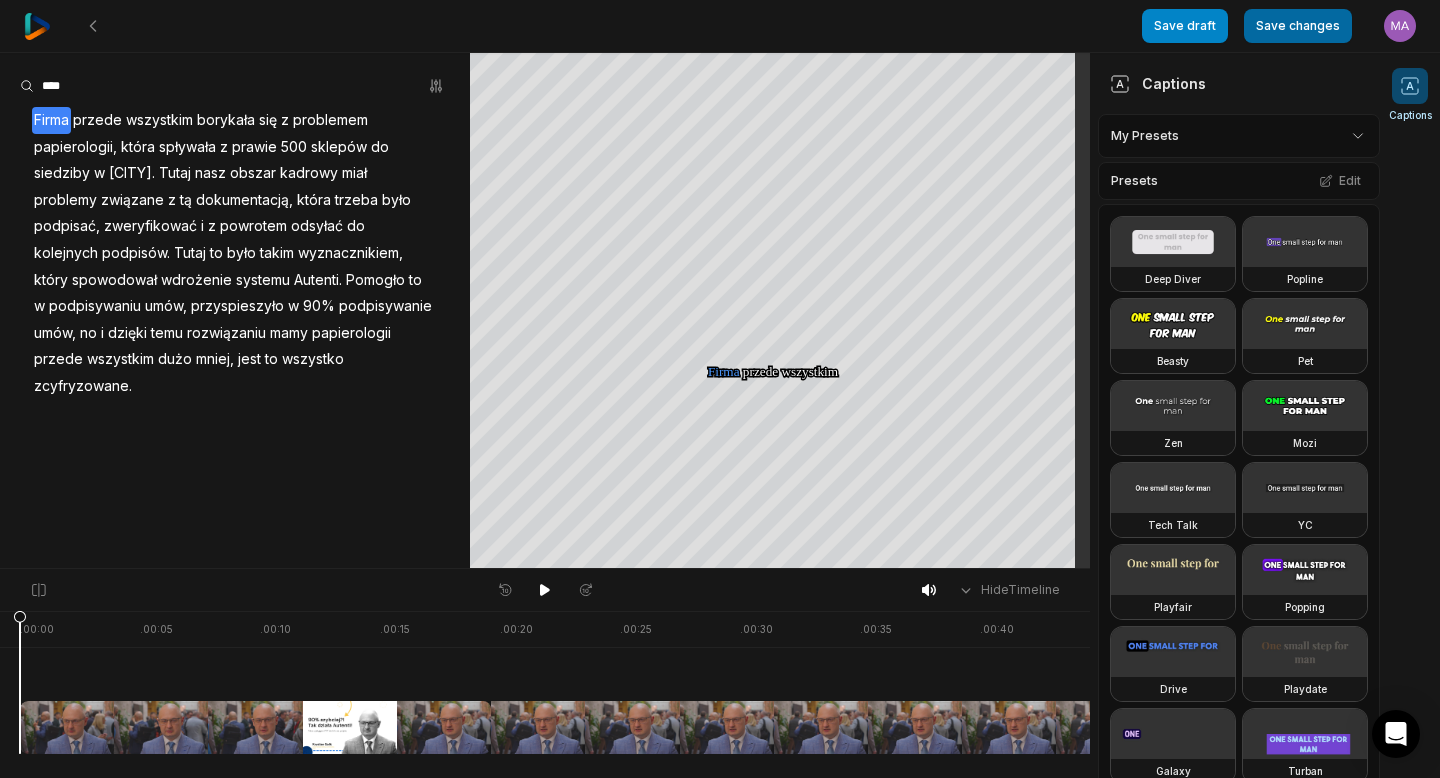 click on "Save changes" at bounding box center [1298, 26] 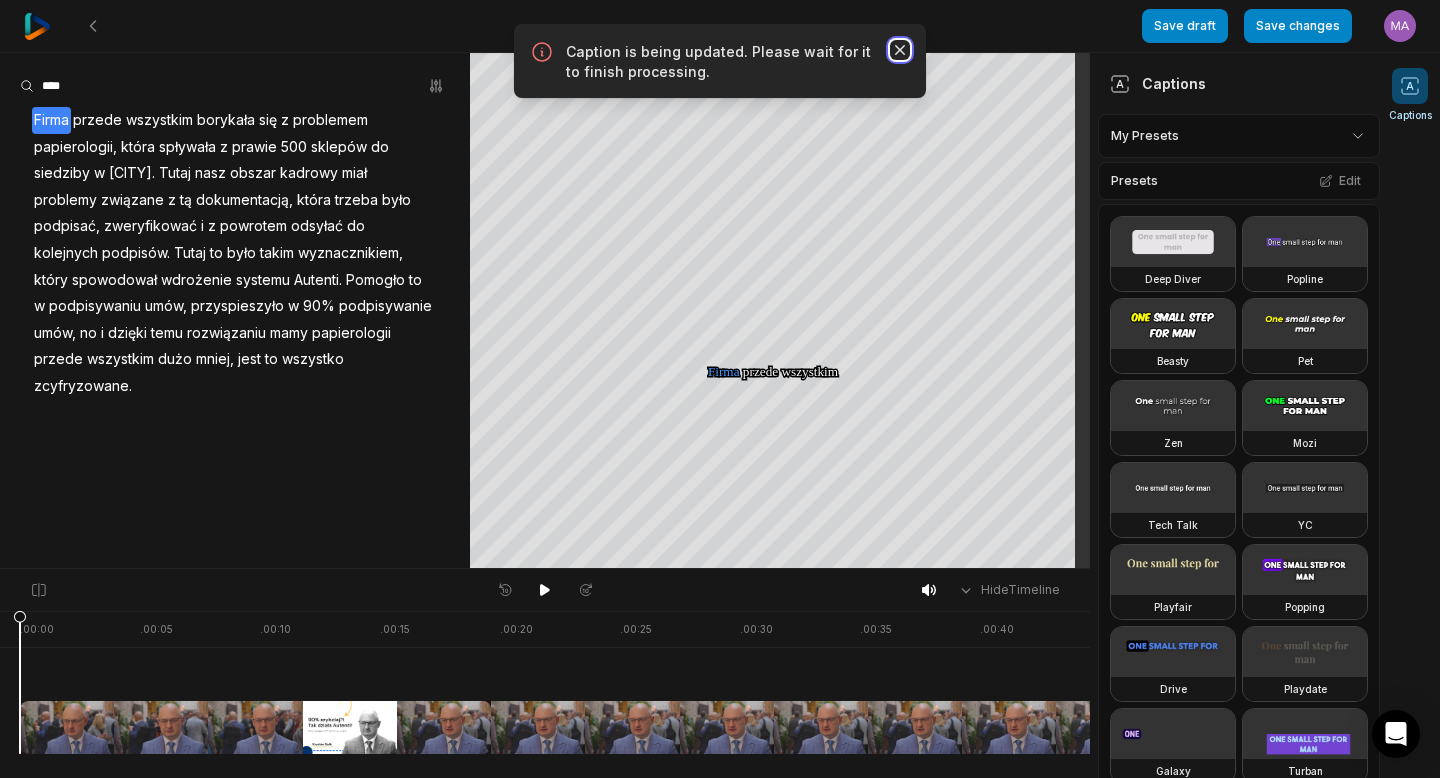 click 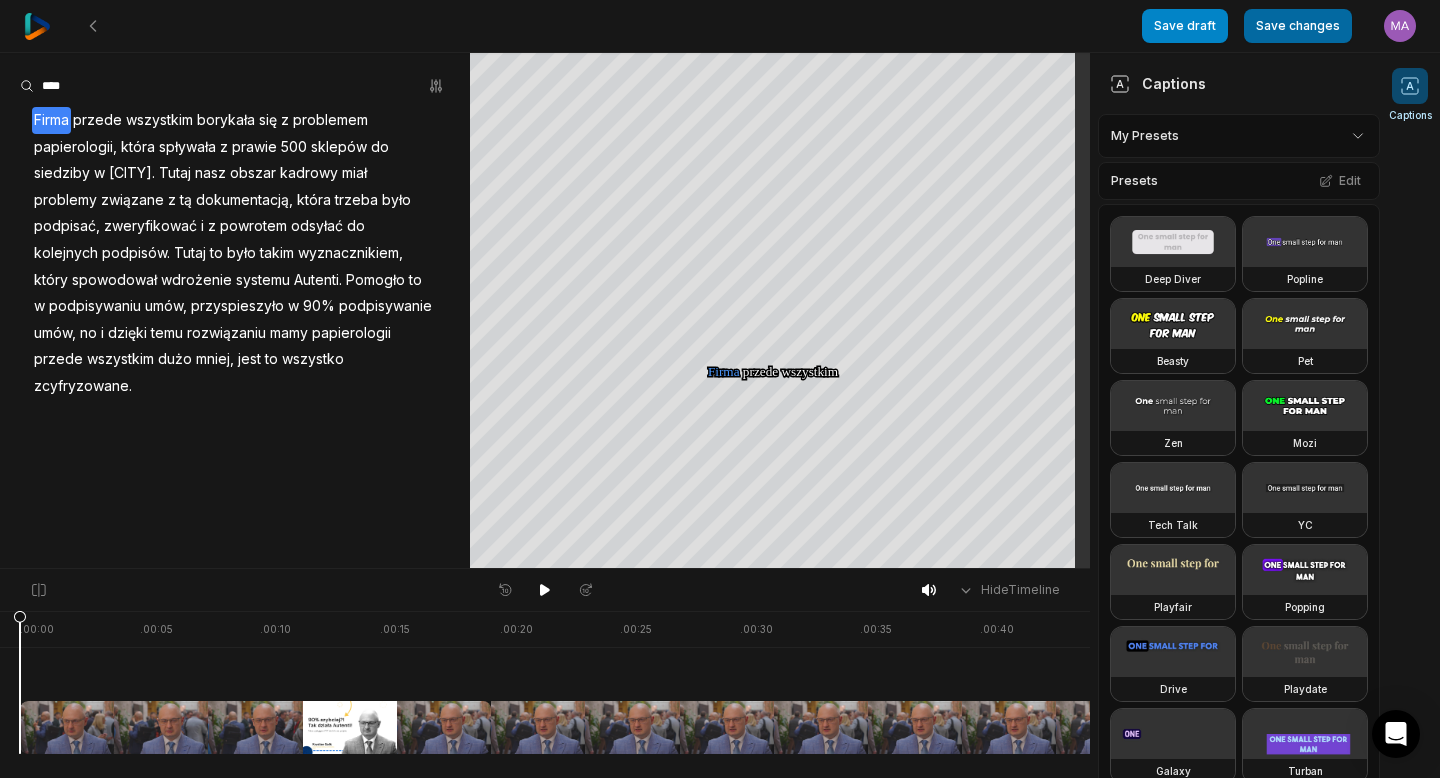 click on "Save changes" at bounding box center [1298, 26] 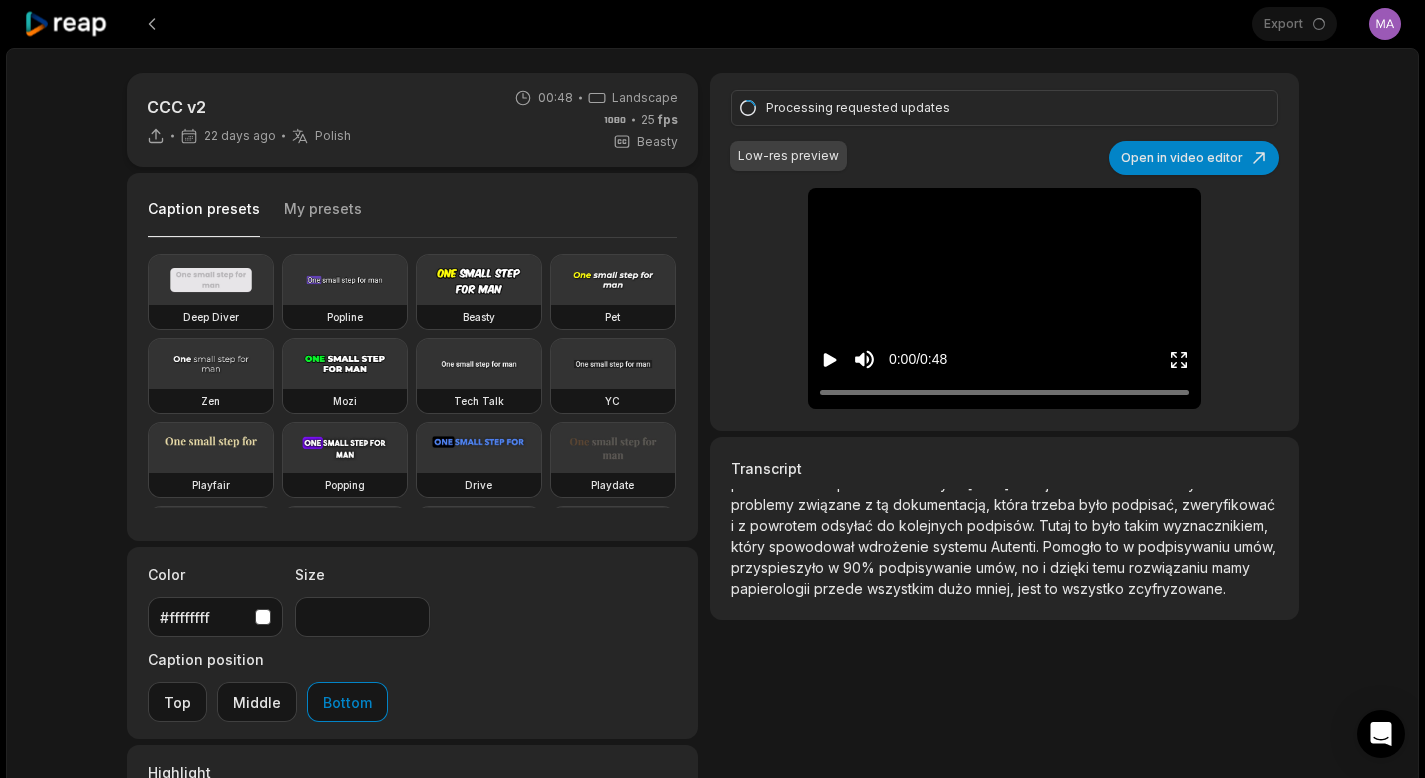 scroll, scrollTop: 58, scrollLeft: 0, axis: vertical 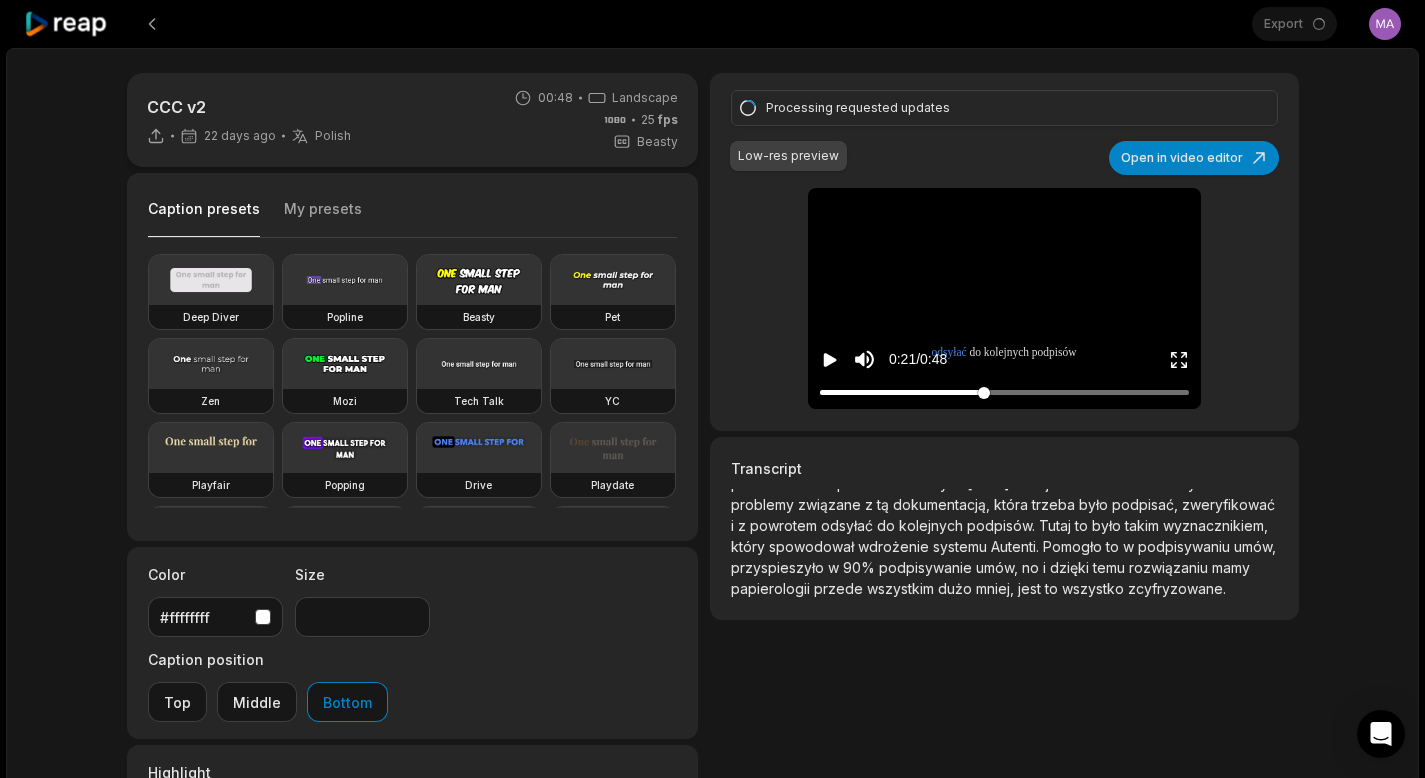 click at bounding box center (1004, 392) 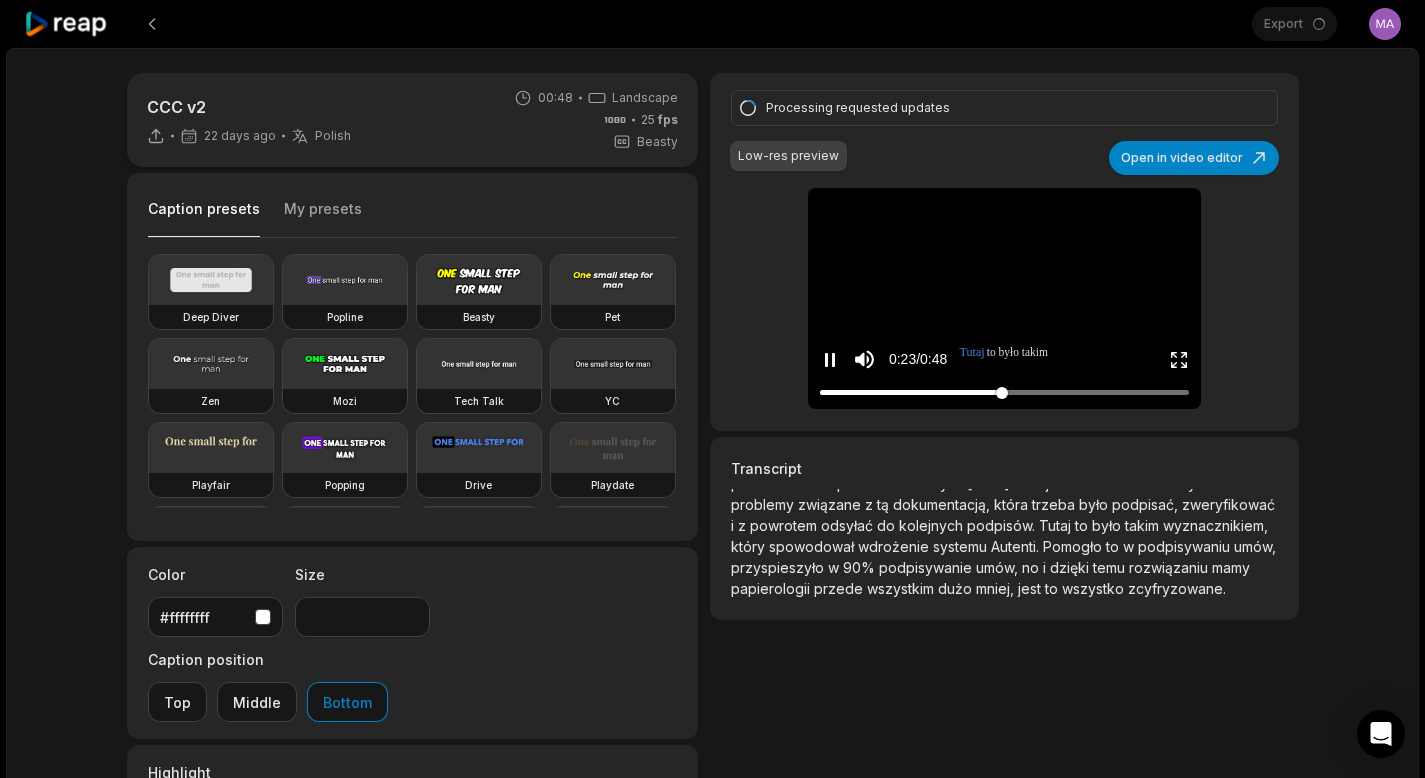 click at bounding box center (1004, 392) 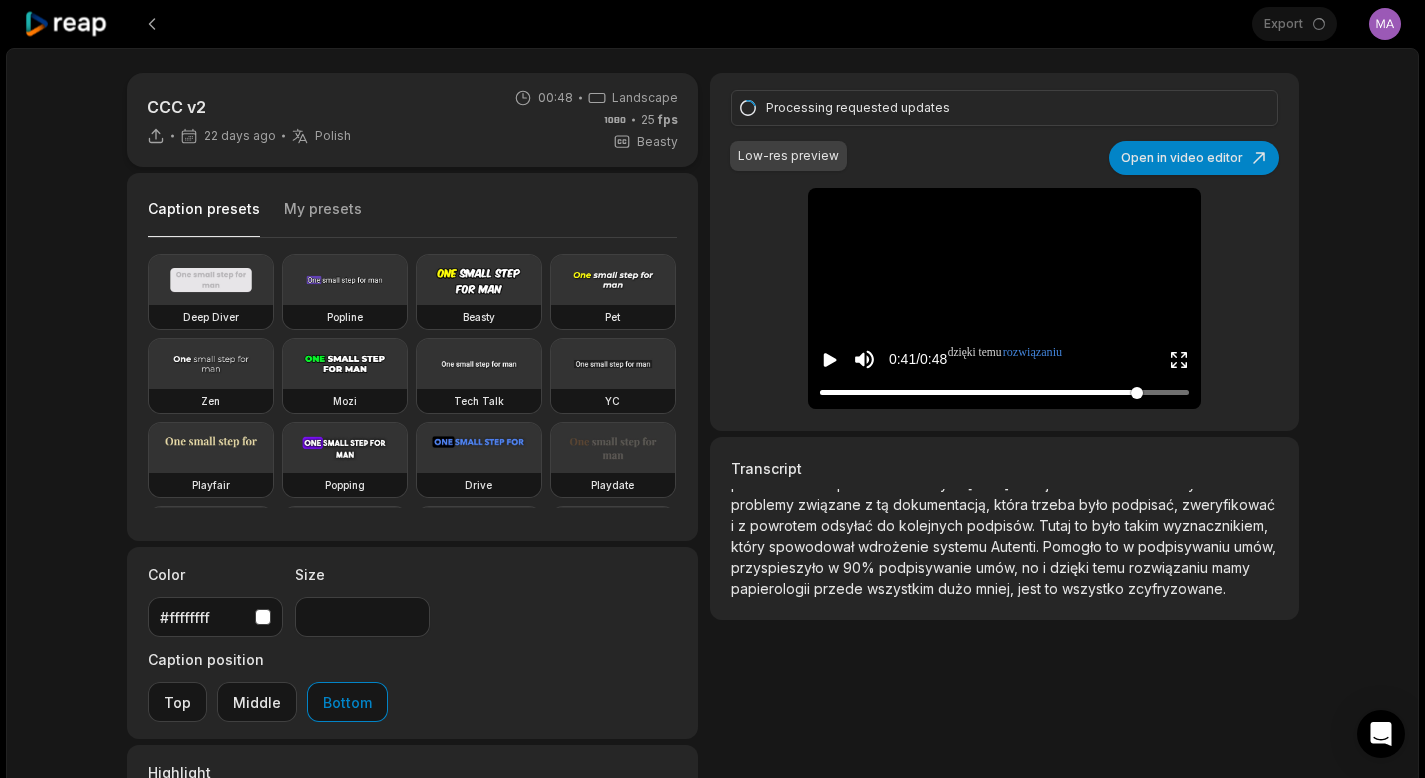 click at bounding box center [1004, 392] 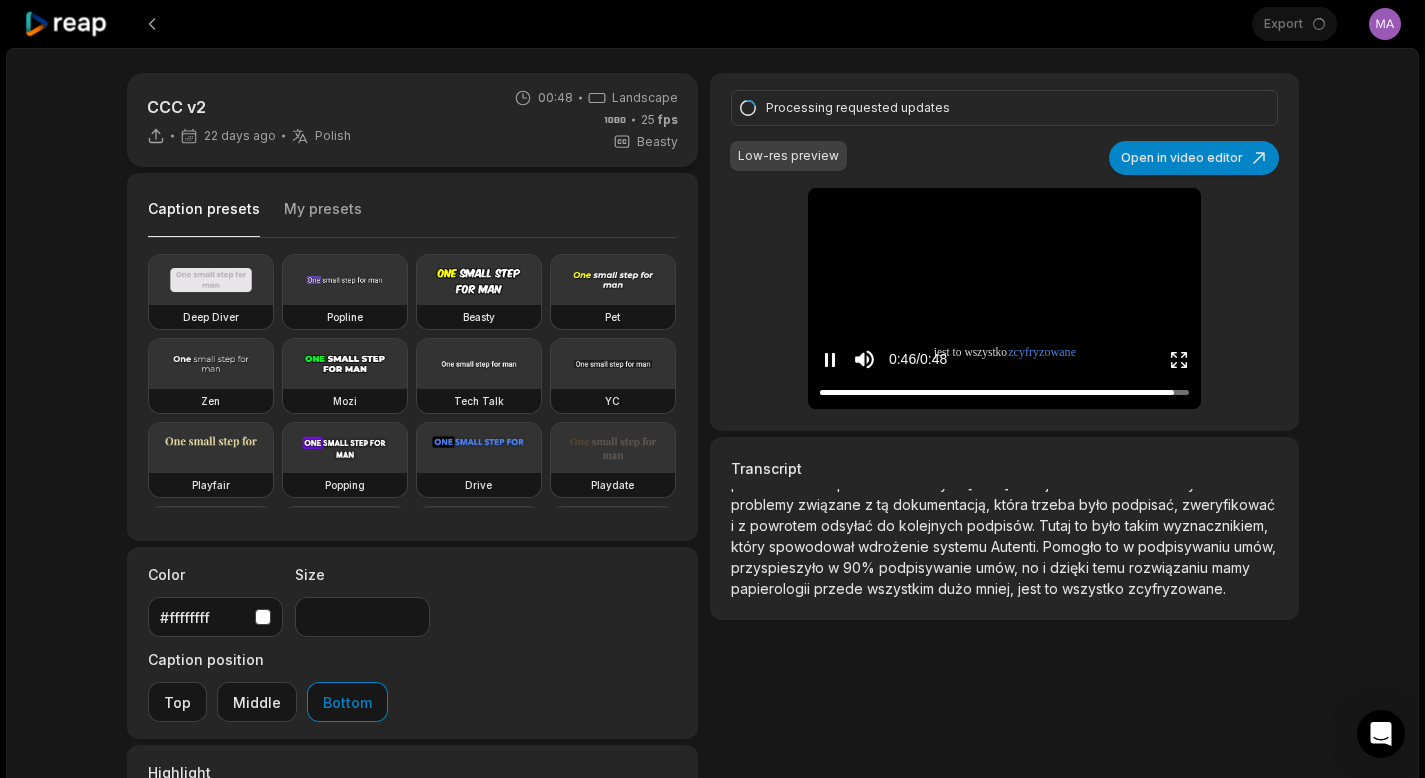 click 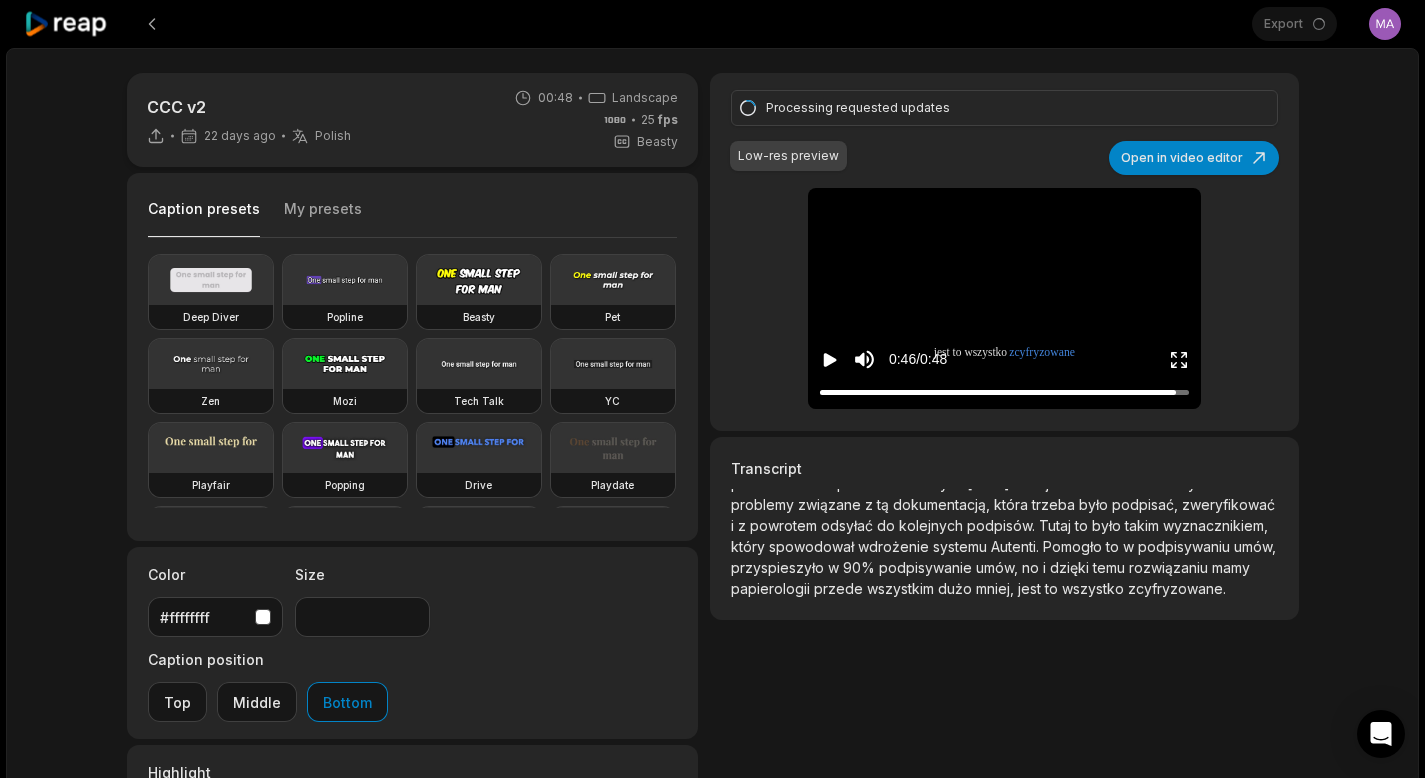 click at bounding box center [638, 24] 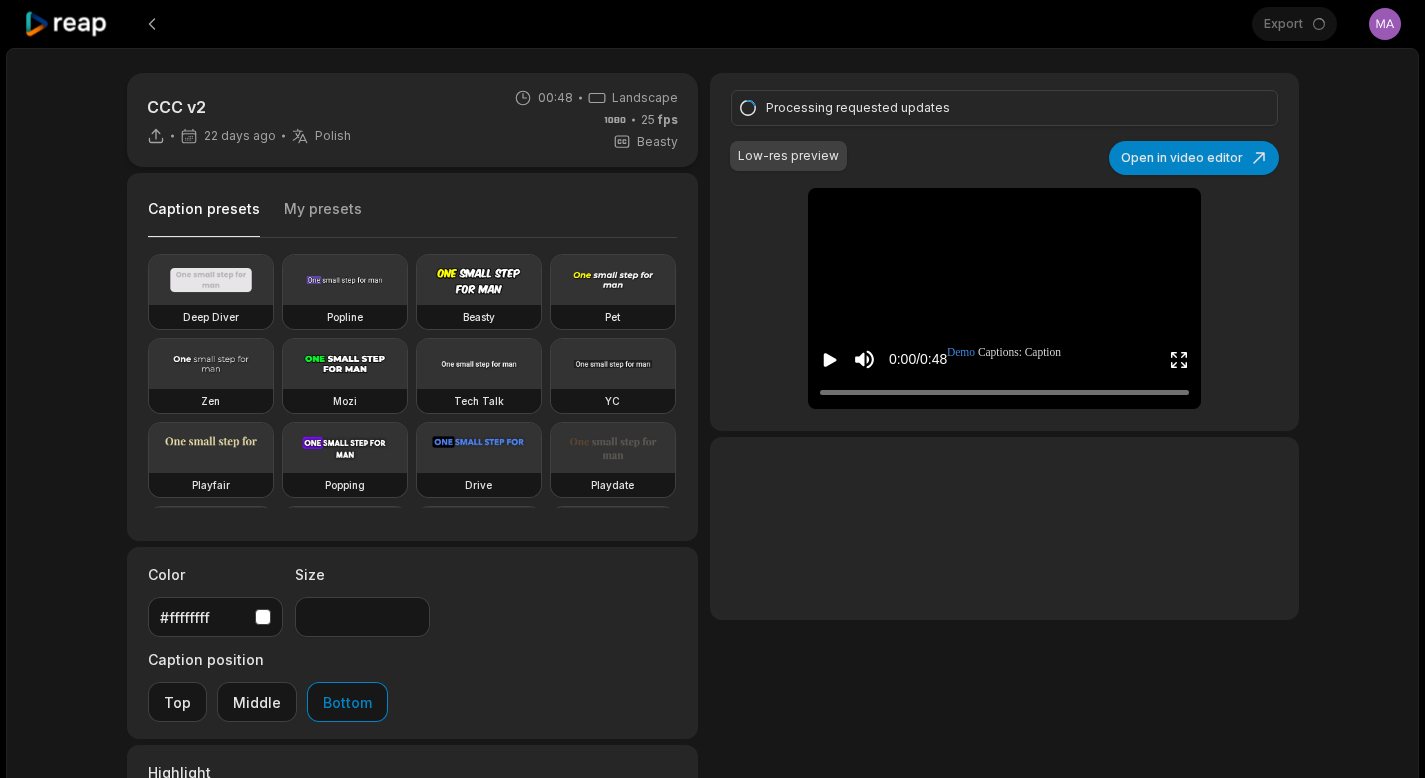 scroll, scrollTop: 0, scrollLeft: 0, axis: both 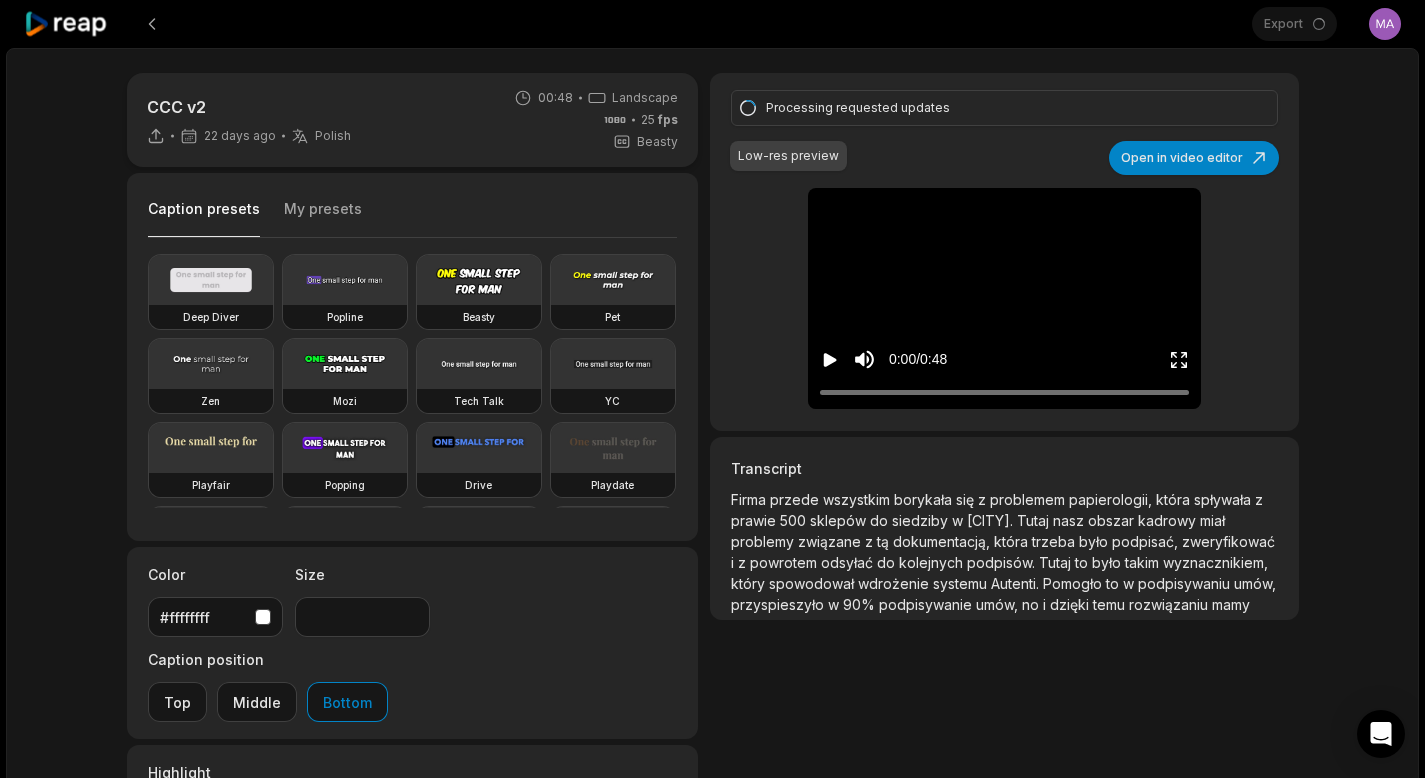 click on "podpisać," at bounding box center [1147, 541] 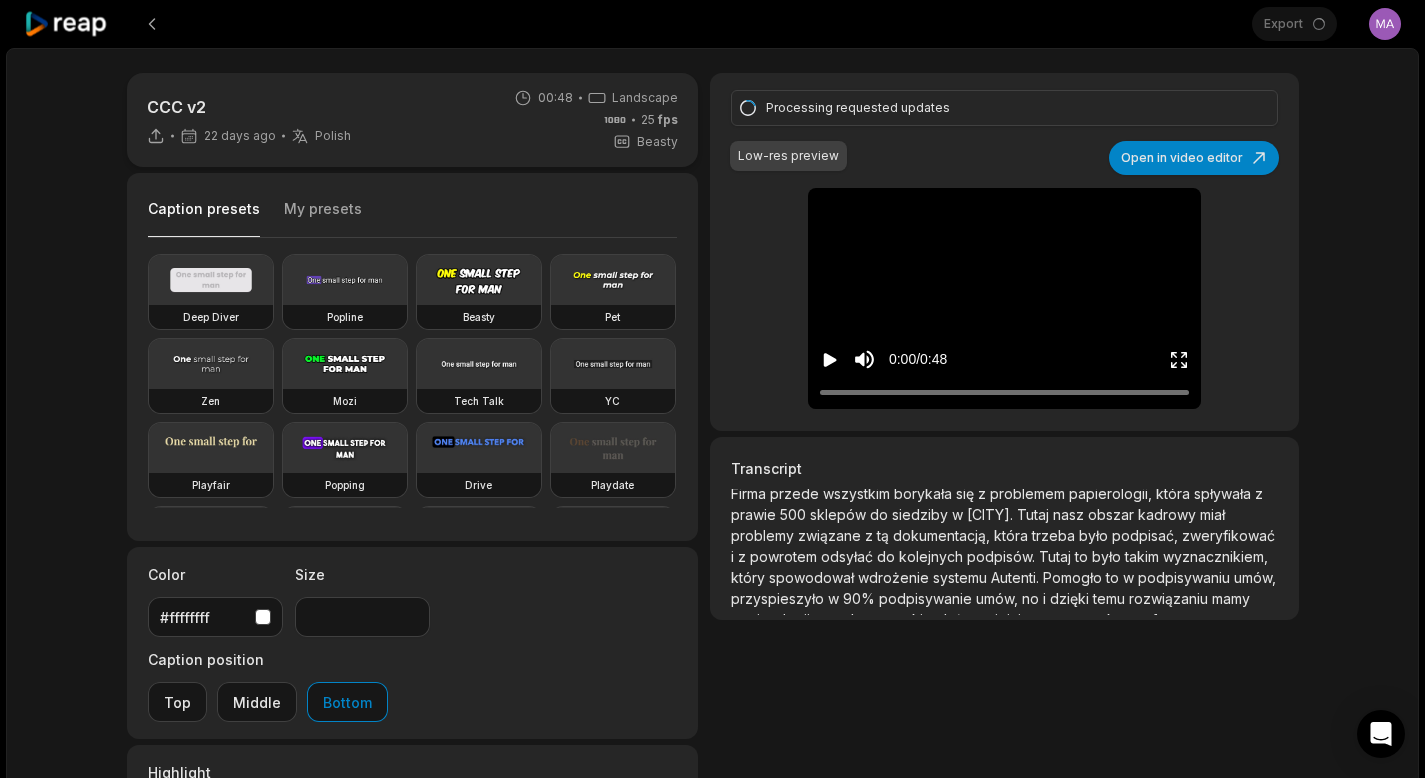 scroll, scrollTop: 0, scrollLeft: 0, axis: both 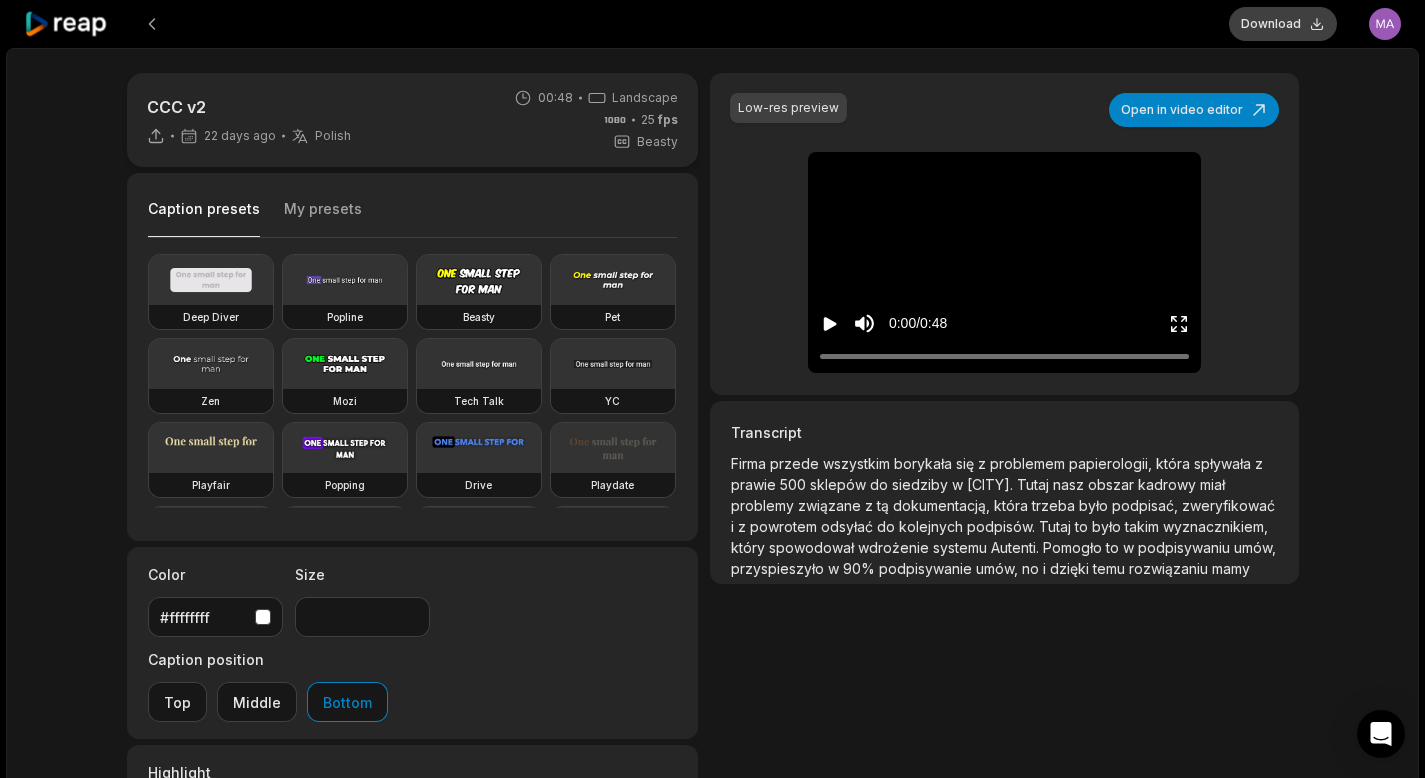 click on "Download" at bounding box center [1283, 24] 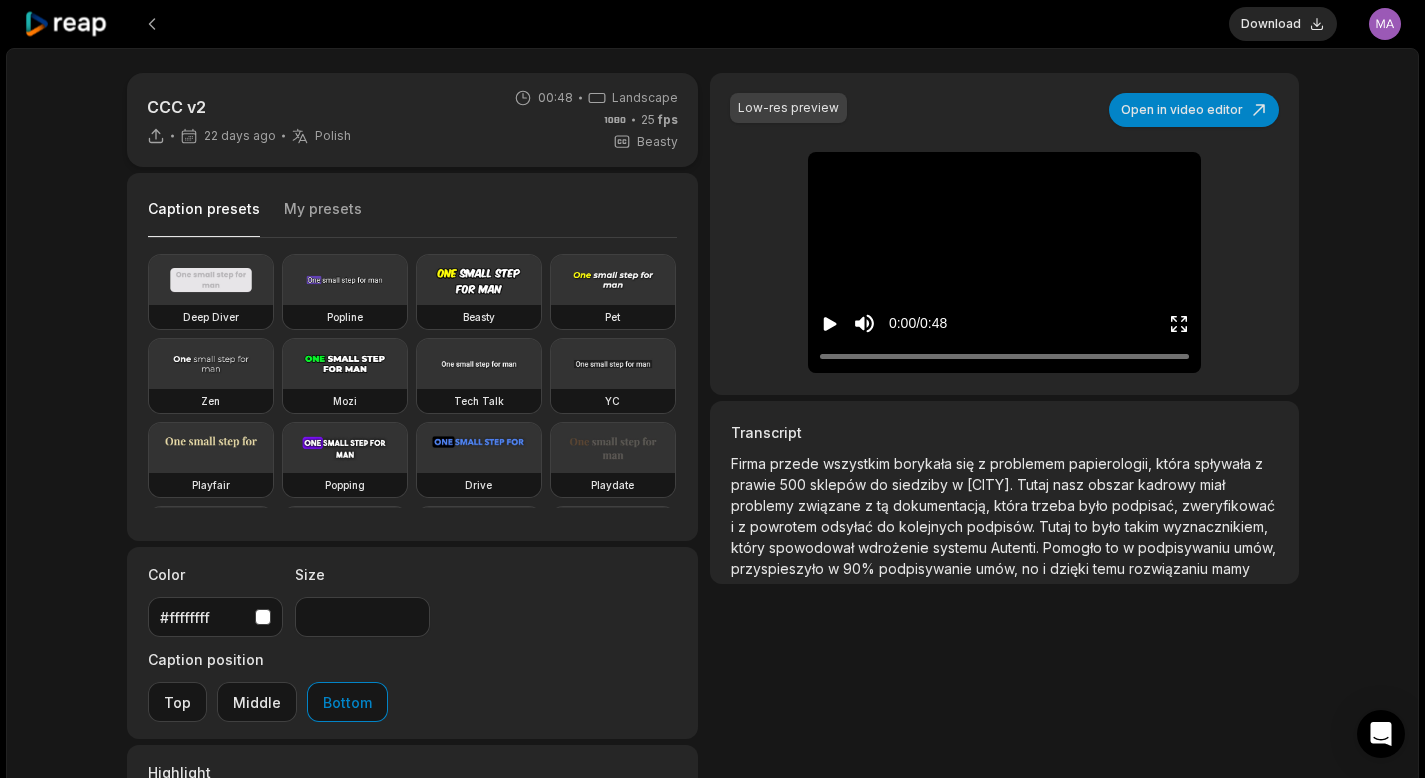 click 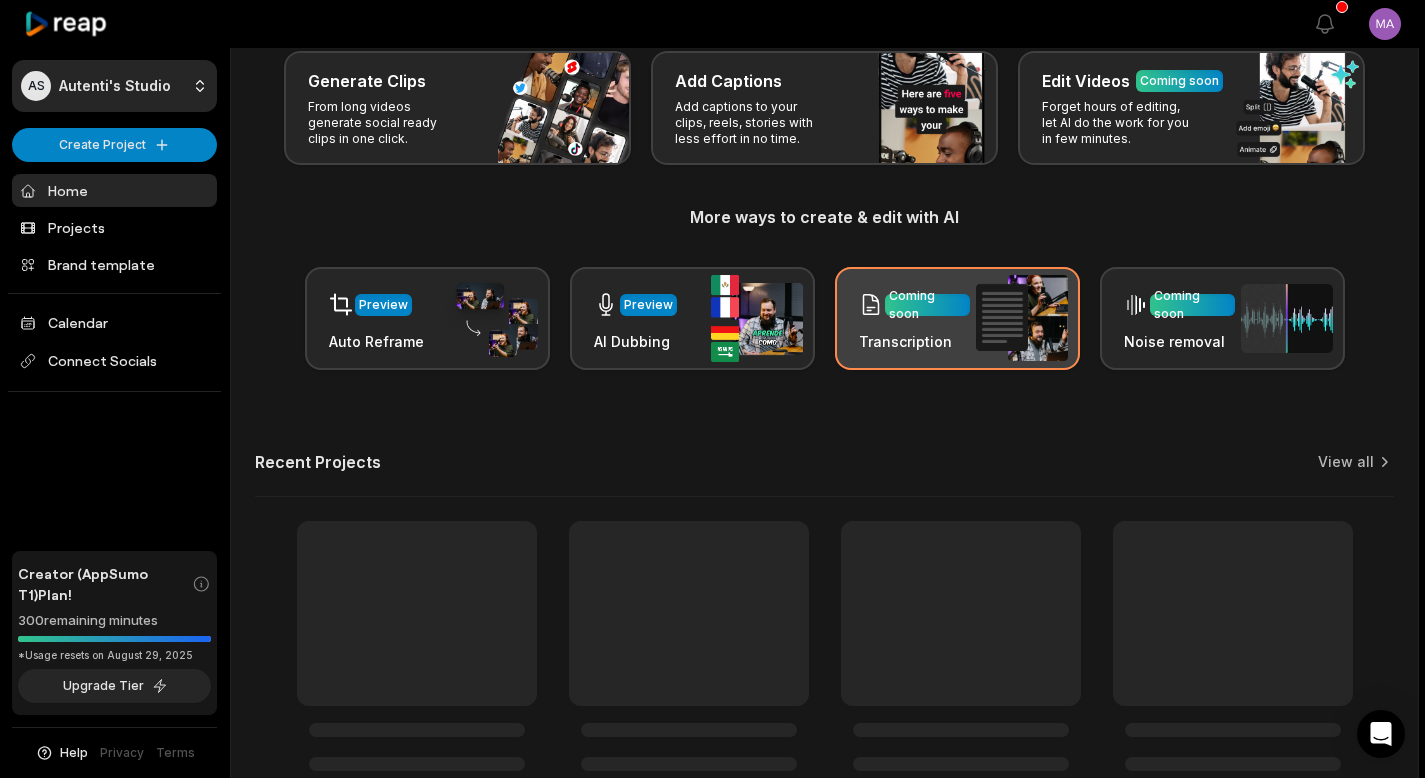 scroll, scrollTop: 186, scrollLeft: 0, axis: vertical 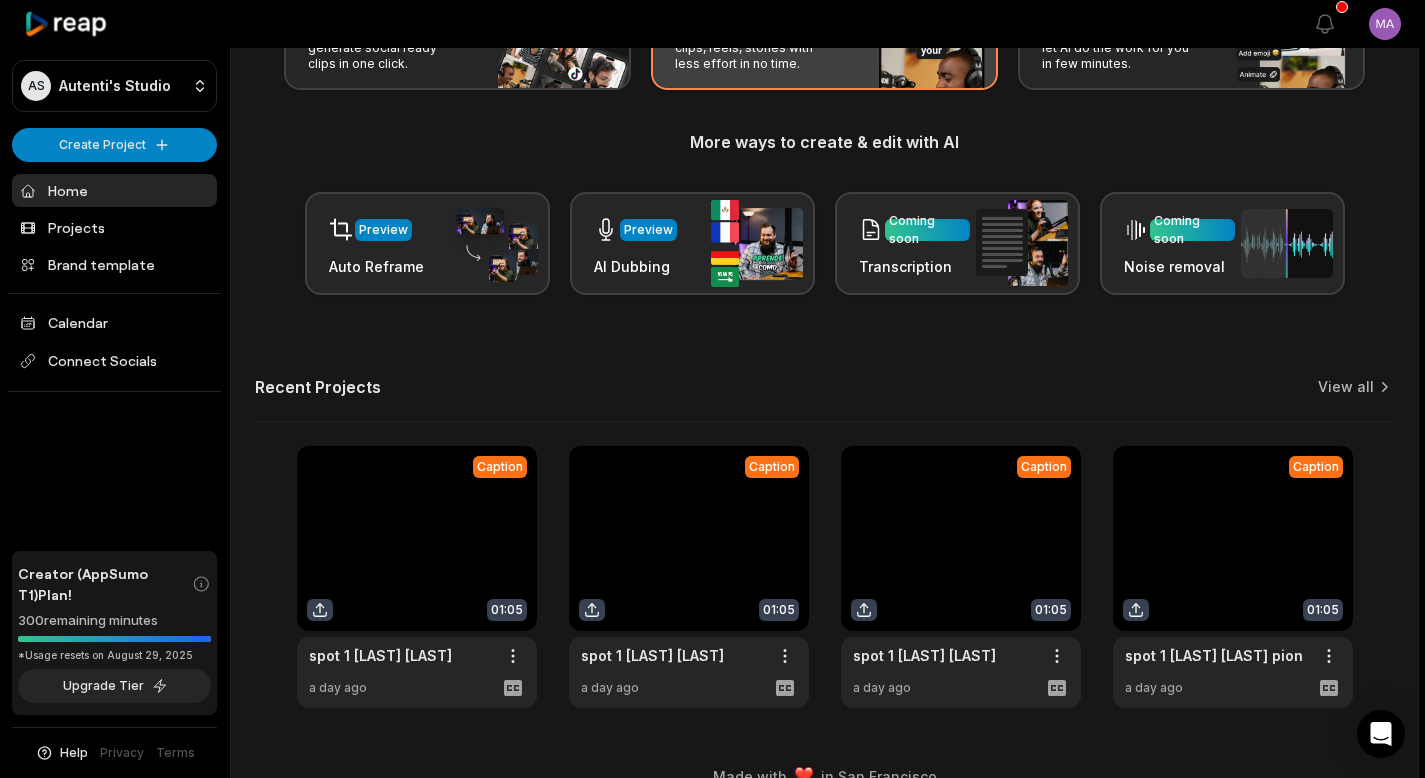 click on "Add Captions Add captions to your clips, reels, stories with less effort in no time." at bounding box center [824, 33] 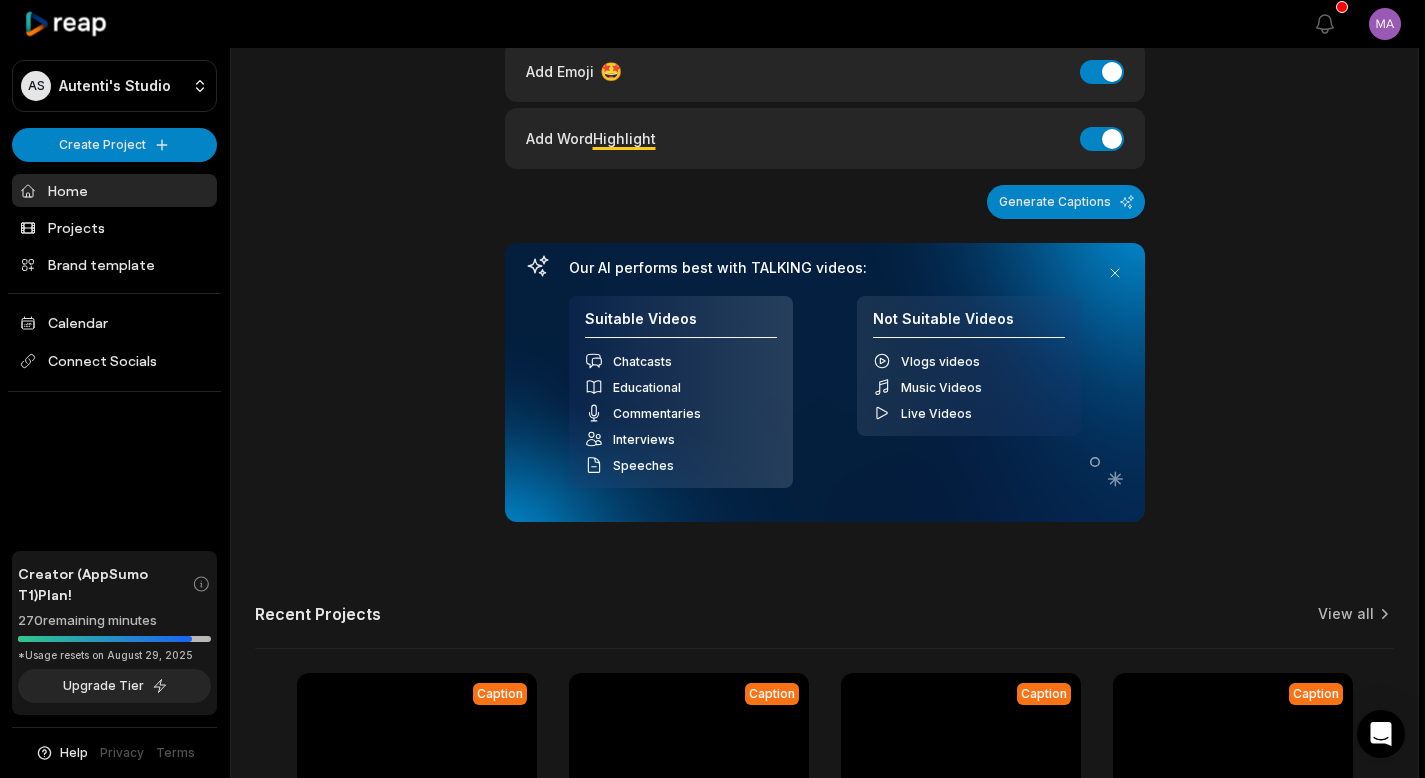scroll, scrollTop: 703, scrollLeft: 0, axis: vertical 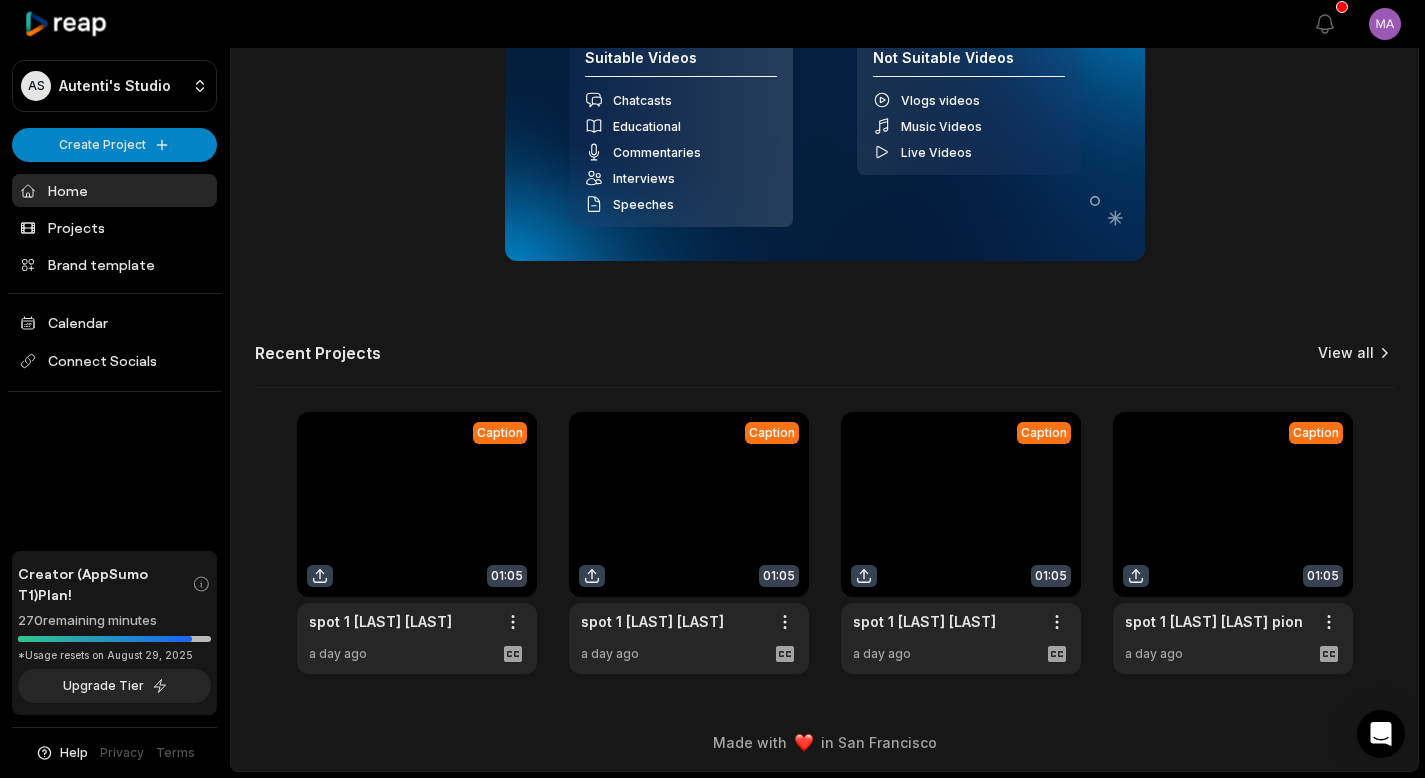 click on "View all" at bounding box center [1346, 353] 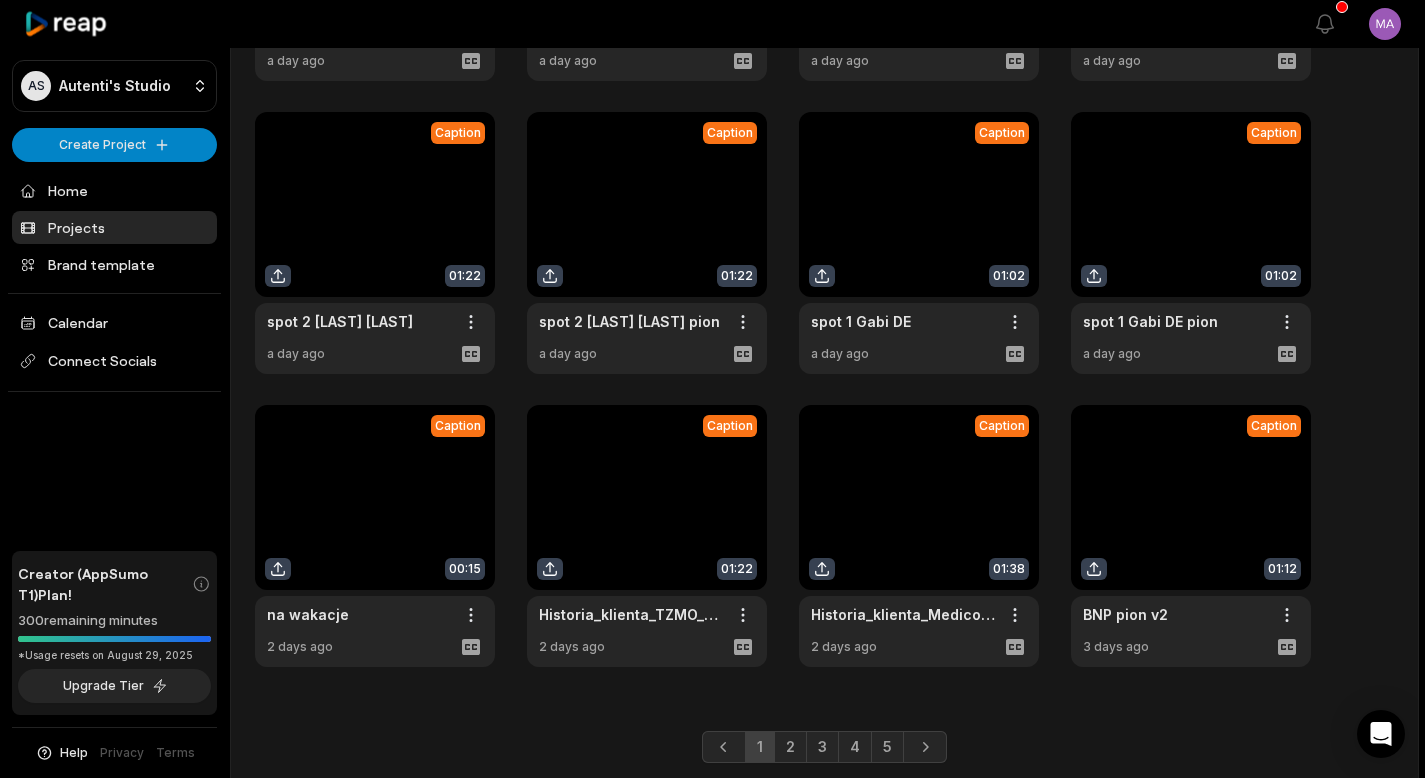 scroll, scrollTop: 387, scrollLeft: 0, axis: vertical 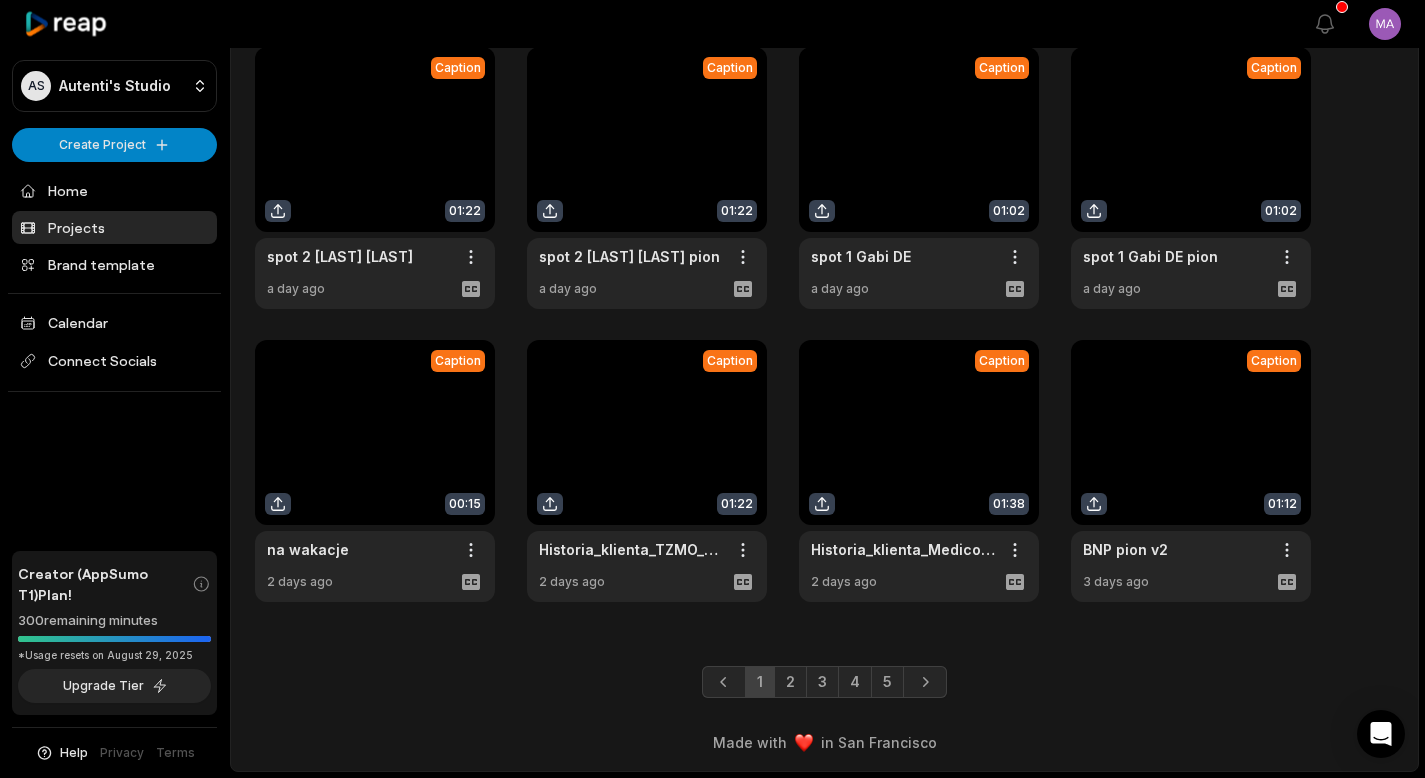 drag, startPoint x: 857, startPoint y: 675, endPoint x: 892, endPoint y: 663, distance: 37 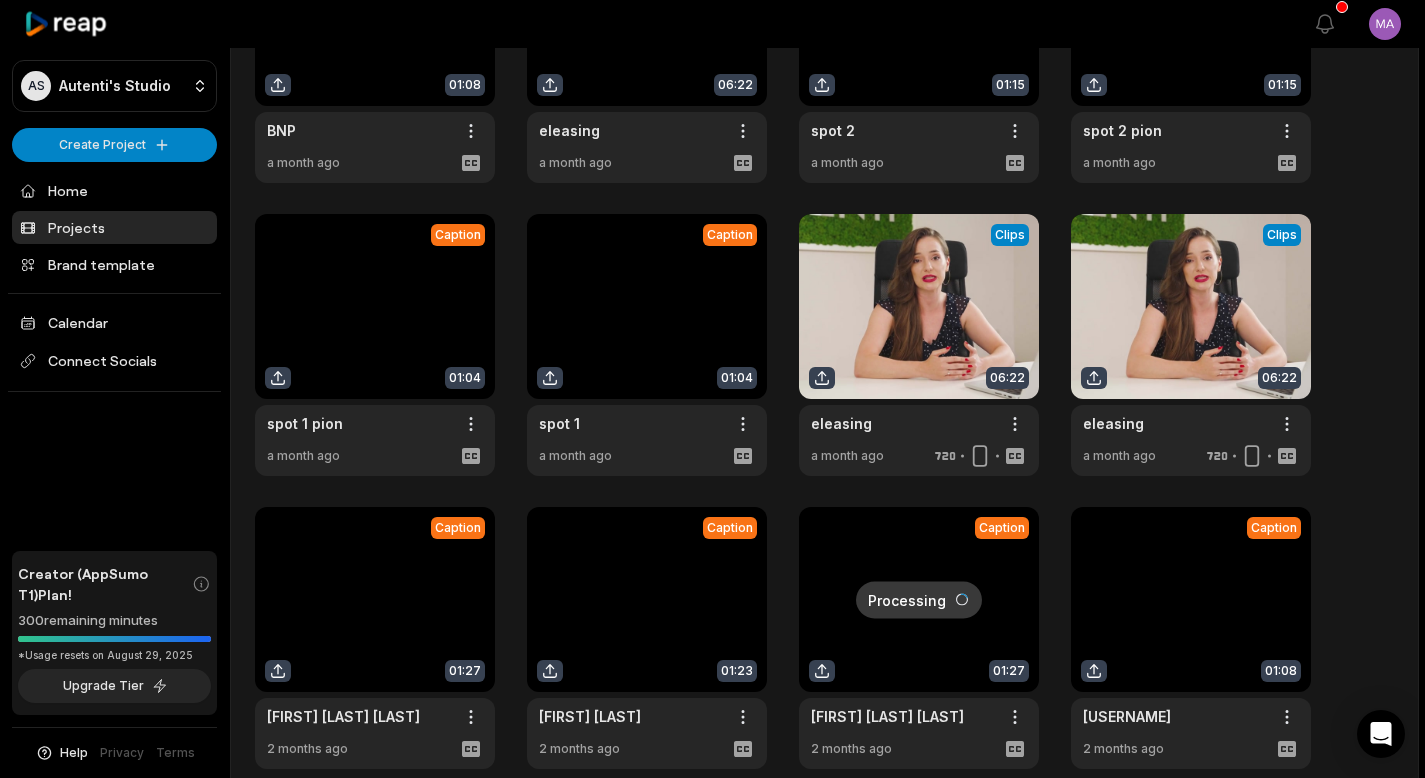 scroll, scrollTop: 387, scrollLeft: 0, axis: vertical 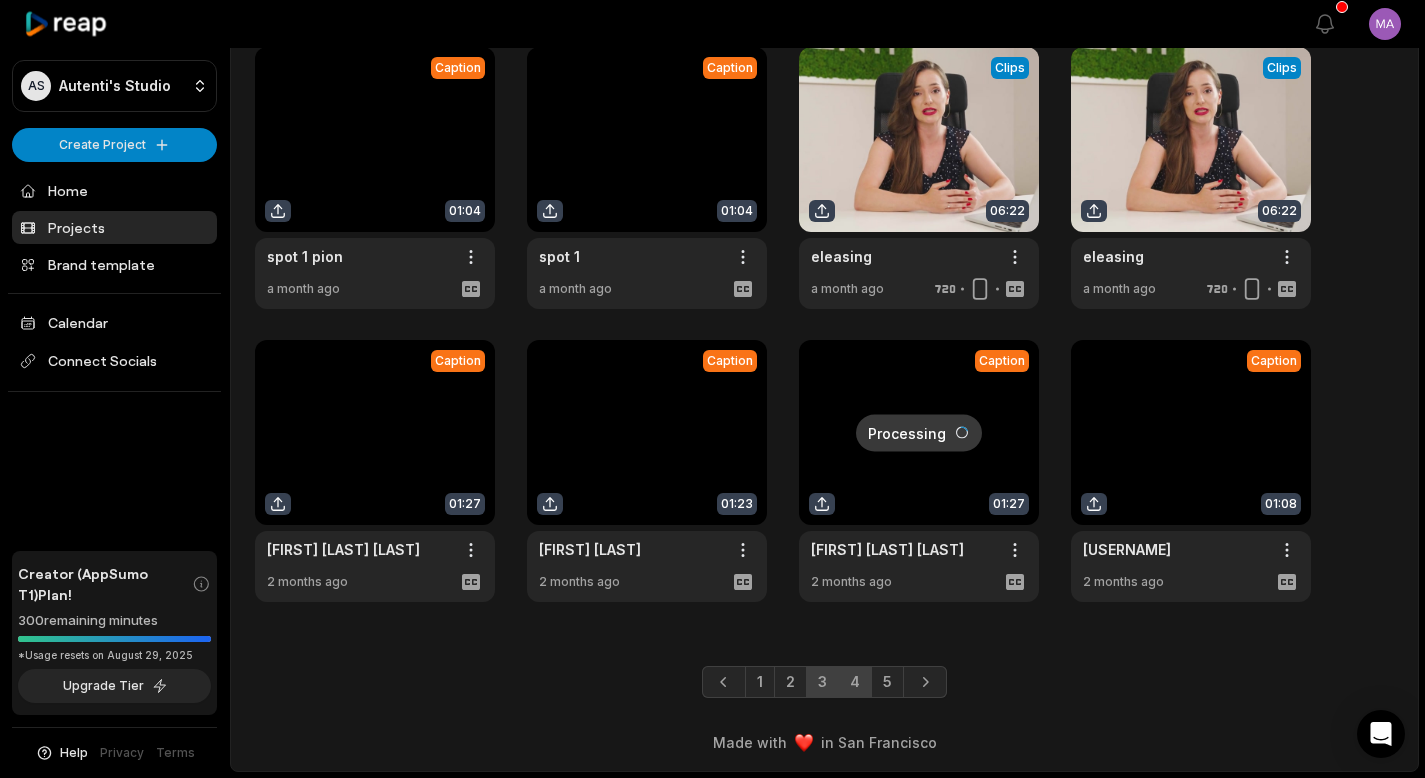 click on "3" at bounding box center (822, 682) 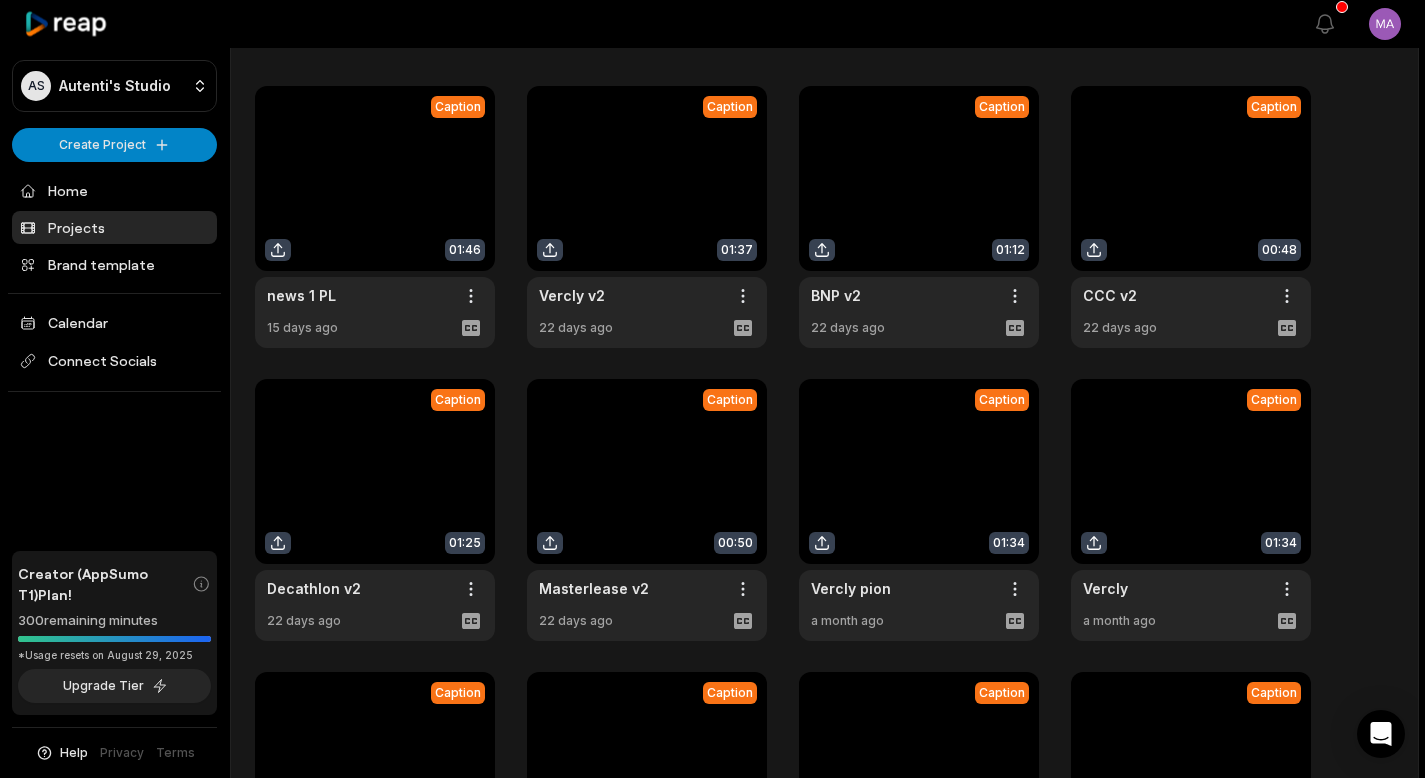 scroll, scrollTop: 68, scrollLeft: 0, axis: vertical 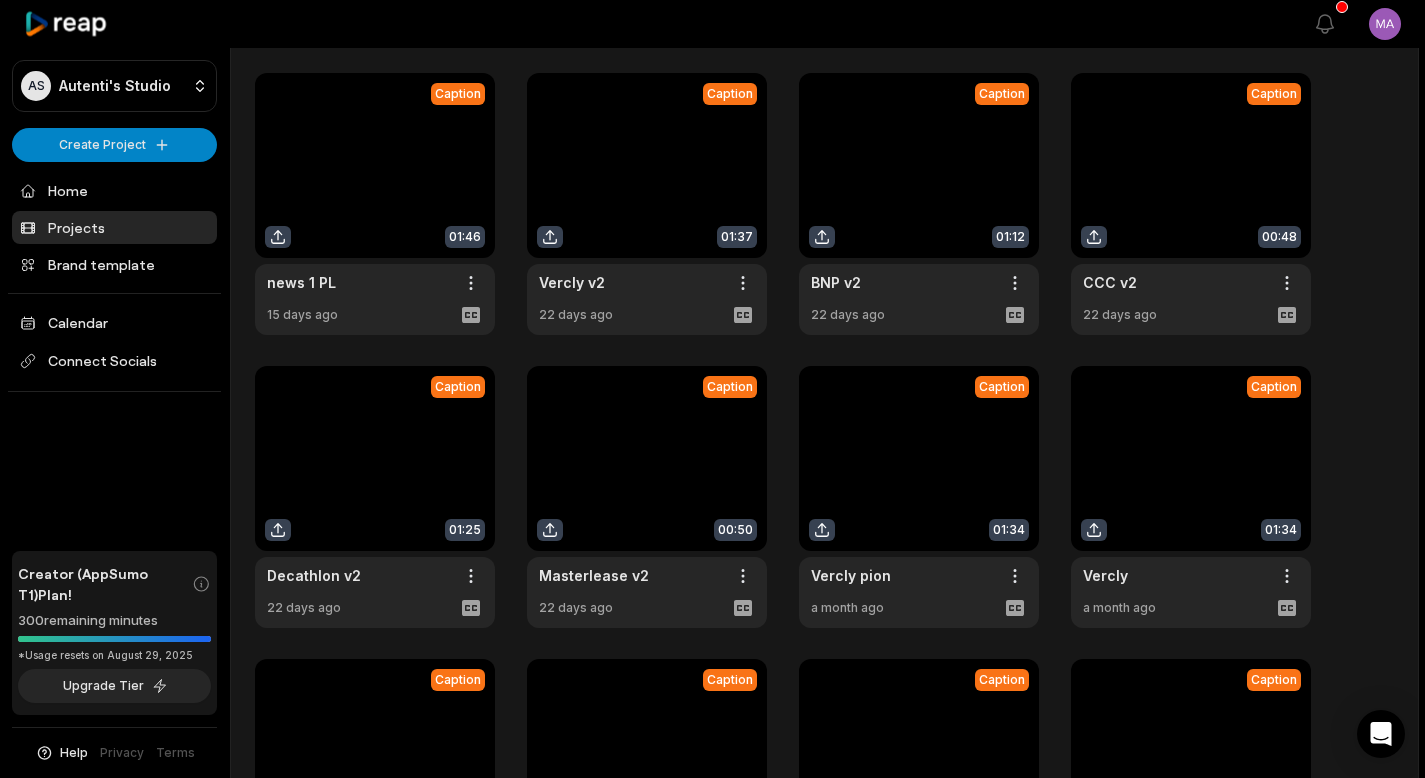click at bounding box center [647, 497] 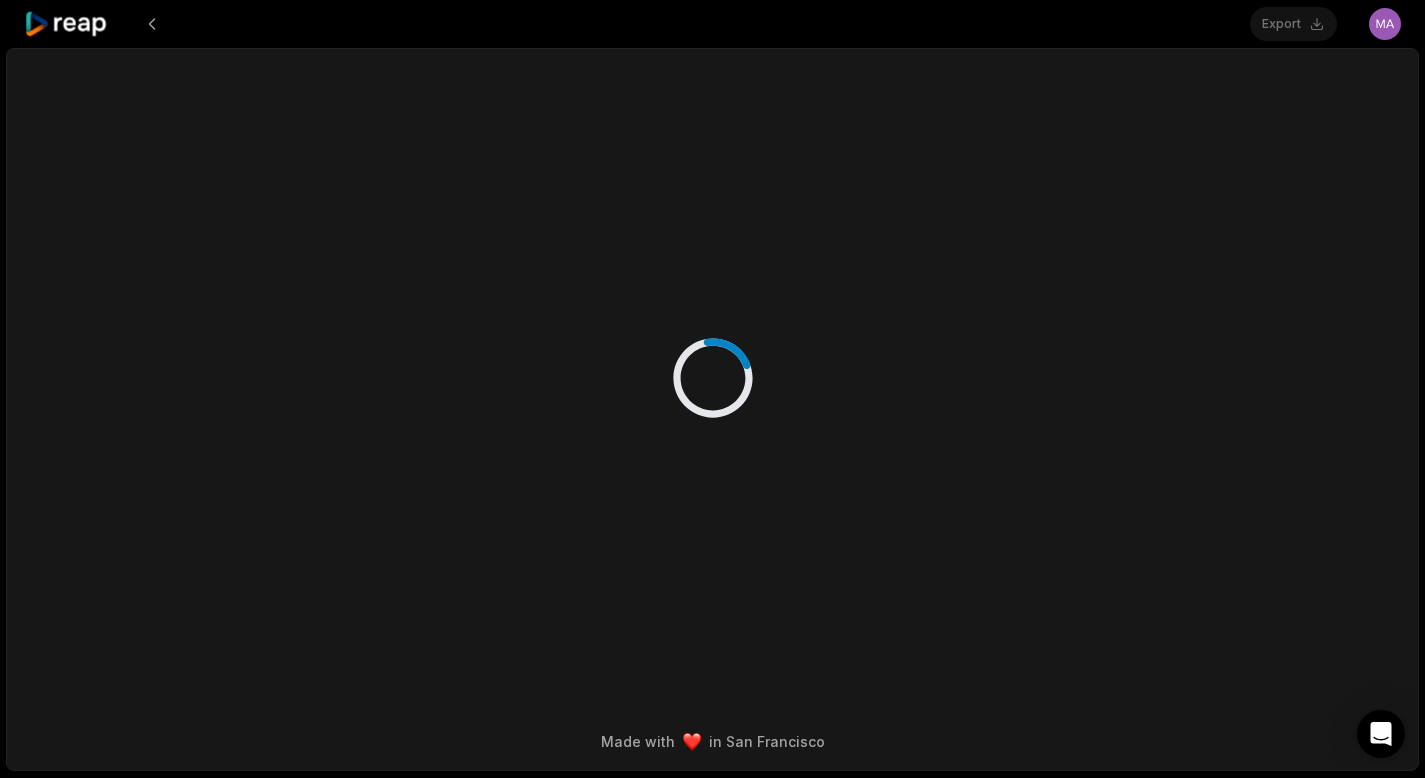scroll, scrollTop: 0, scrollLeft: 0, axis: both 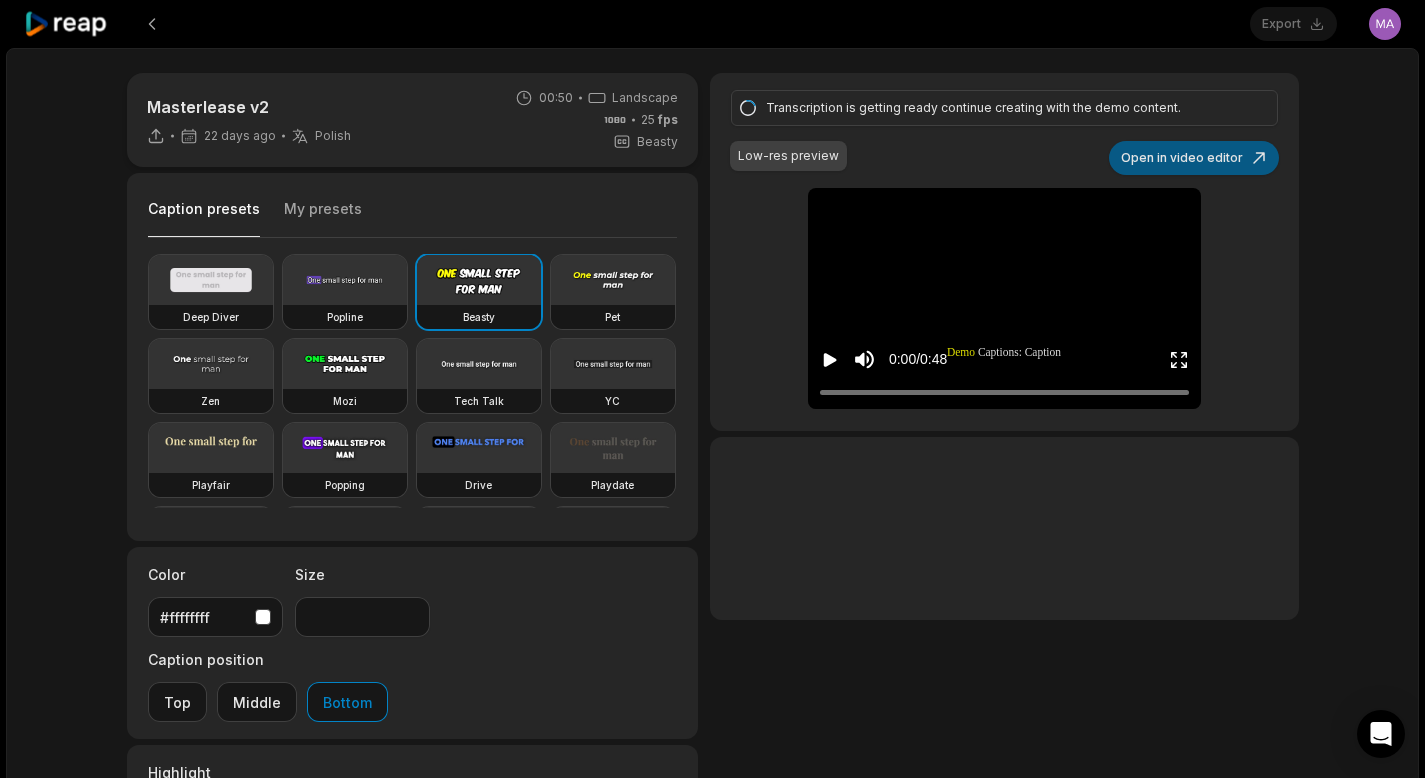 click on "Open in video editor" at bounding box center [1194, 158] 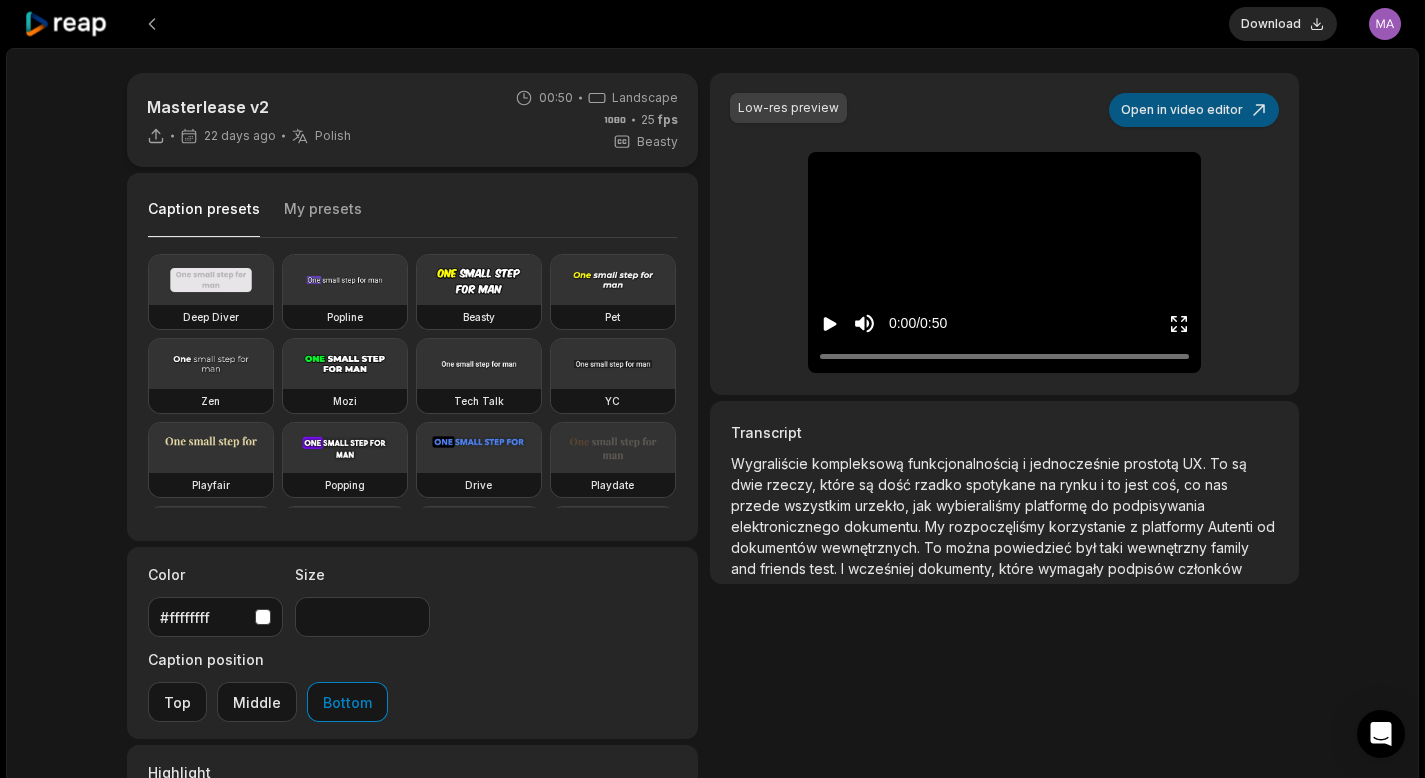 click on "Open in video editor" at bounding box center [1194, 110] 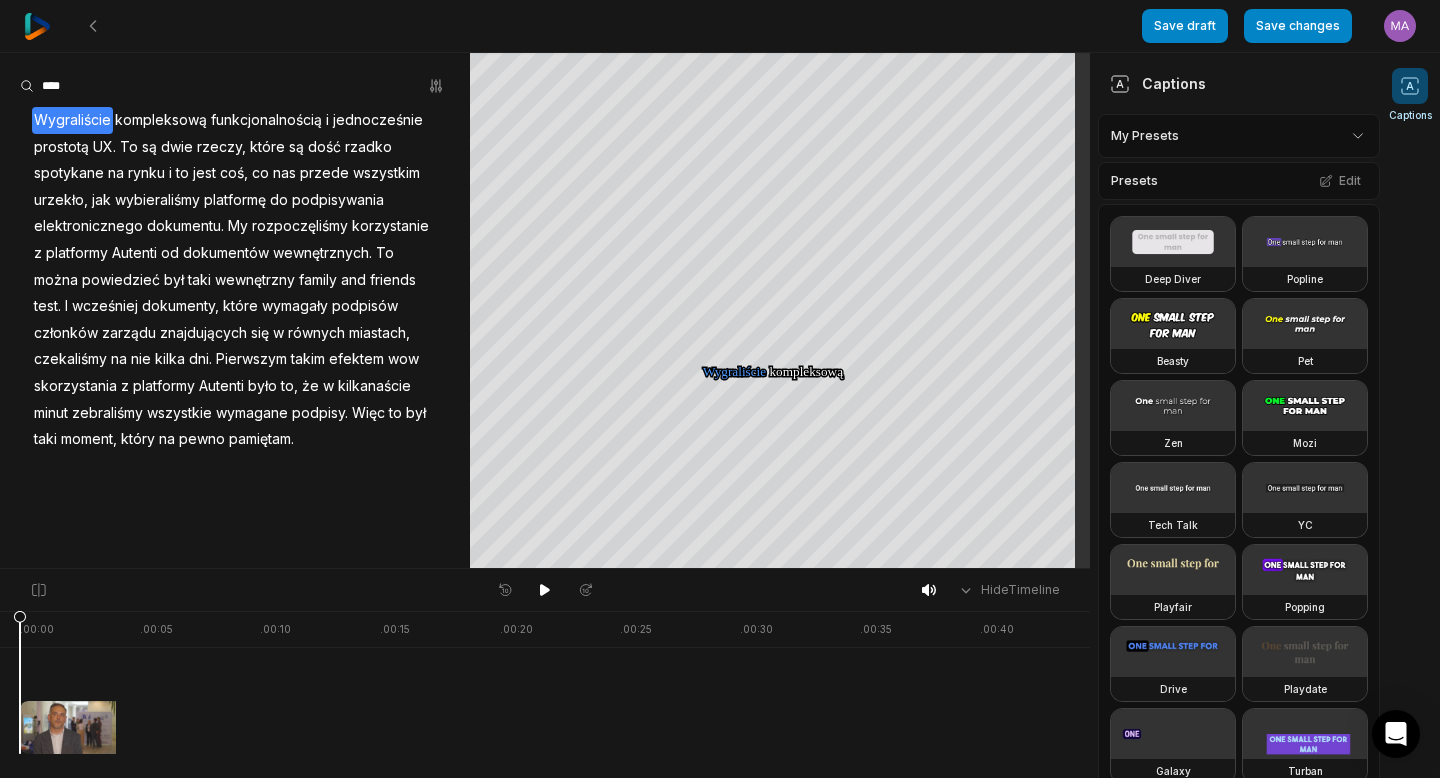 click on "równych" at bounding box center [316, 333] 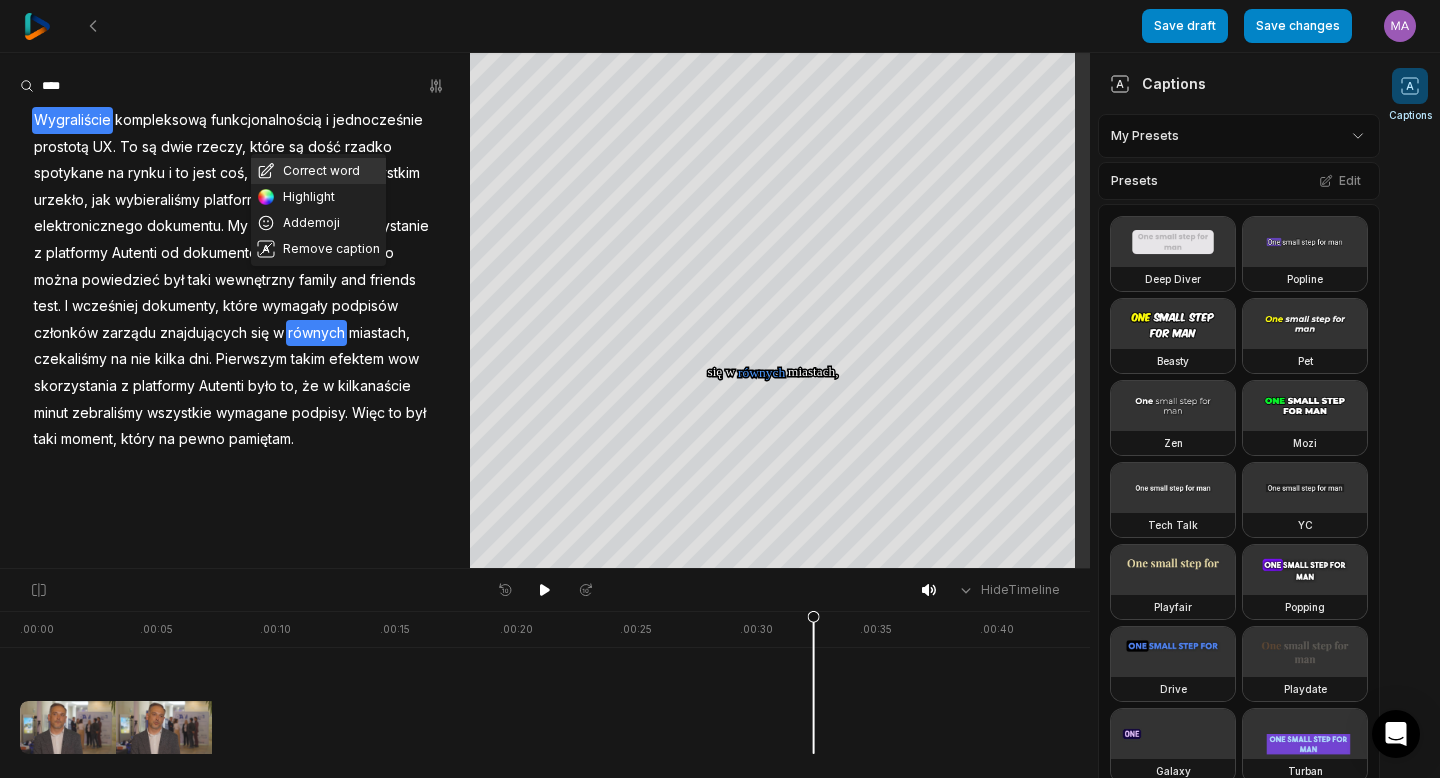click on "Correct word" at bounding box center [318, 171] 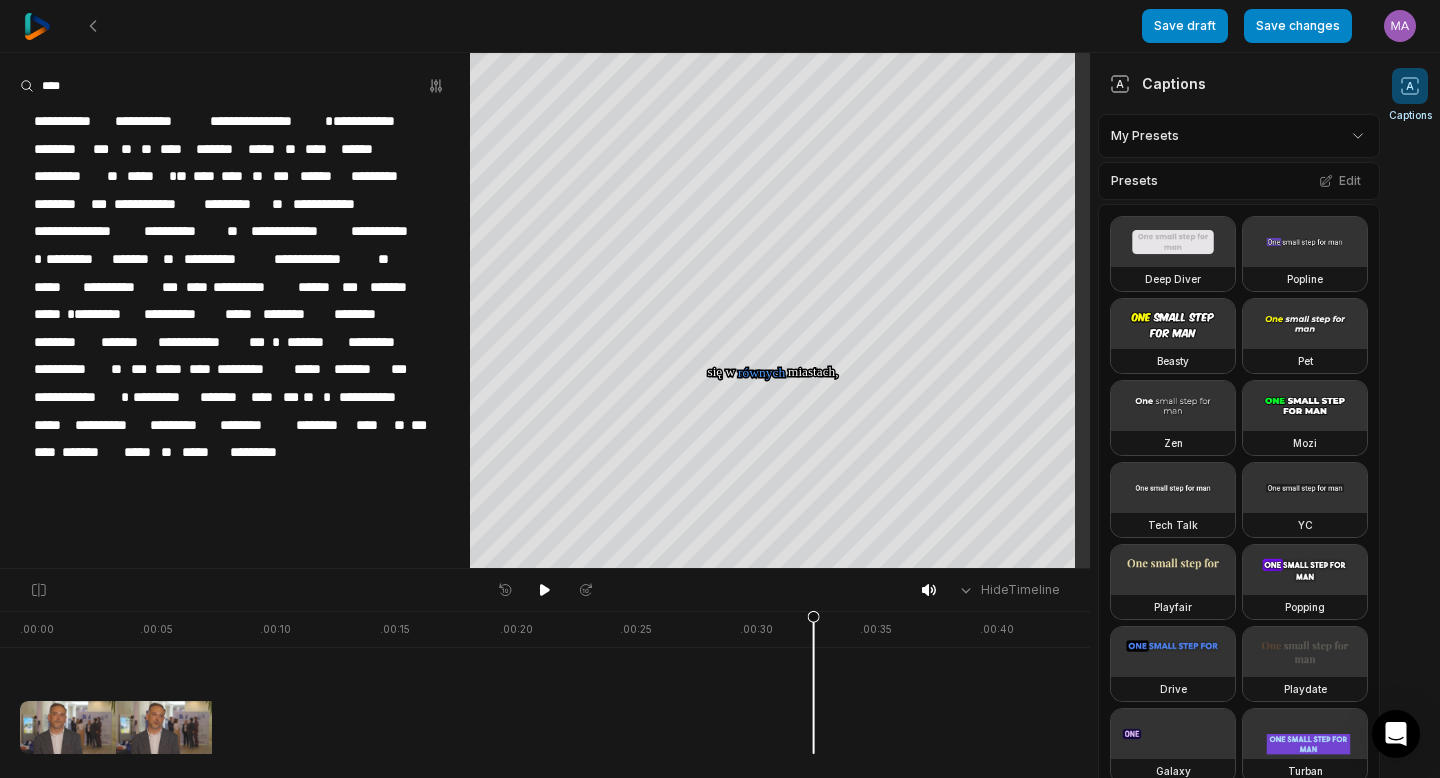 type 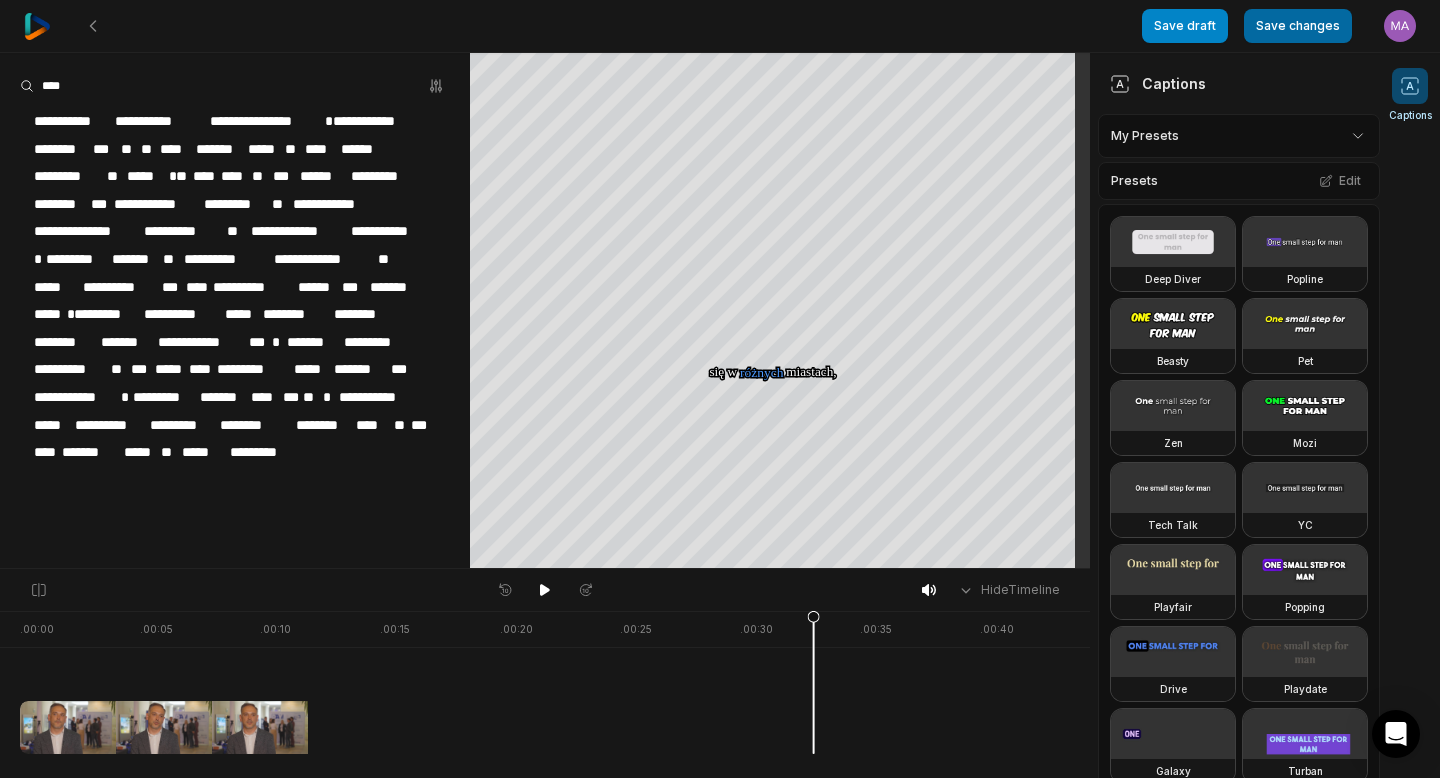 click on "Save changes" at bounding box center (1298, 26) 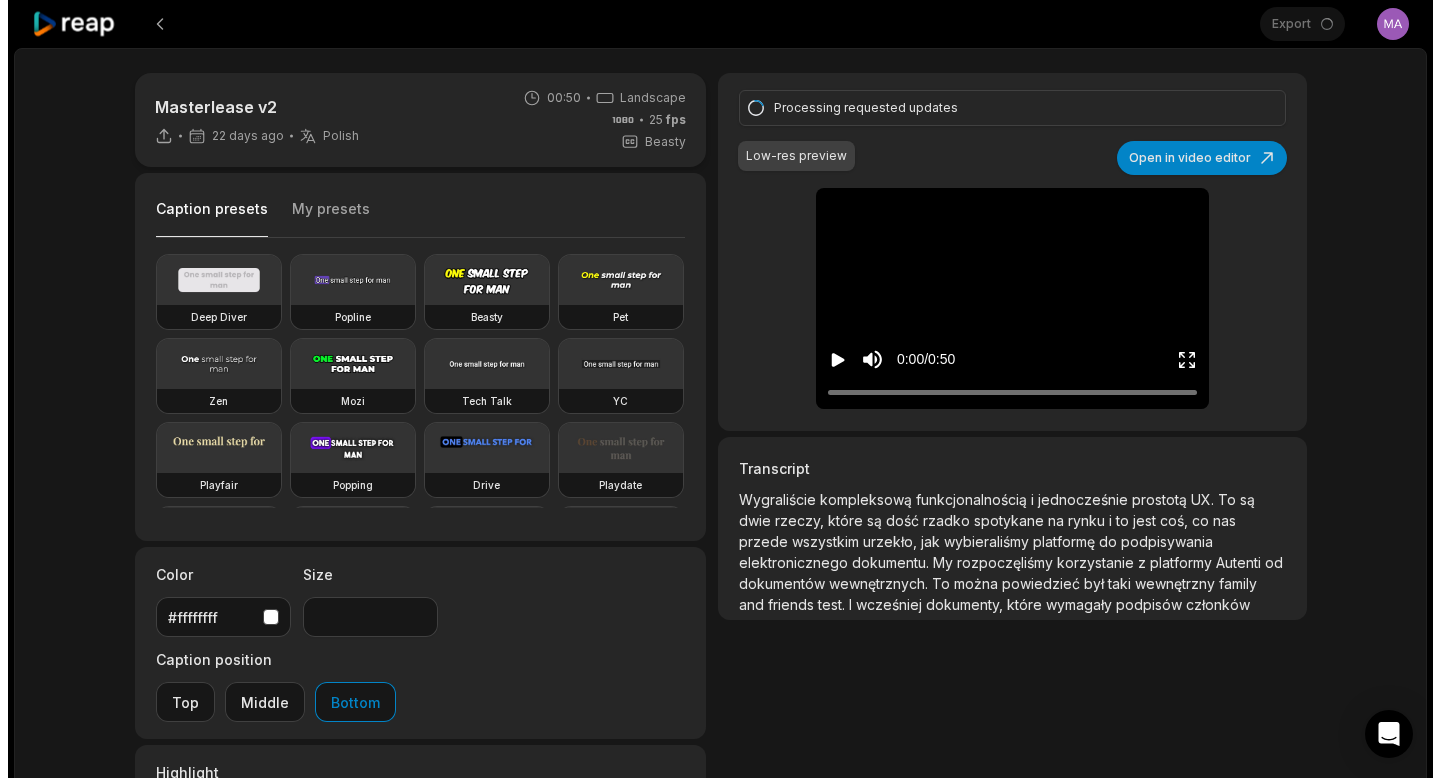 scroll, scrollTop: 100, scrollLeft: 0, axis: vertical 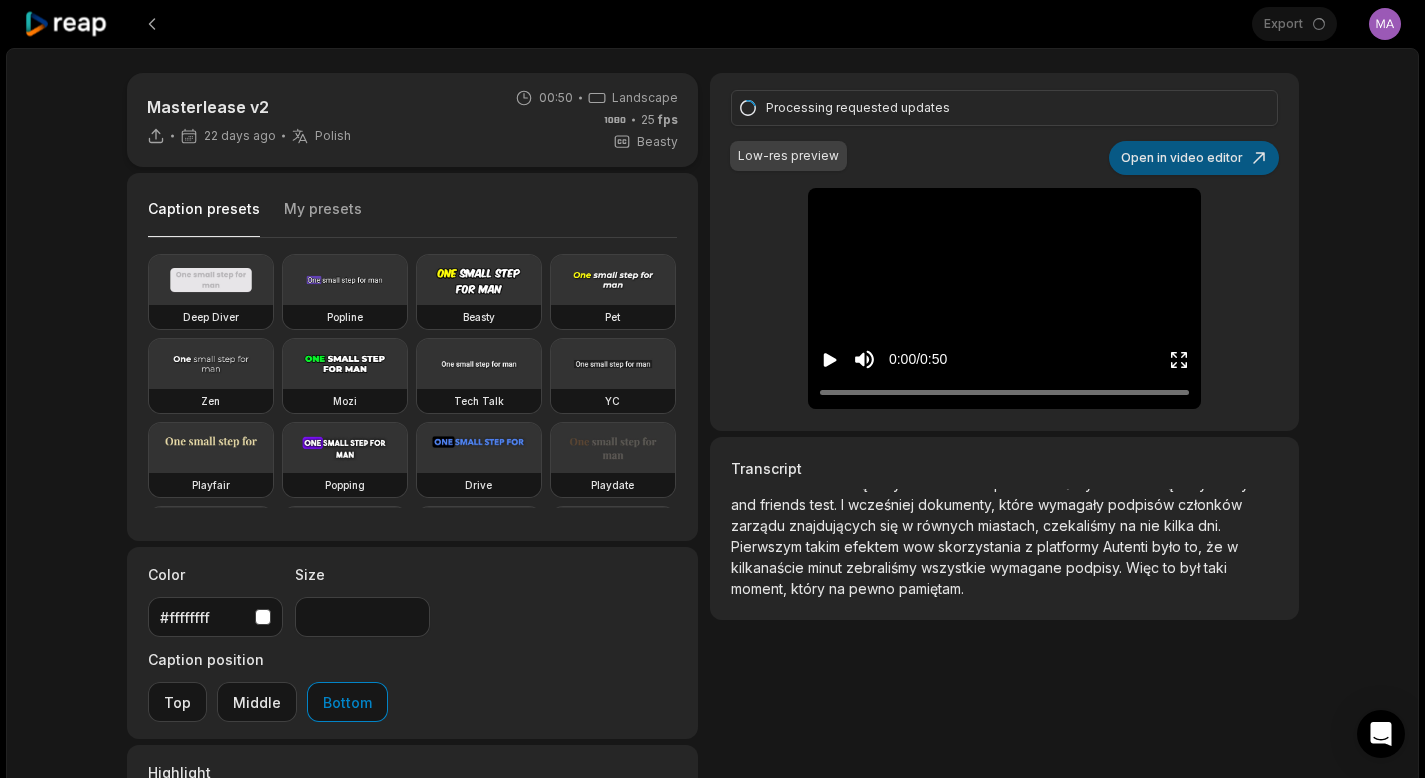 click on "Open in video editor" at bounding box center [1194, 158] 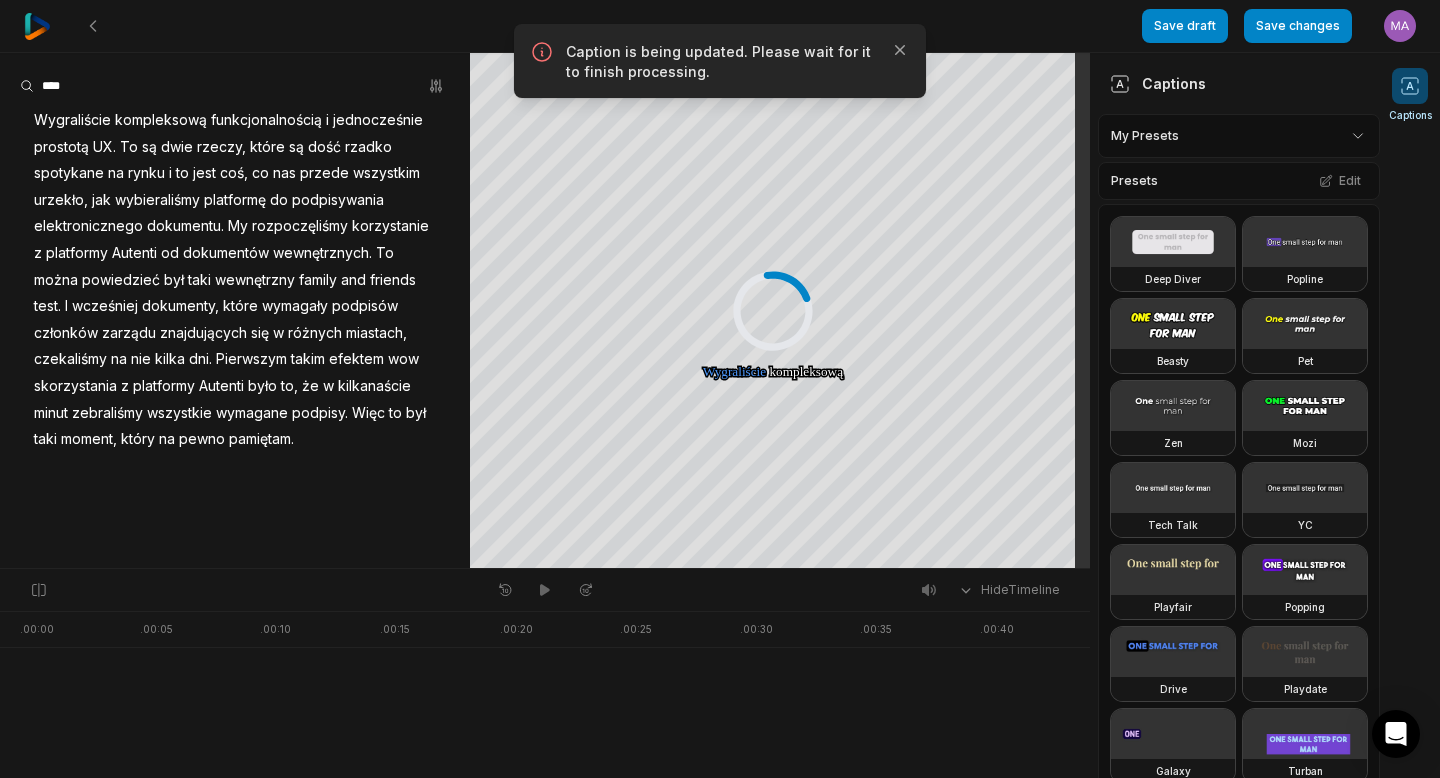 scroll, scrollTop: 0, scrollLeft: 0, axis: both 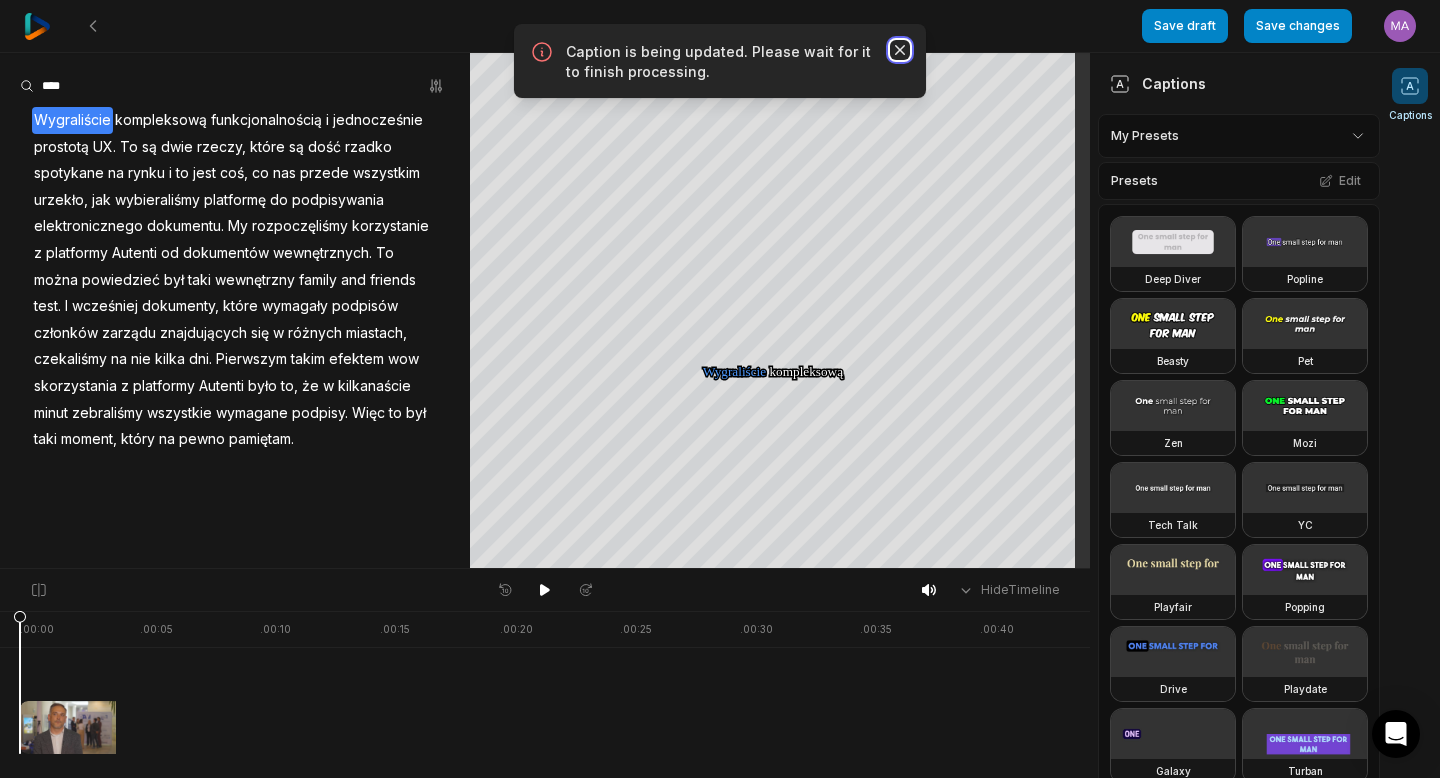 click 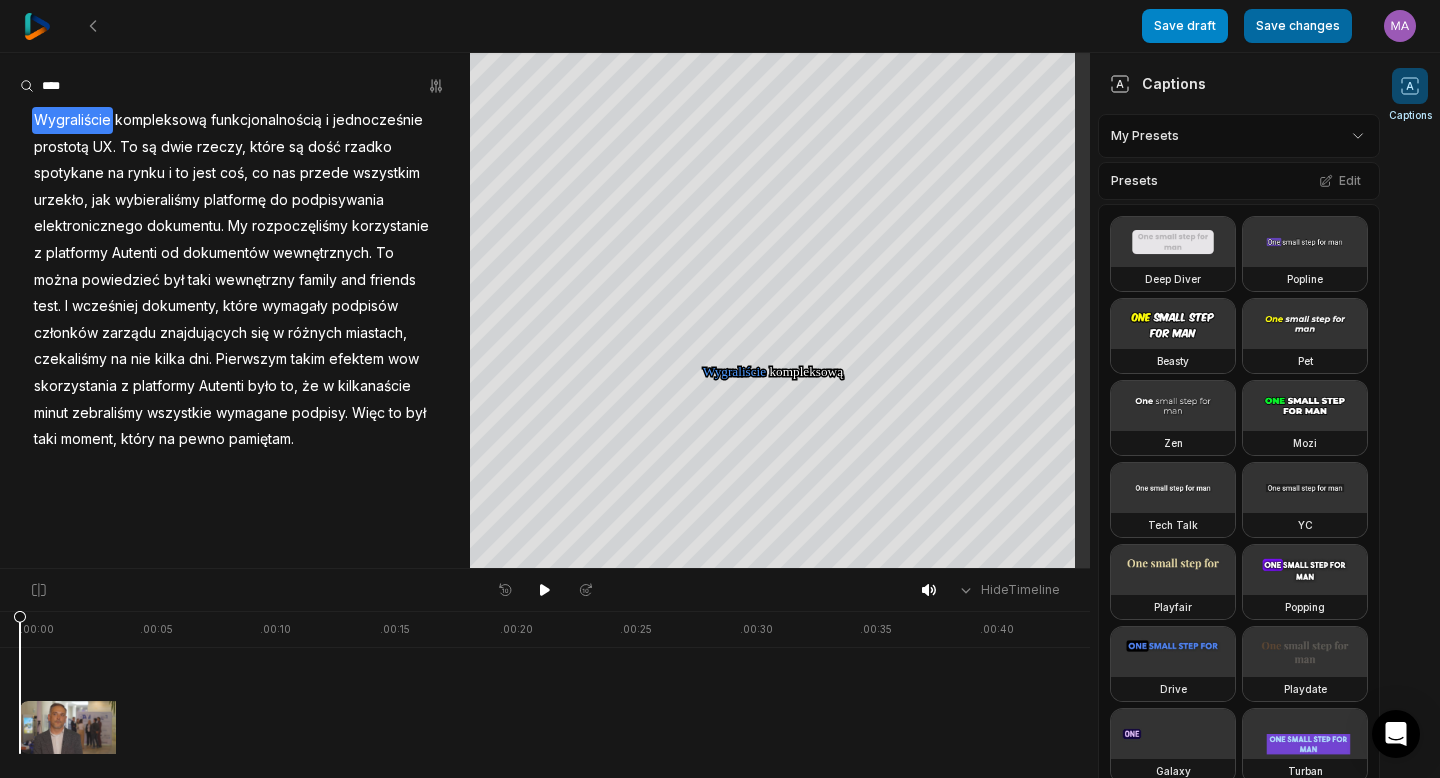 click on "Save changes" at bounding box center [1298, 26] 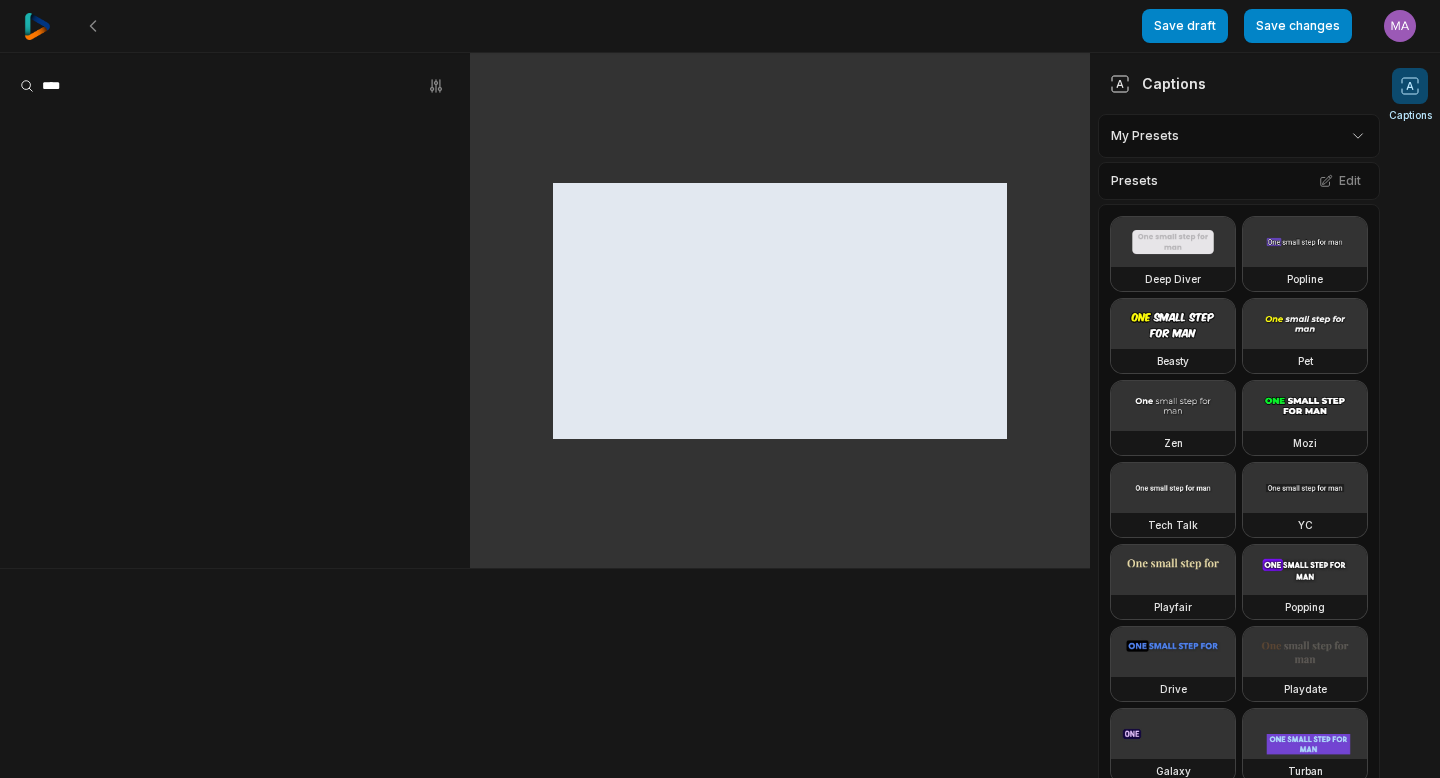 scroll, scrollTop: 0, scrollLeft: 0, axis: both 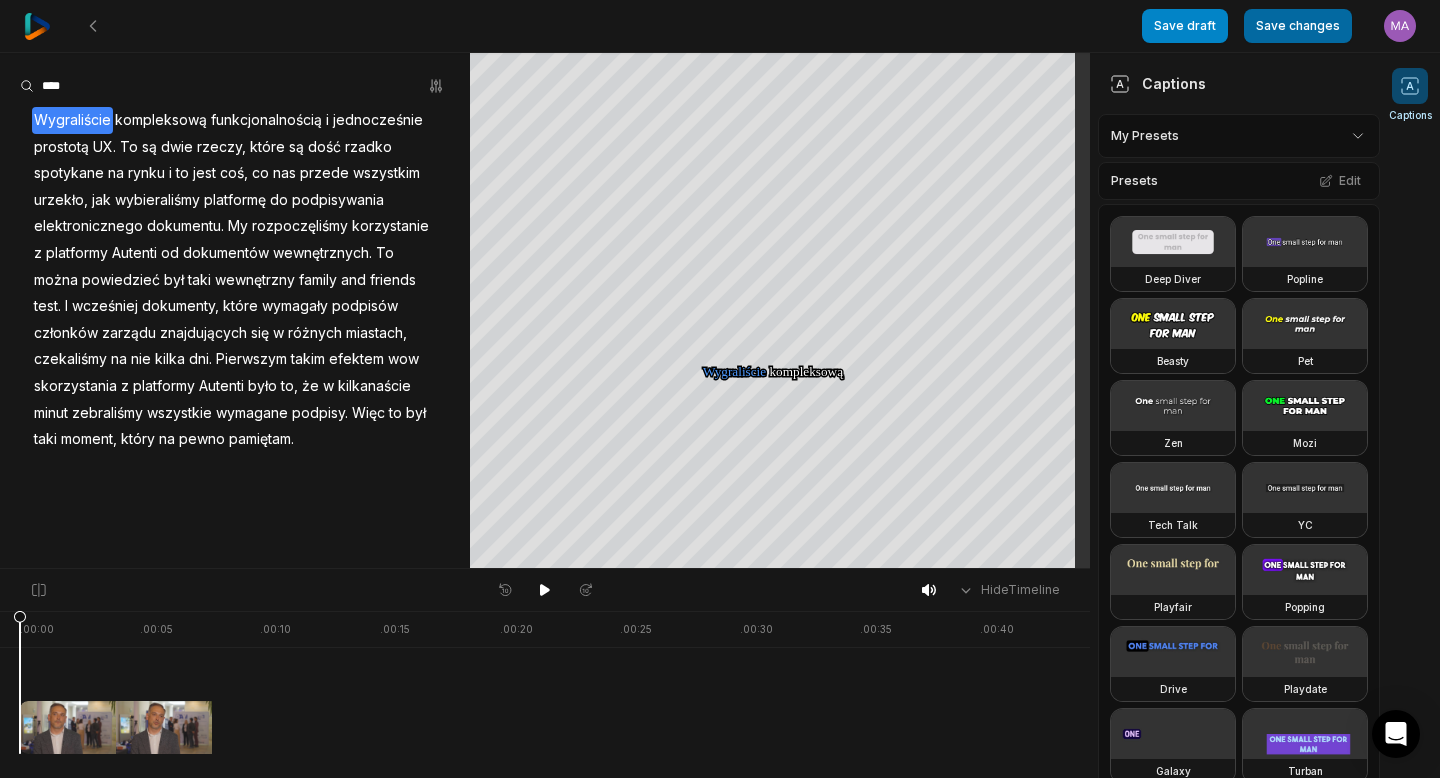 click on "Save changes" at bounding box center [1298, 26] 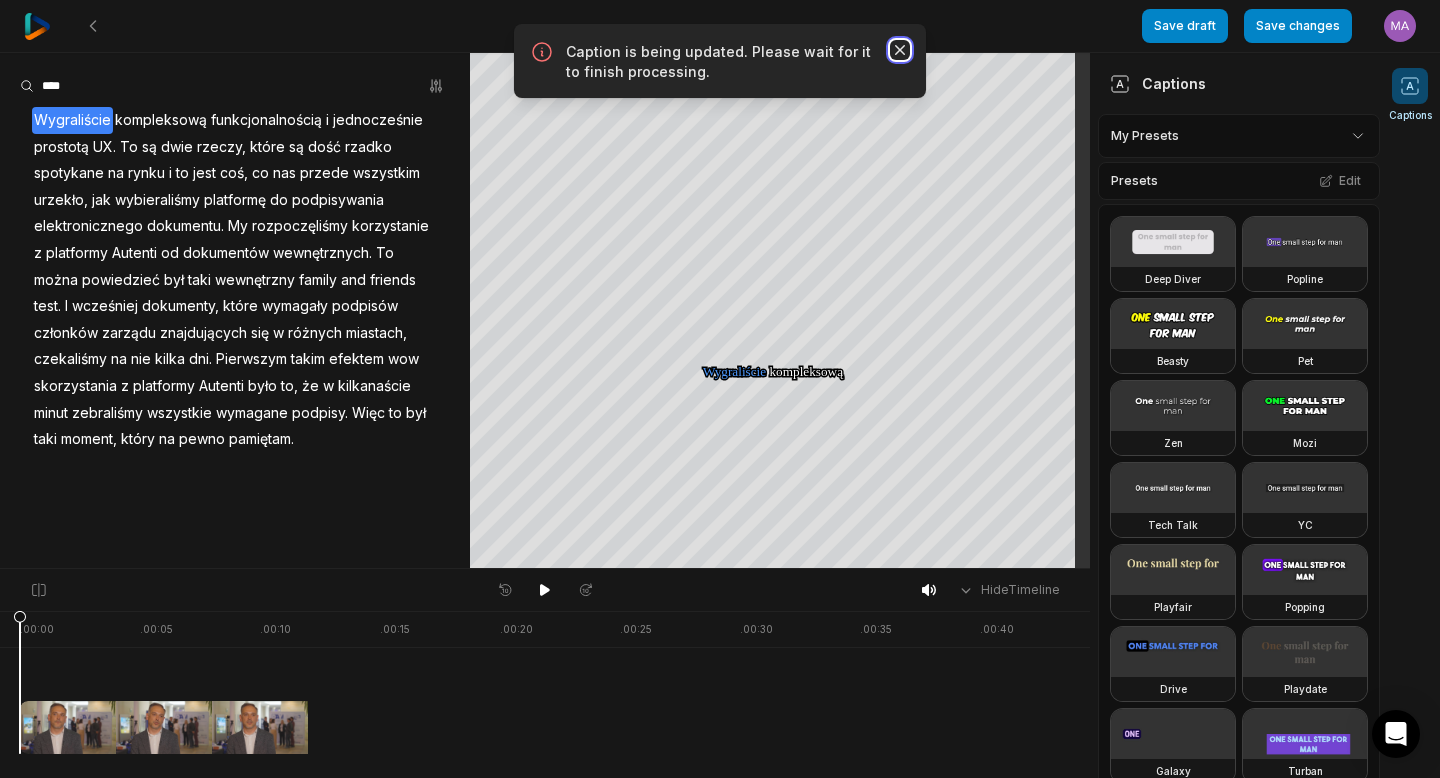 click 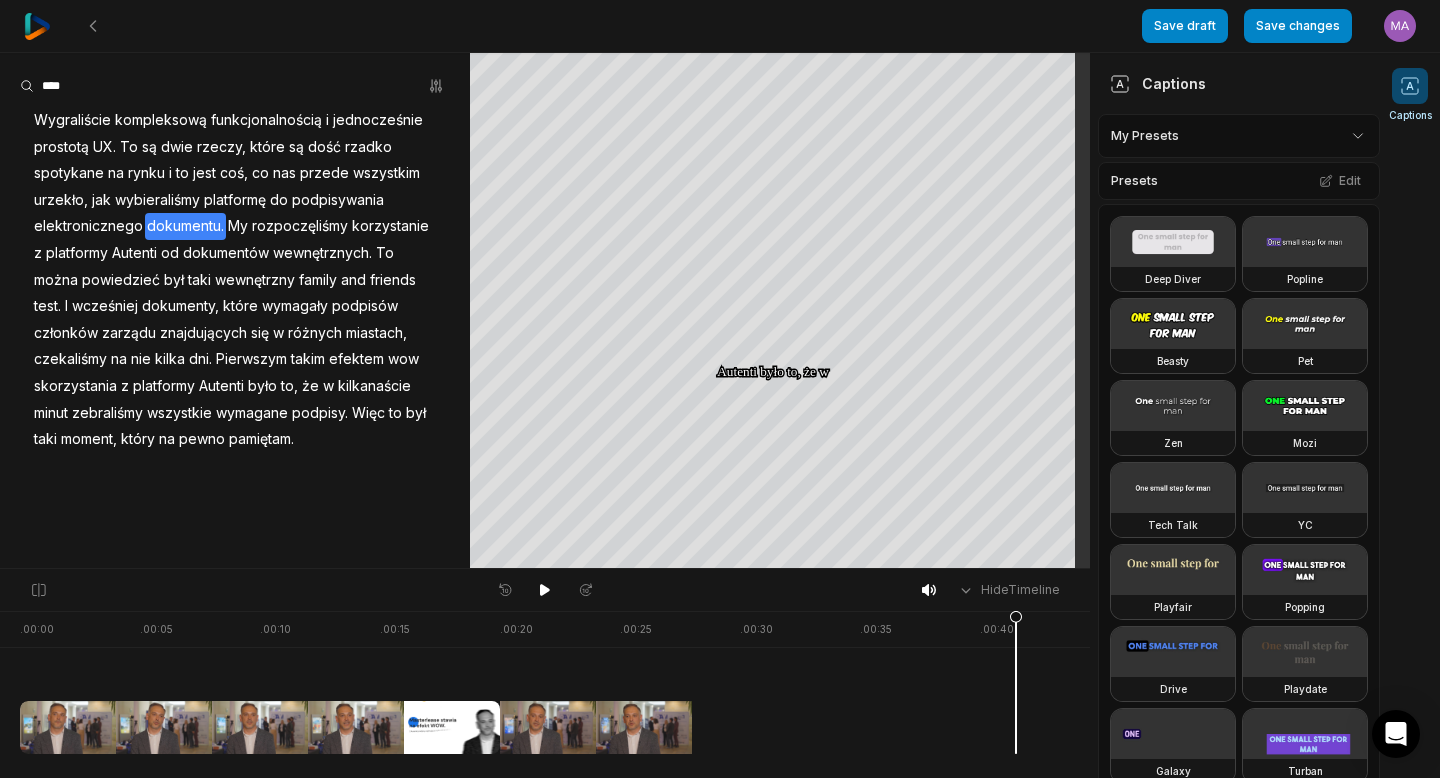 drag, startPoint x: 18, startPoint y: 621, endPoint x: 992, endPoint y: 638, distance: 974.1484 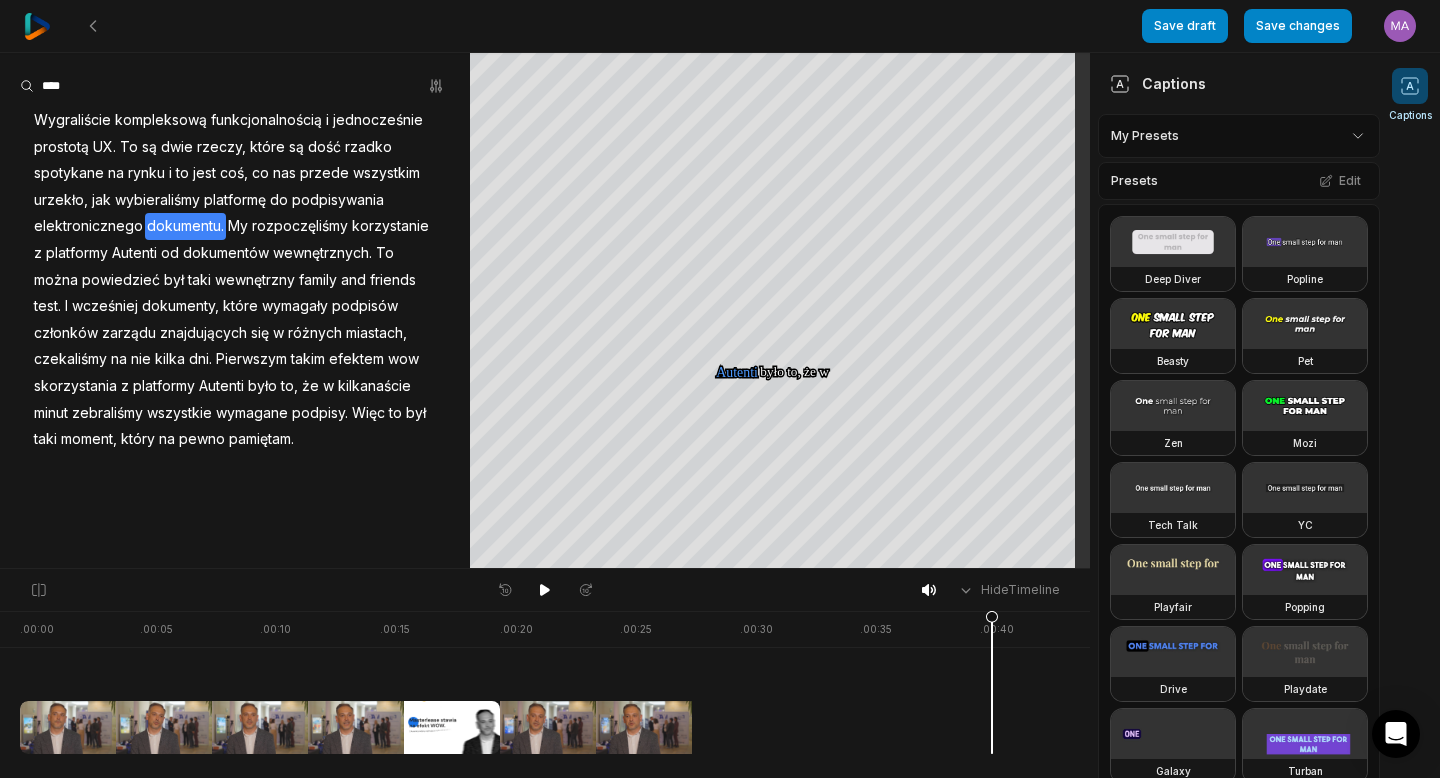 click on "różnych" at bounding box center [315, 333] 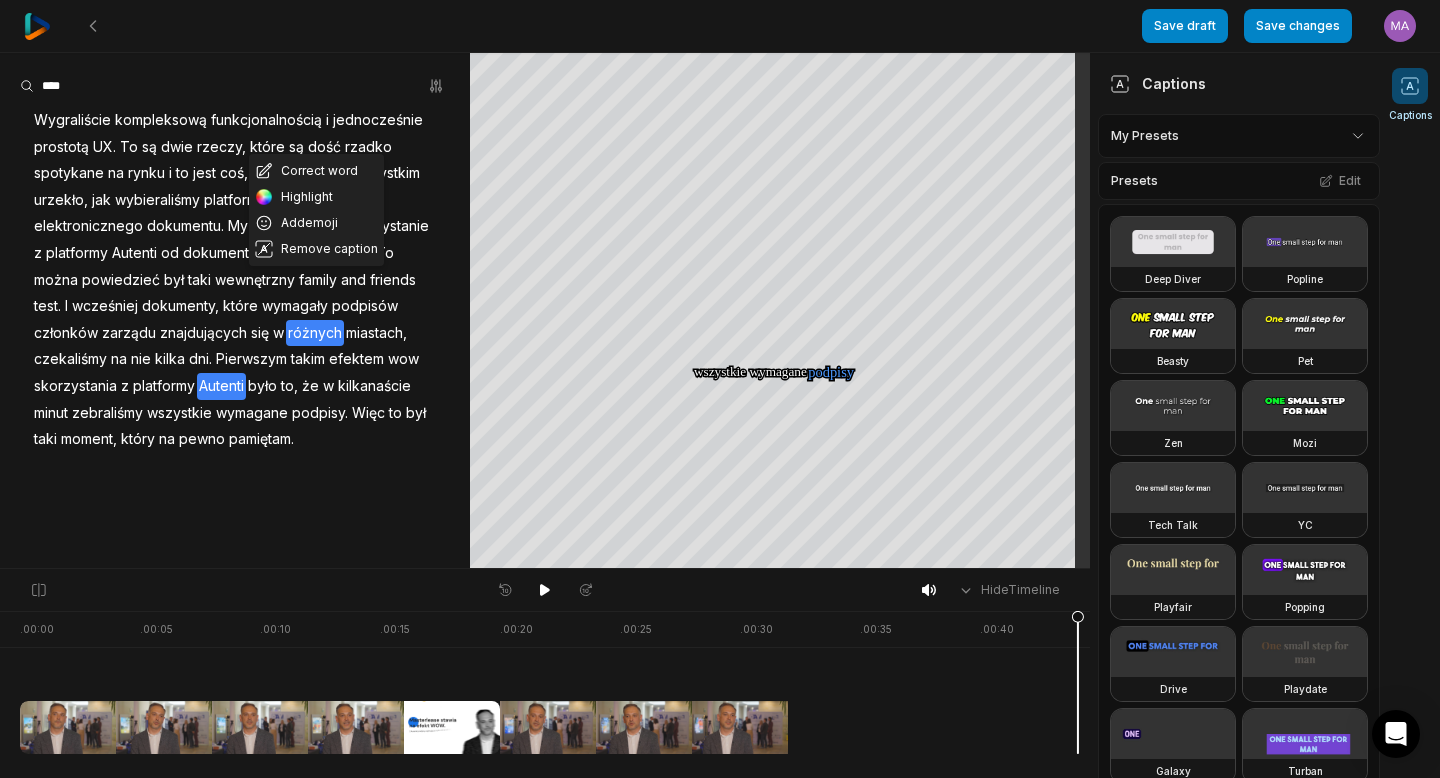 drag, startPoint x: 816, startPoint y: 633, endPoint x: 870, endPoint y: 612, distance: 57.939625 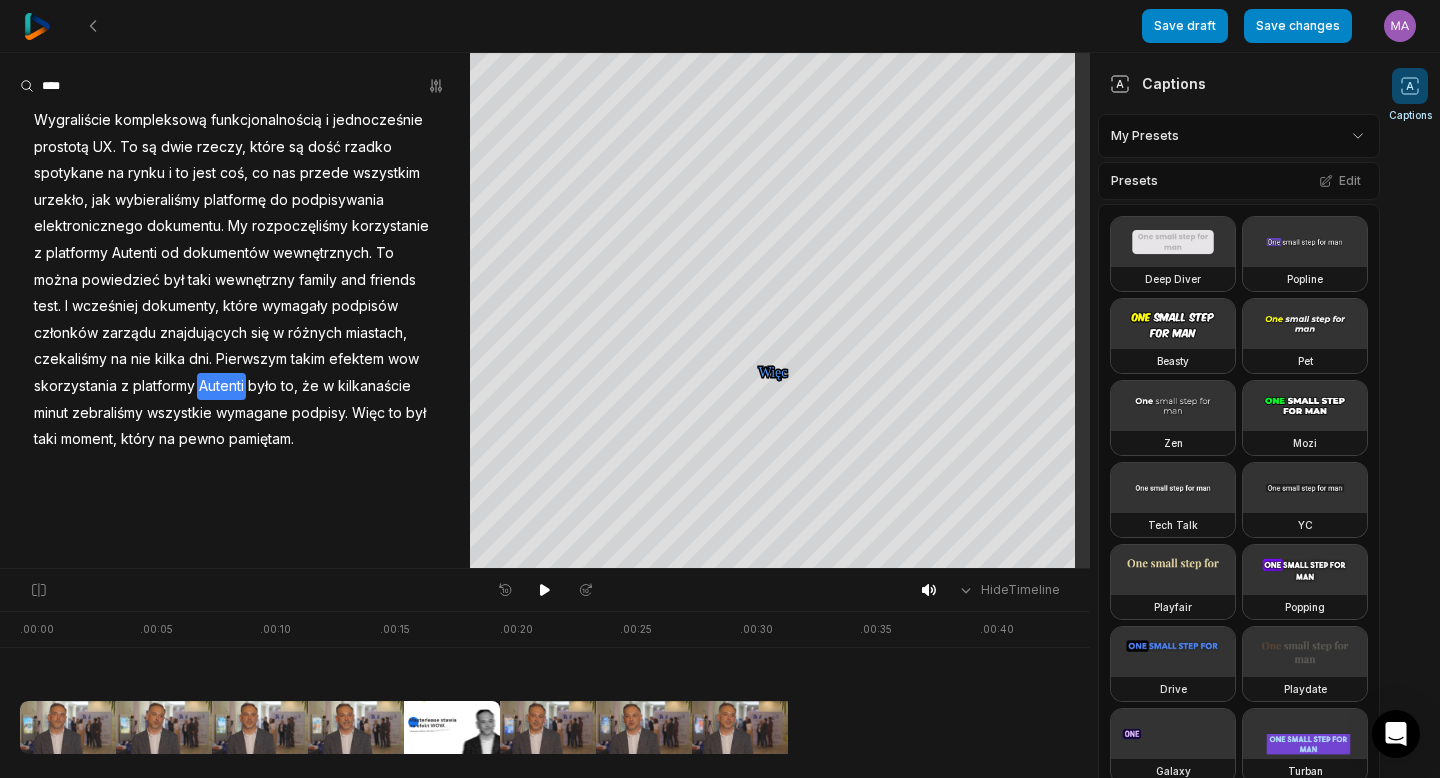click on "Wygraliście kompleksową funkcjonalnością i jednocześnie prostotą UX. To są dwie rzeczy, które są dość rzadko spotykane na rynku i to jest coś, co nas przede wszystkim urzekło, jak wybieraliśmy platformę do podpisywania elektronicznego dokumentu. My rozpoczęliśmy korzystanie z platformy Autenti od dokumentów wewnętrznych. To można powiedzieć był taki wewnętrzny family and friends test. I wcześniej dokumenty, które wymagały podpisów członków zarządu znajdujących się w różnych miastach, czekaliśmy na nie kilka dni. Pierwszym takim efektem wow skorzystania z platformy Autenti było to, że w kilkanaście minut zebraliśmy wszystkie wymagane podpisy. Więc to był taki moment, który na pewno pamiętam." at bounding box center [235, 310] 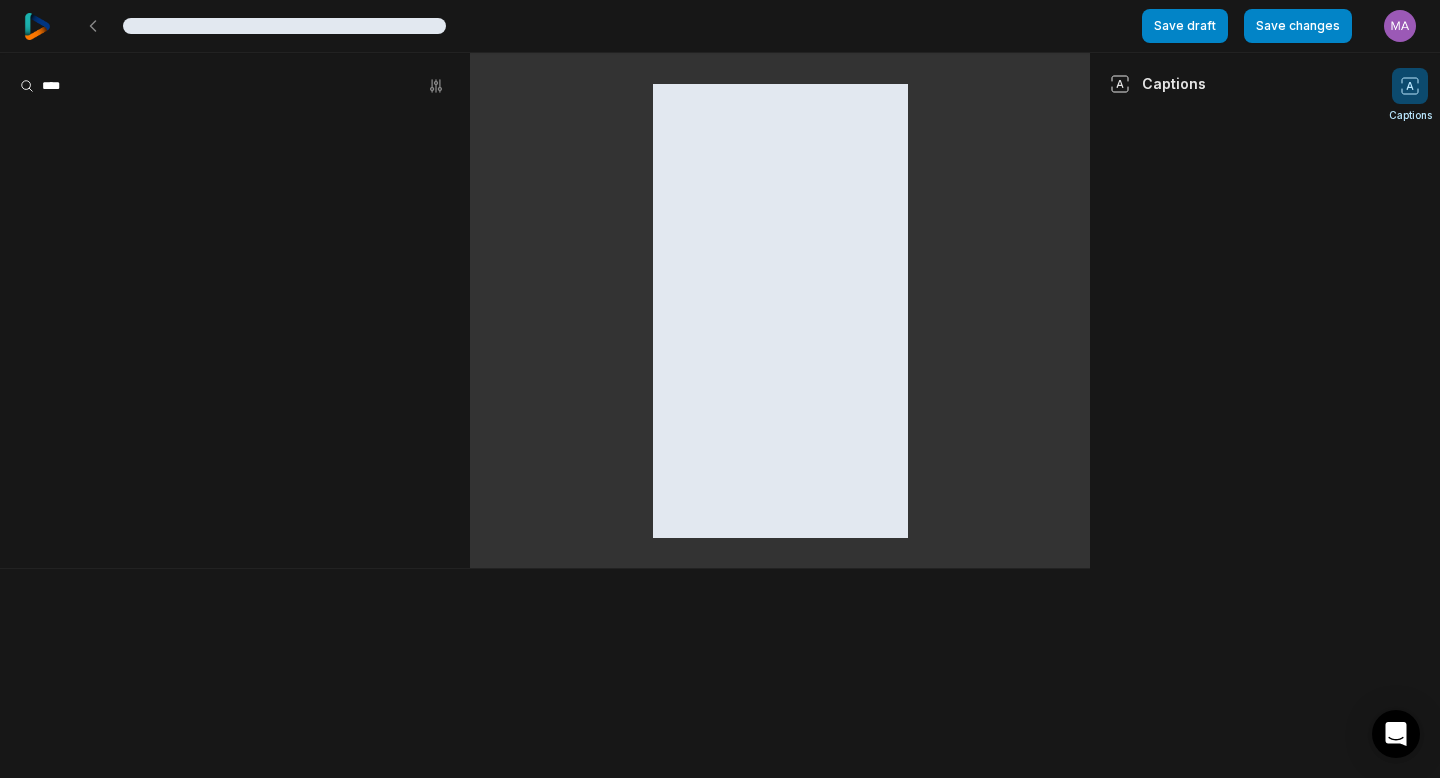 scroll, scrollTop: 0, scrollLeft: 0, axis: both 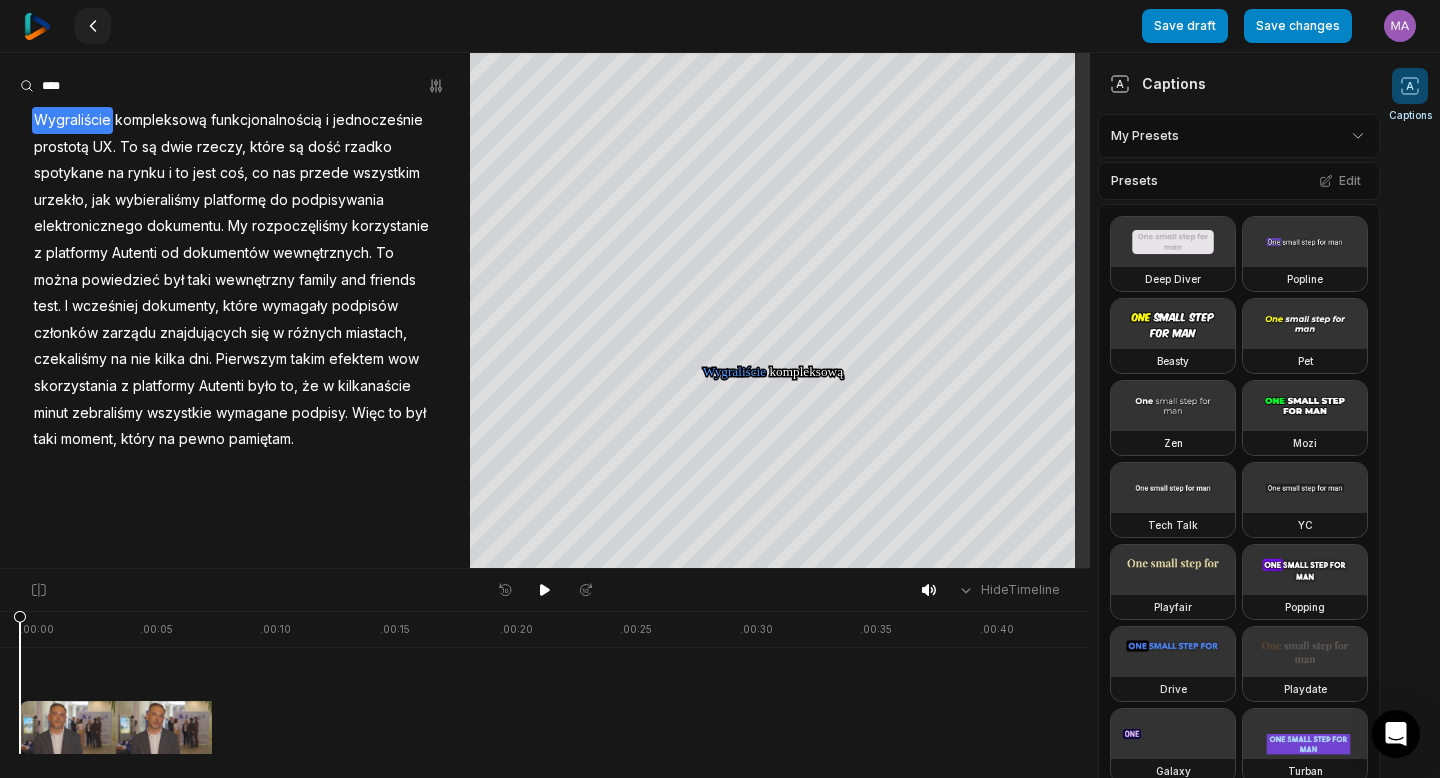 click at bounding box center (93, 26) 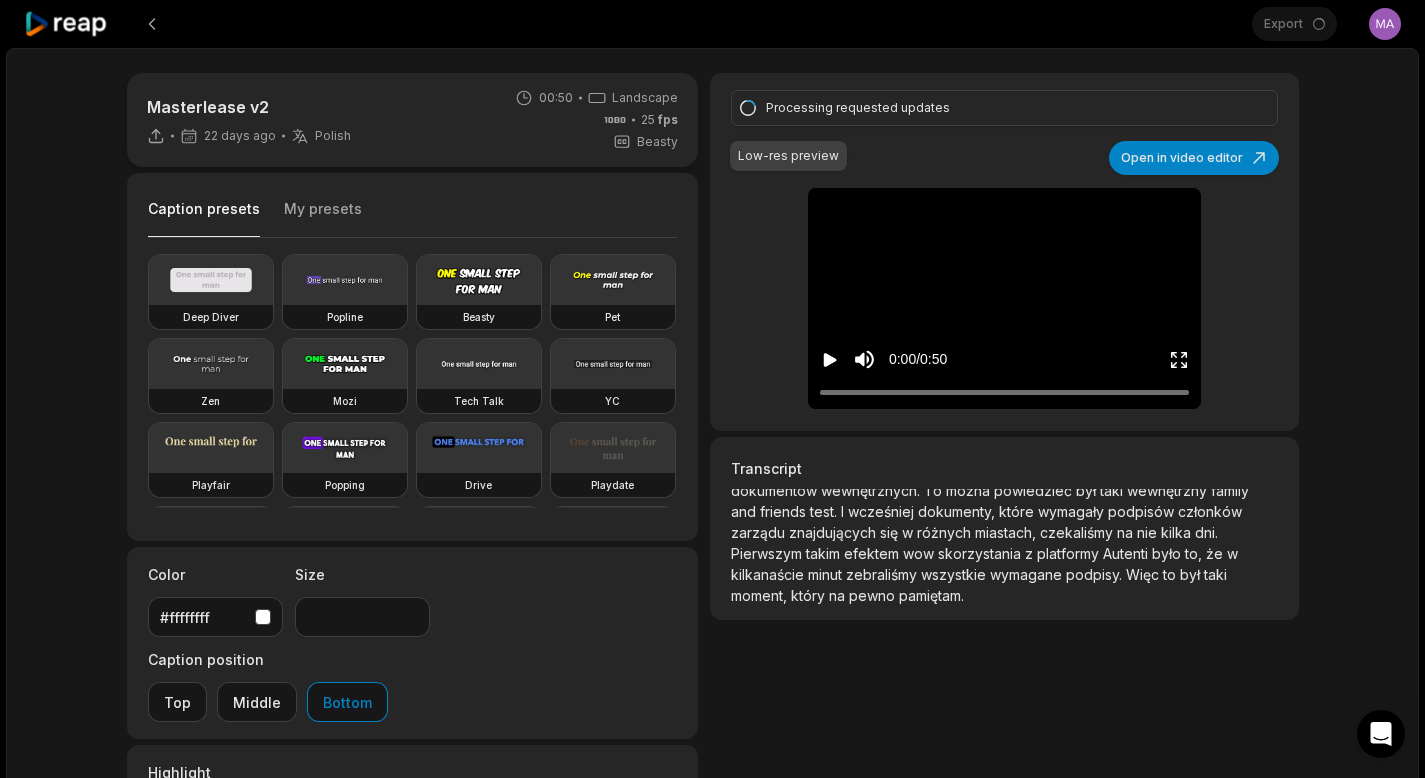 scroll, scrollTop: 94, scrollLeft: 0, axis: vertical 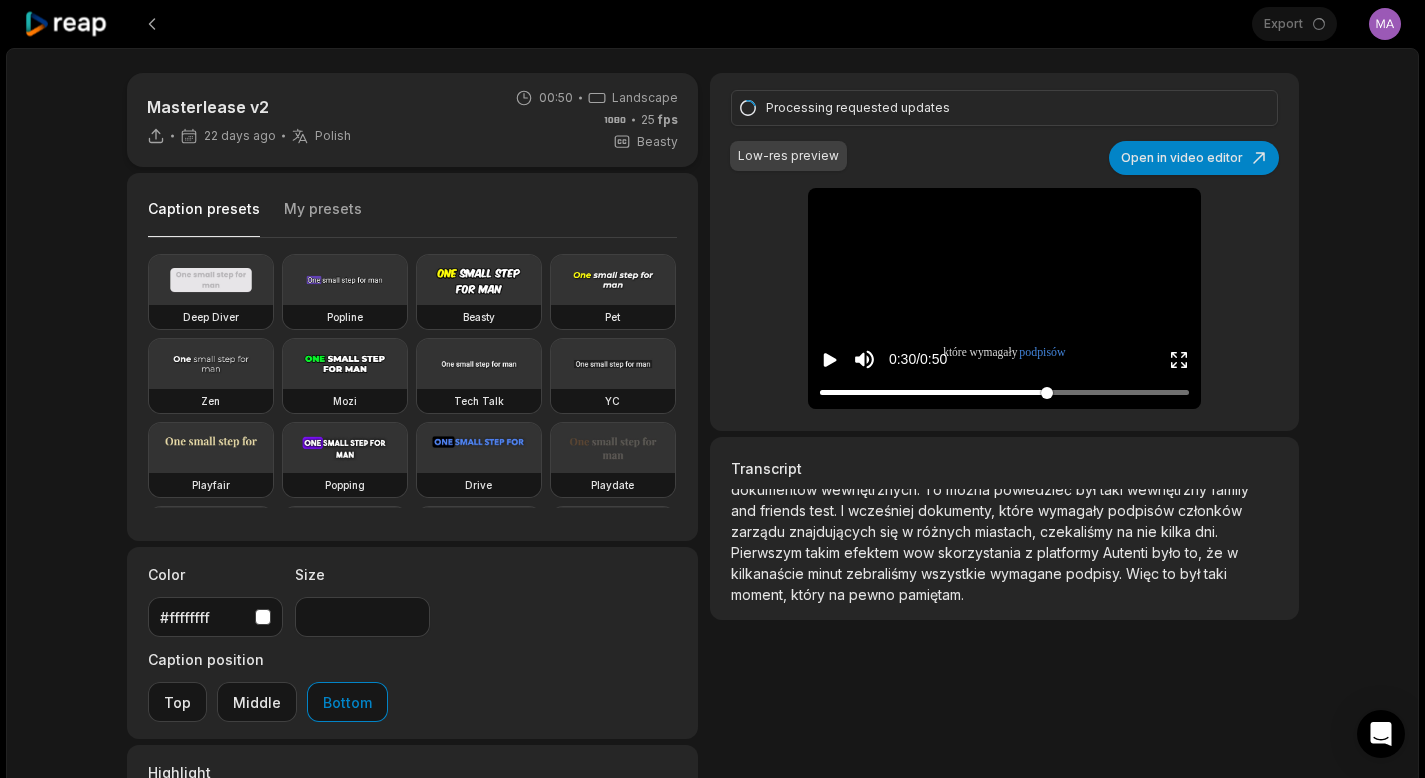 click at bounding box center (1004, 392) 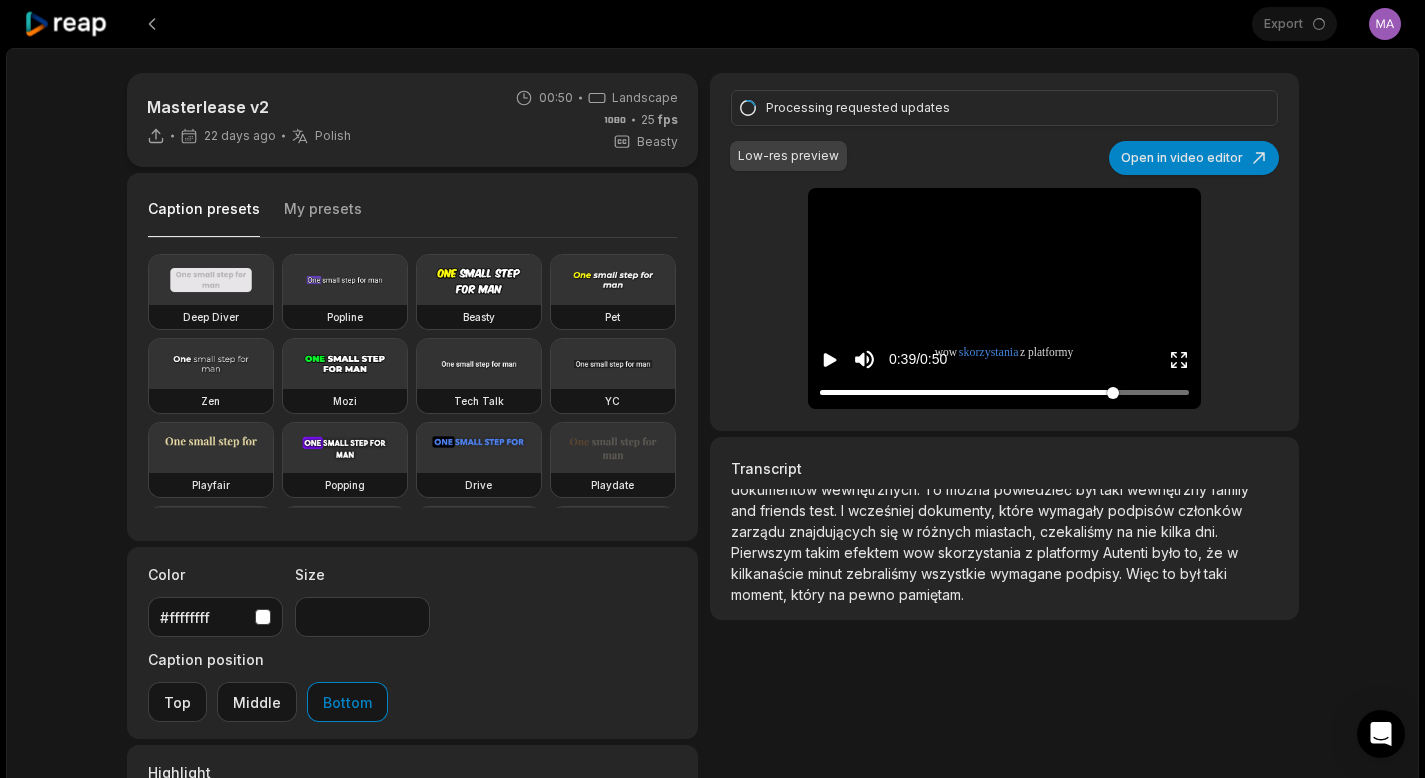 click at bounding box center (1004, 392) 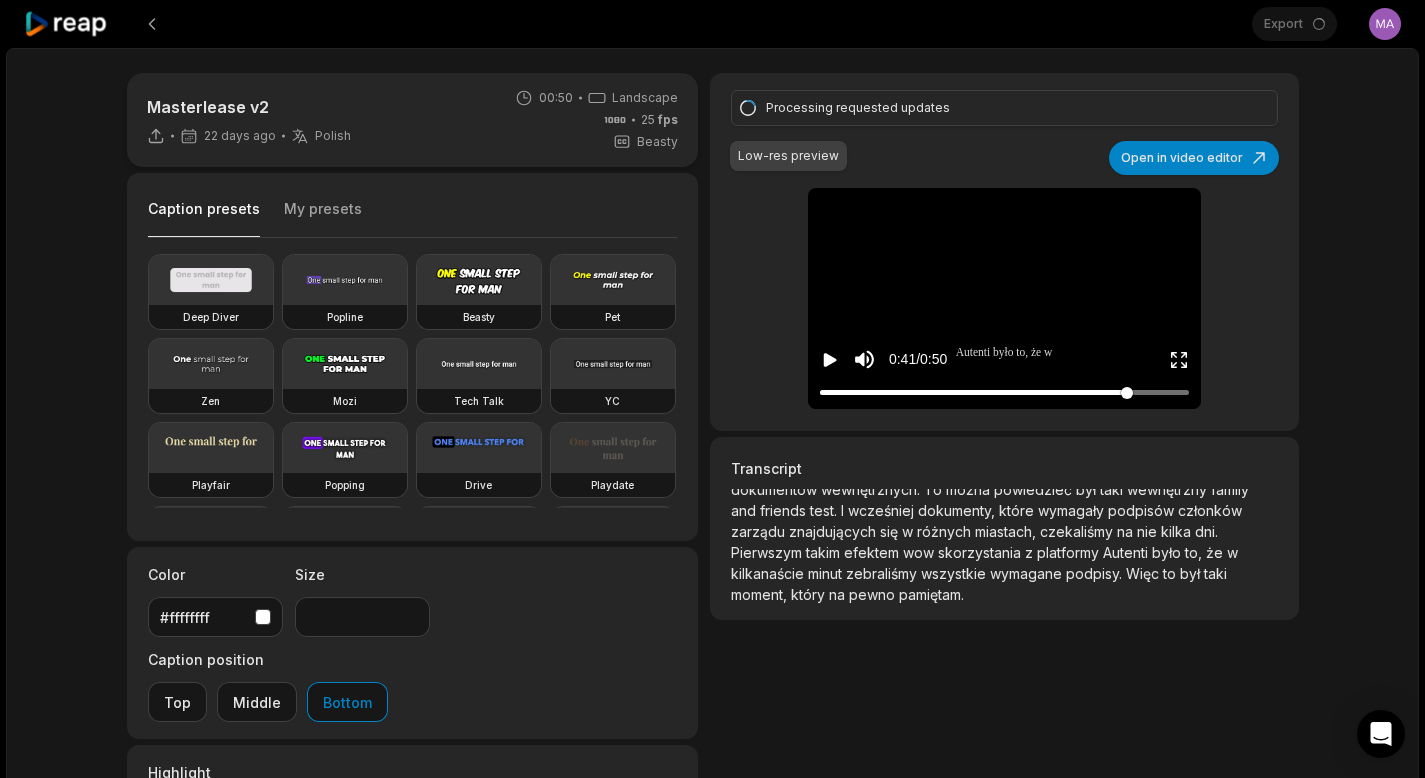 click at bounding box center [1004, 392] 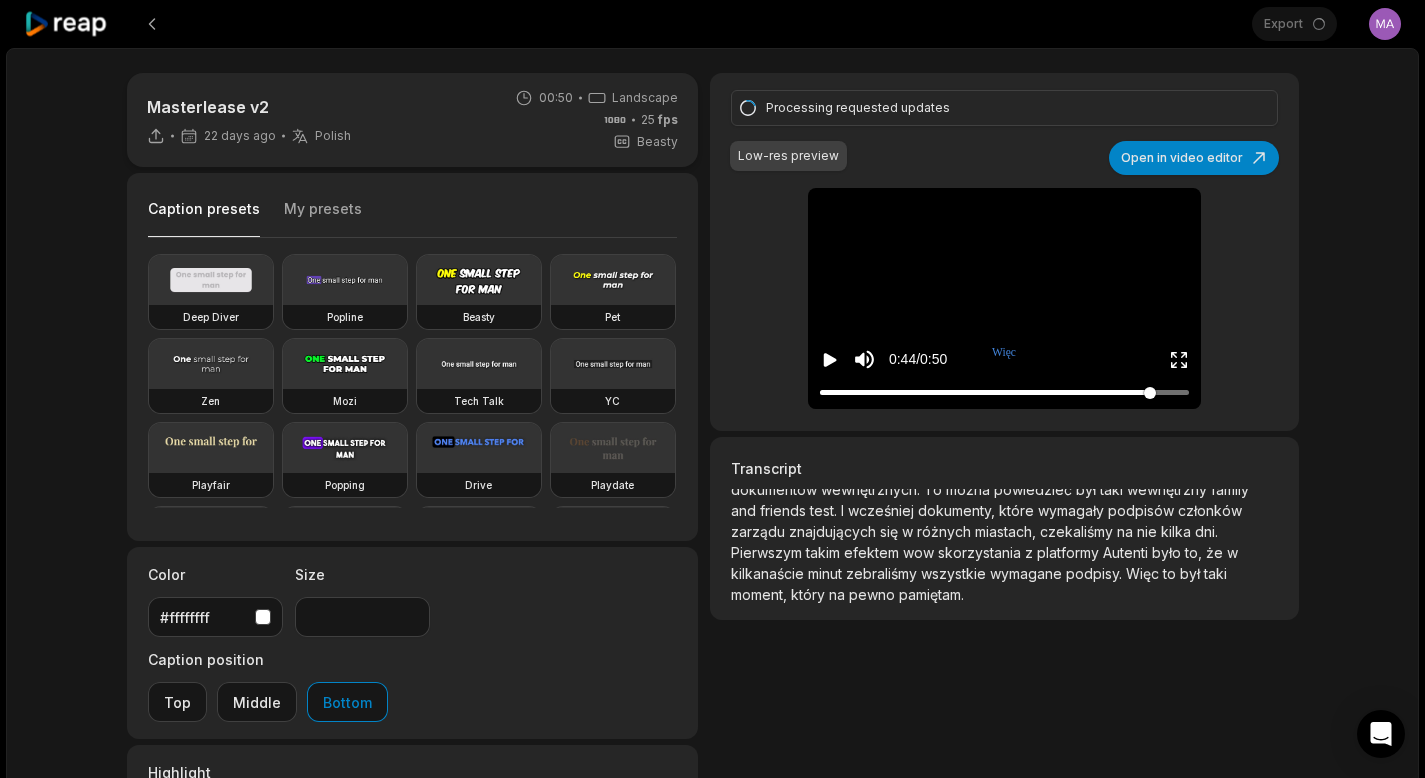 click at bounding box center [1004, 392] 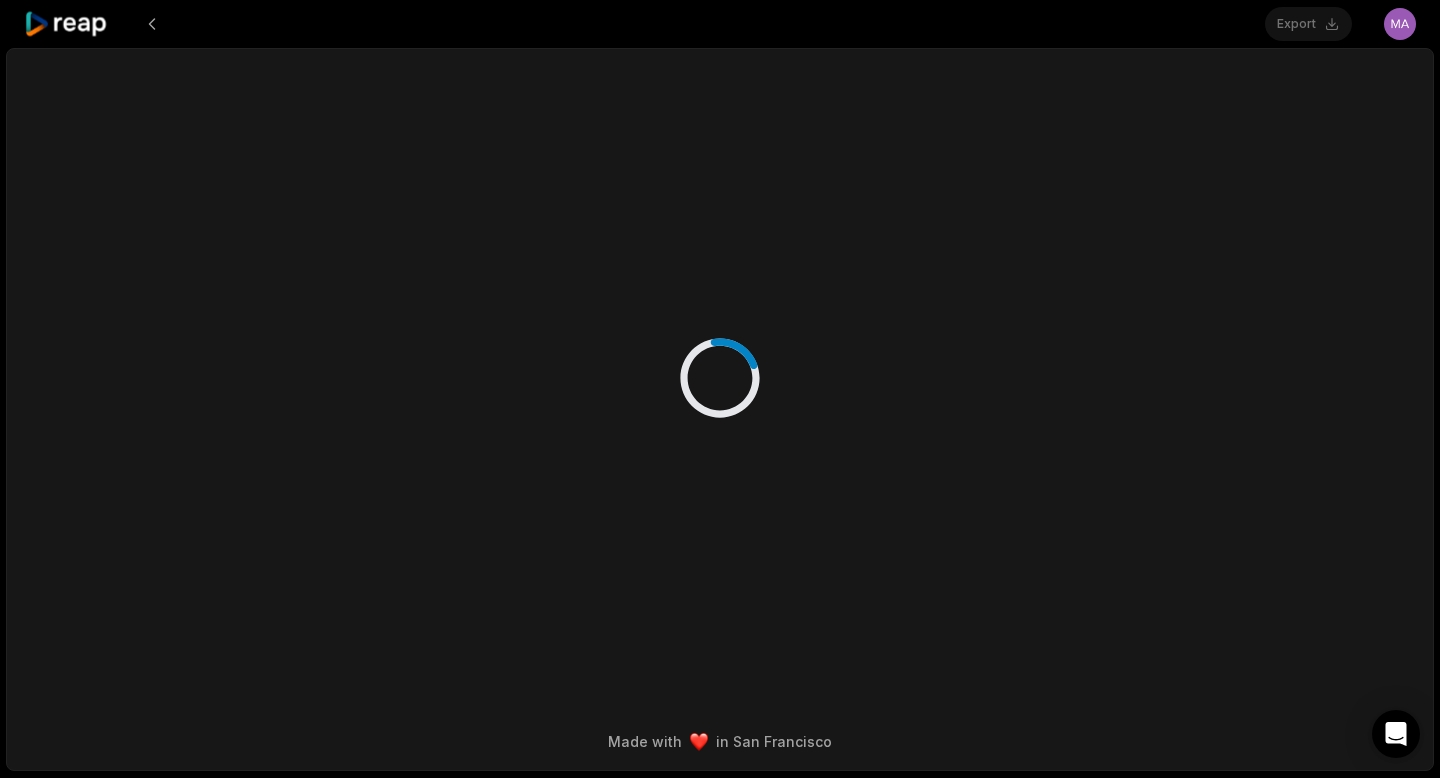 scroll, scrollTop: 0, scrollLeft: 0, axis: both 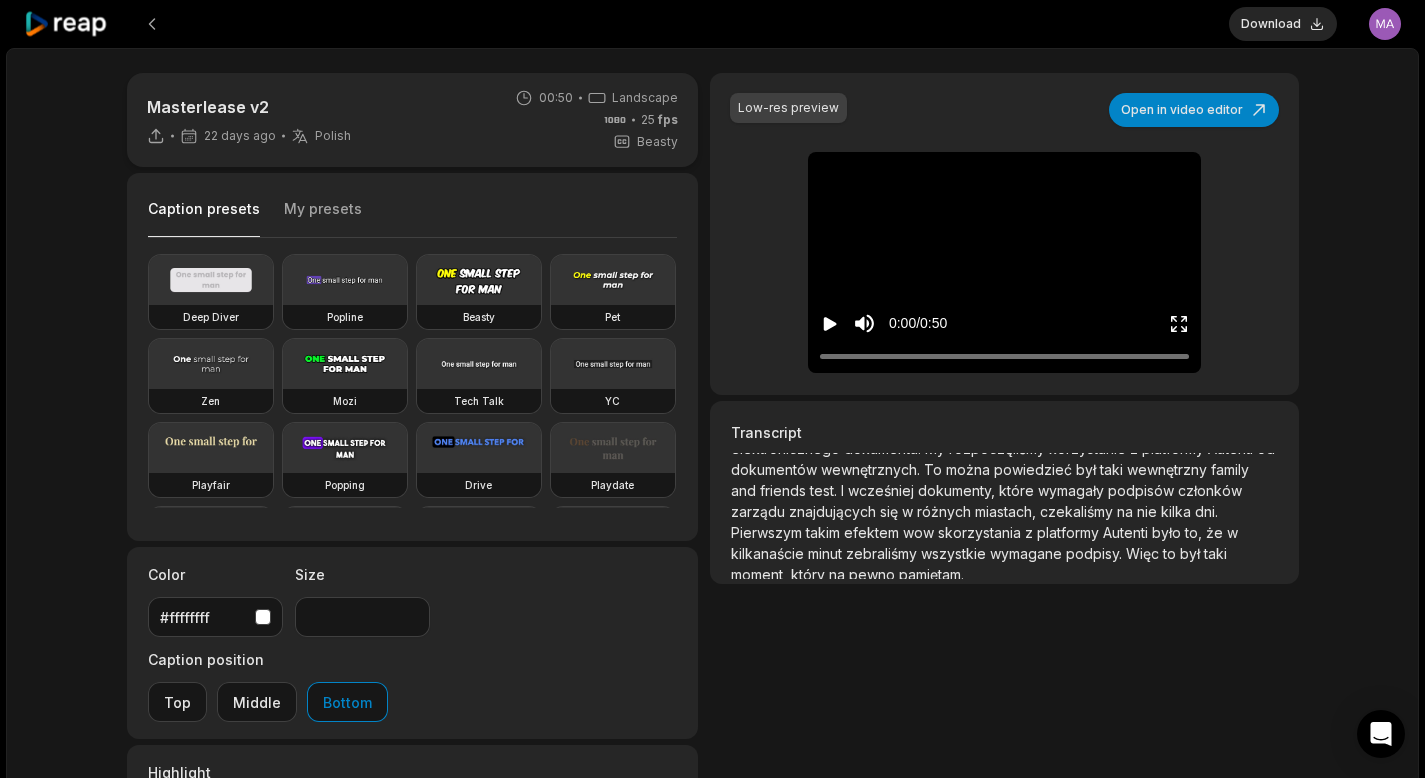 click 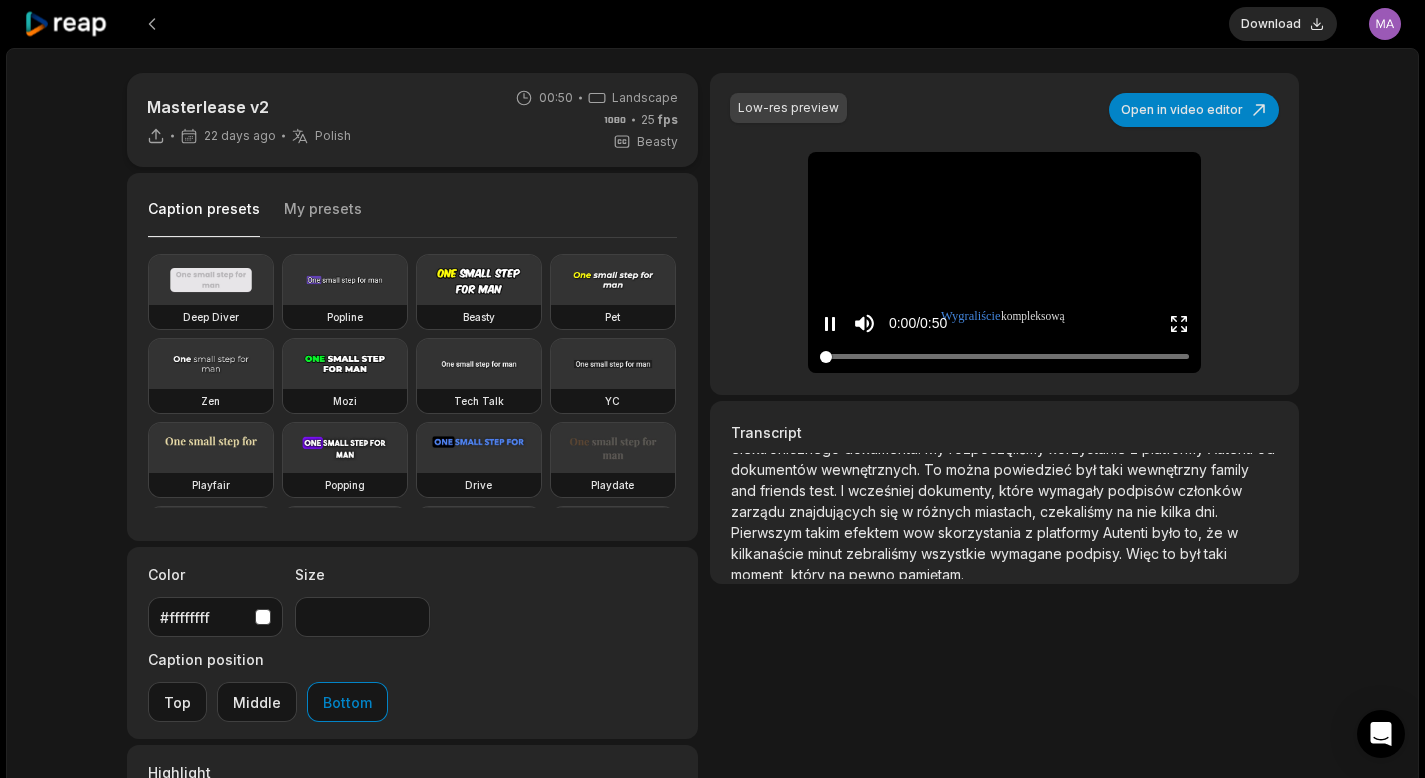 click at bounding box center (1004, 356) 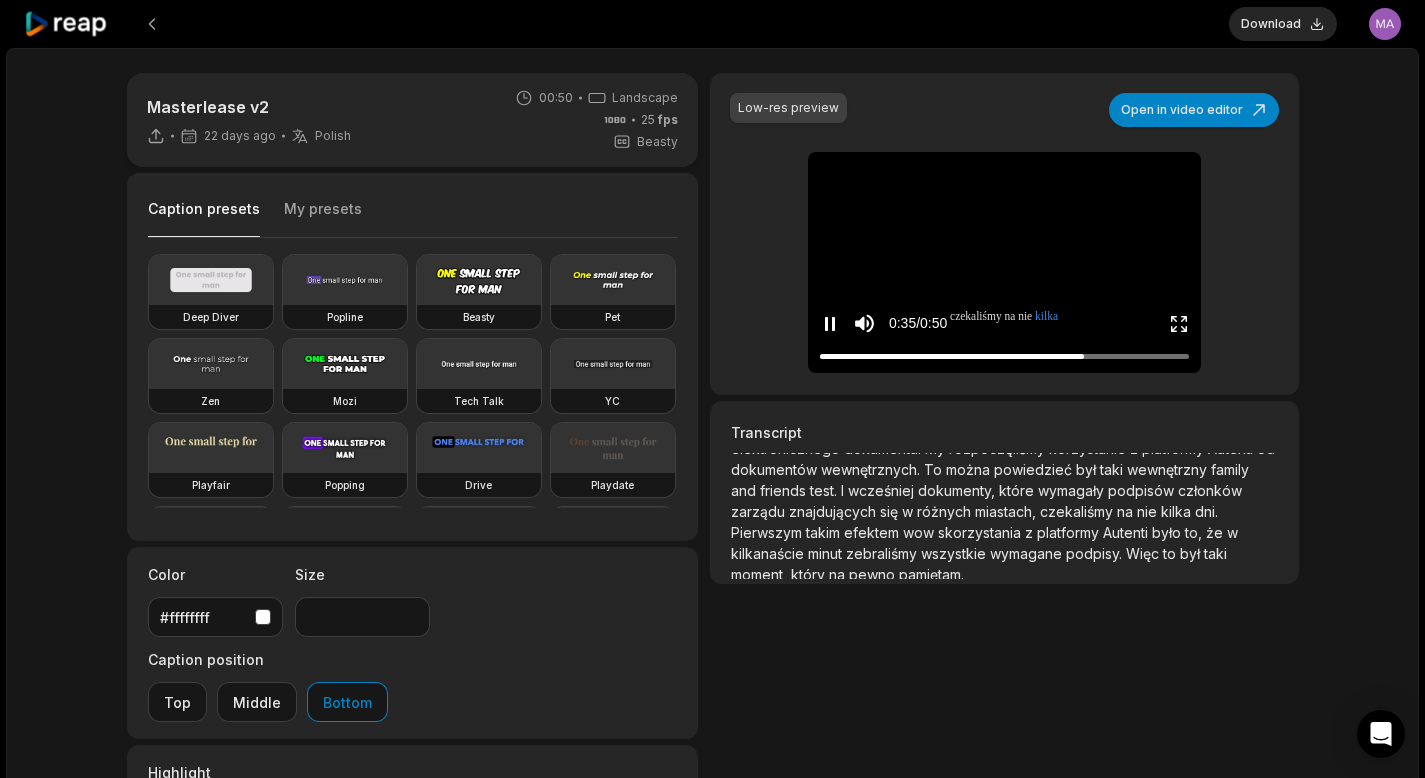 click 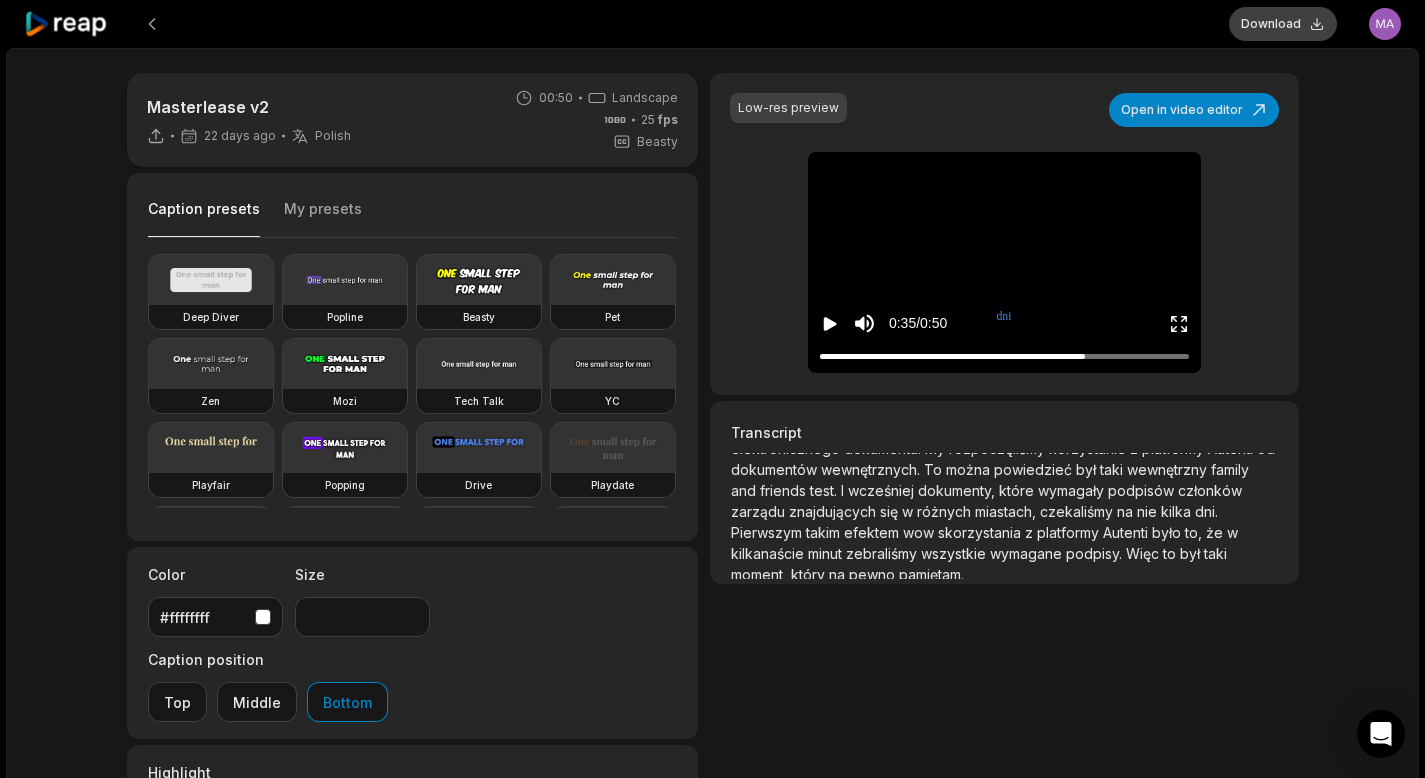 click on "Download" at bounding box center (1283, 24) 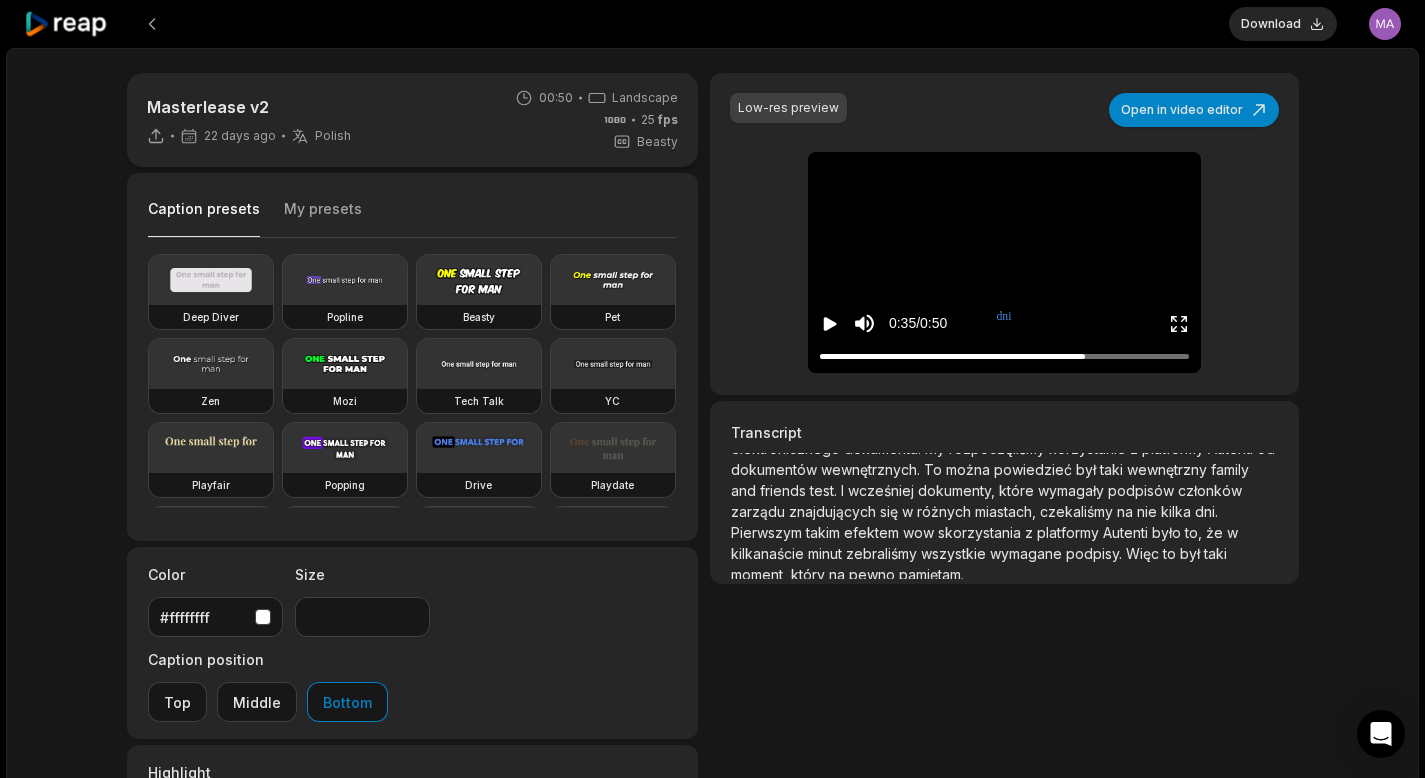 click 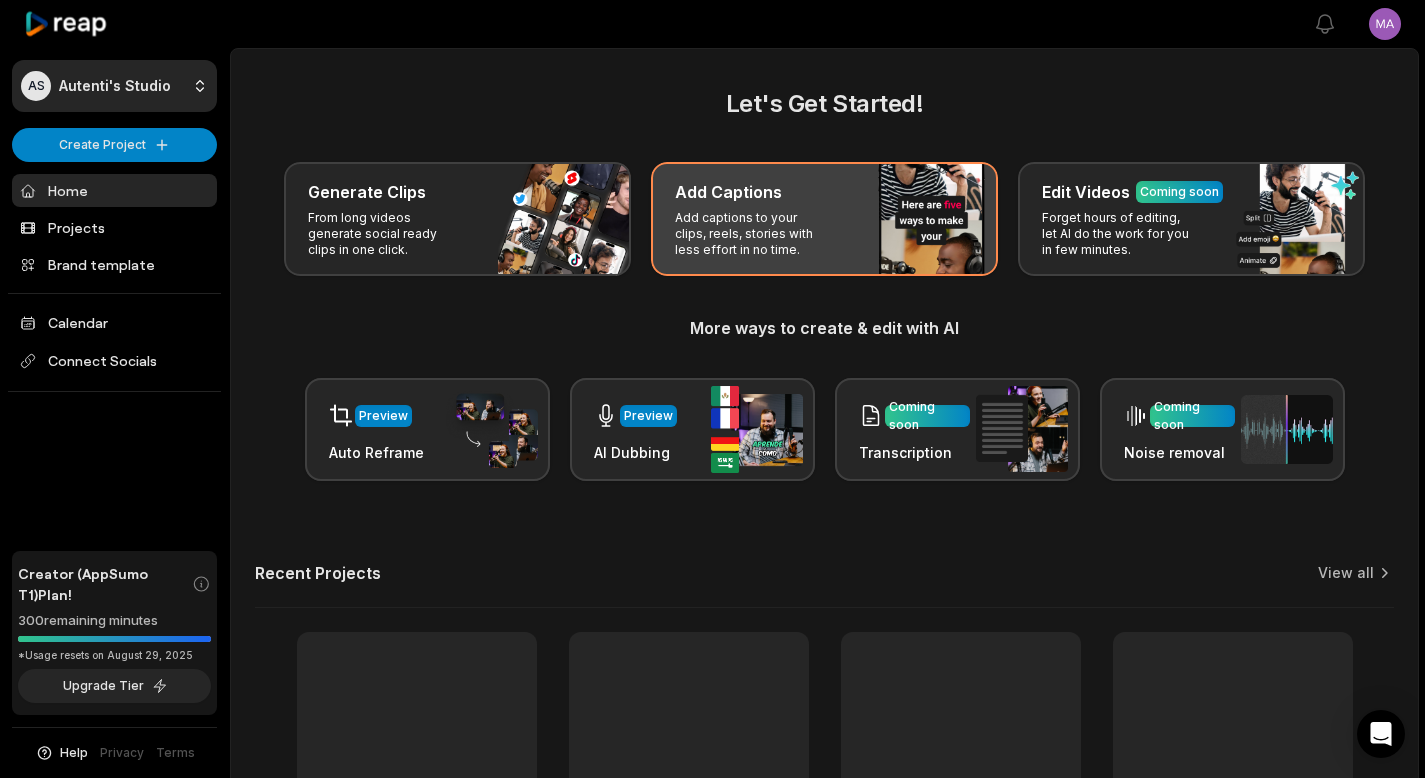 click on "Add Captions Add captions to your clips, reels, stories with less effort in no time." at bounding box center [824, 219] 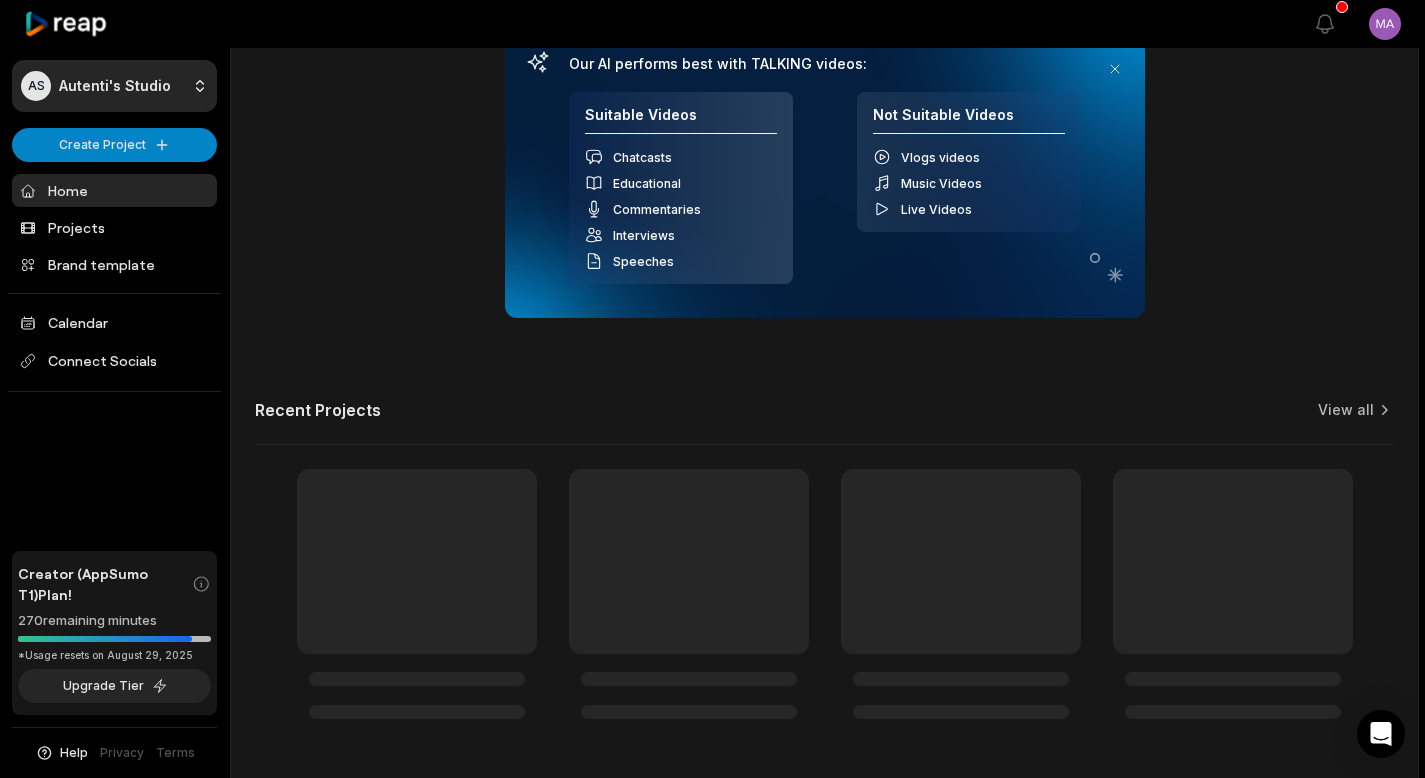 scroll, scrollTop: 699, scrollLeft: 0, axis: vertical 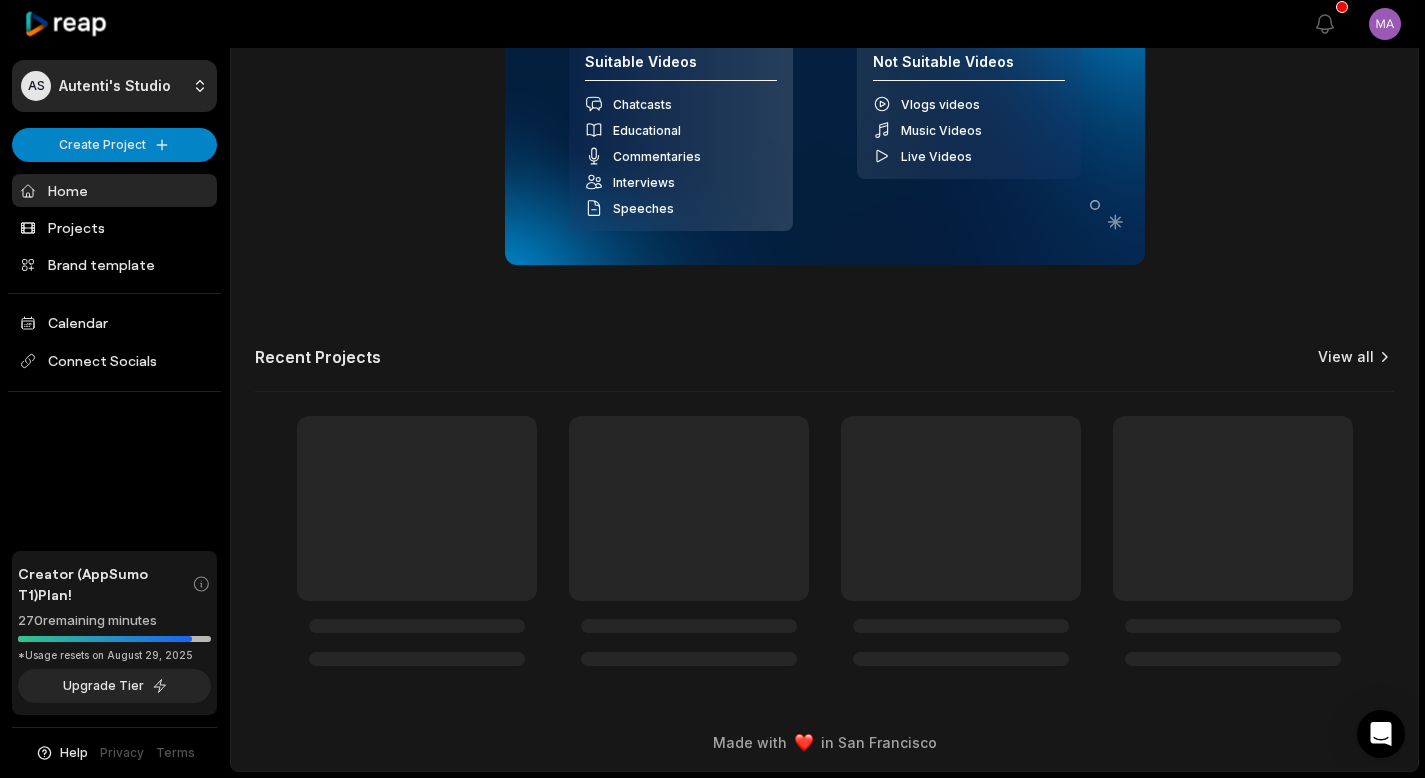 click on "View all" at bounding box center [1346, 357] 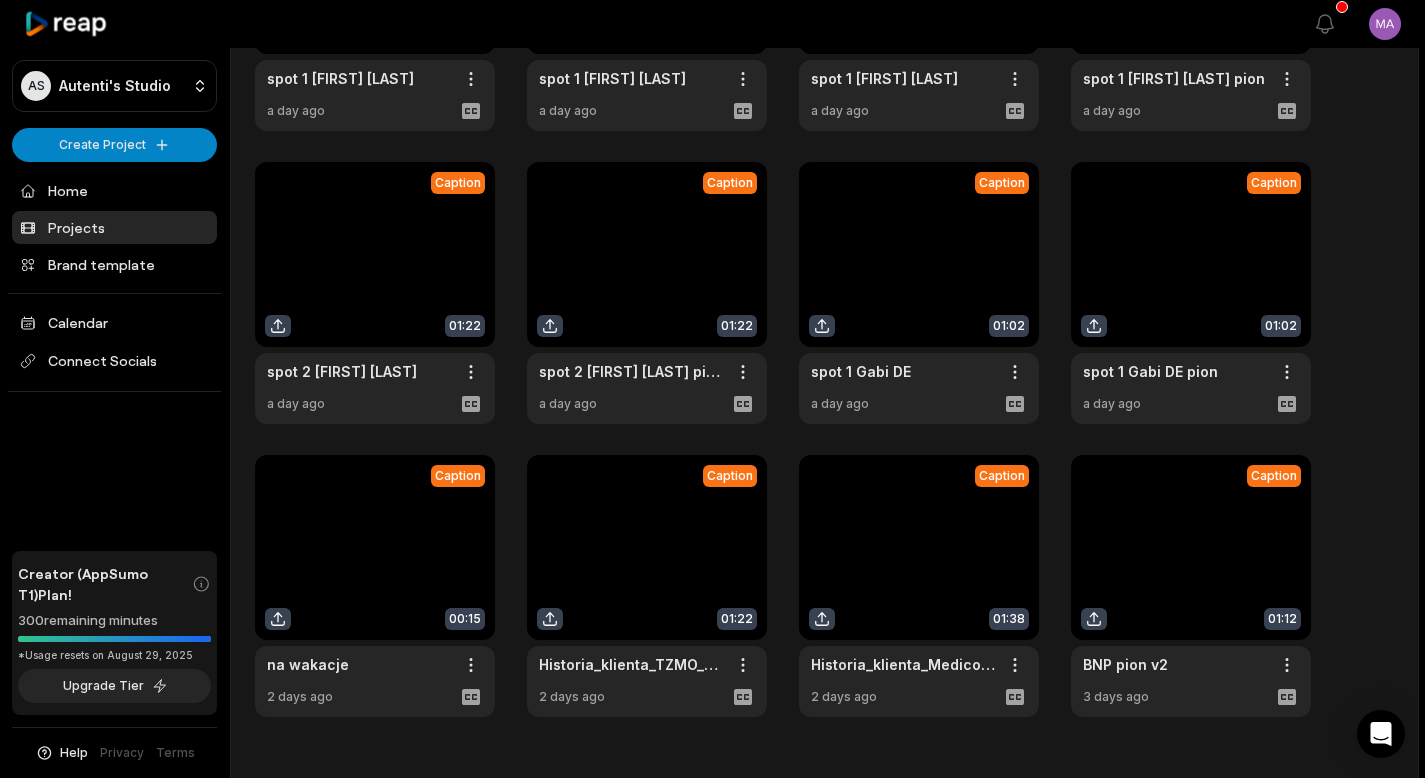 scroll, scrollTop: 387, scrollLeft: 0, axis: vertical 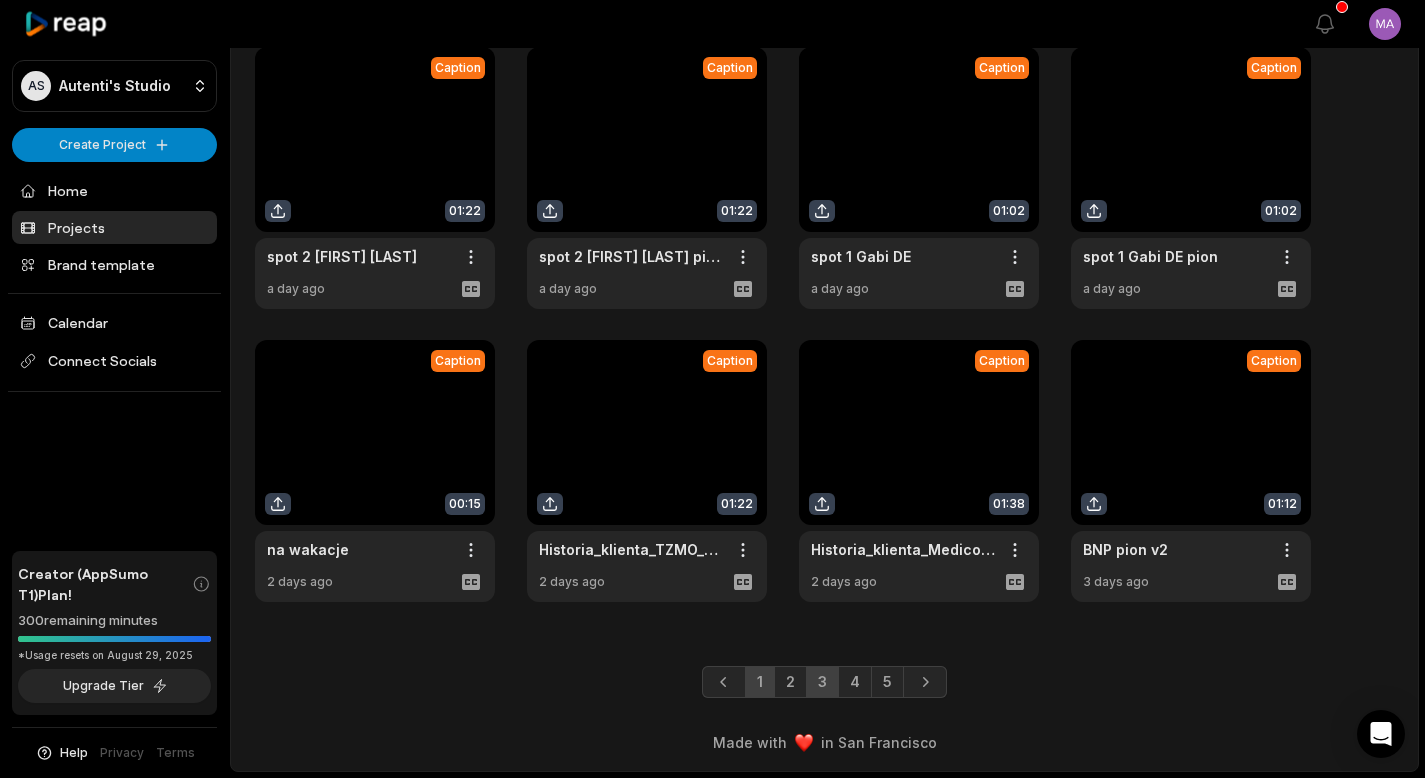 click on "3" at bounding box center (822, 682) 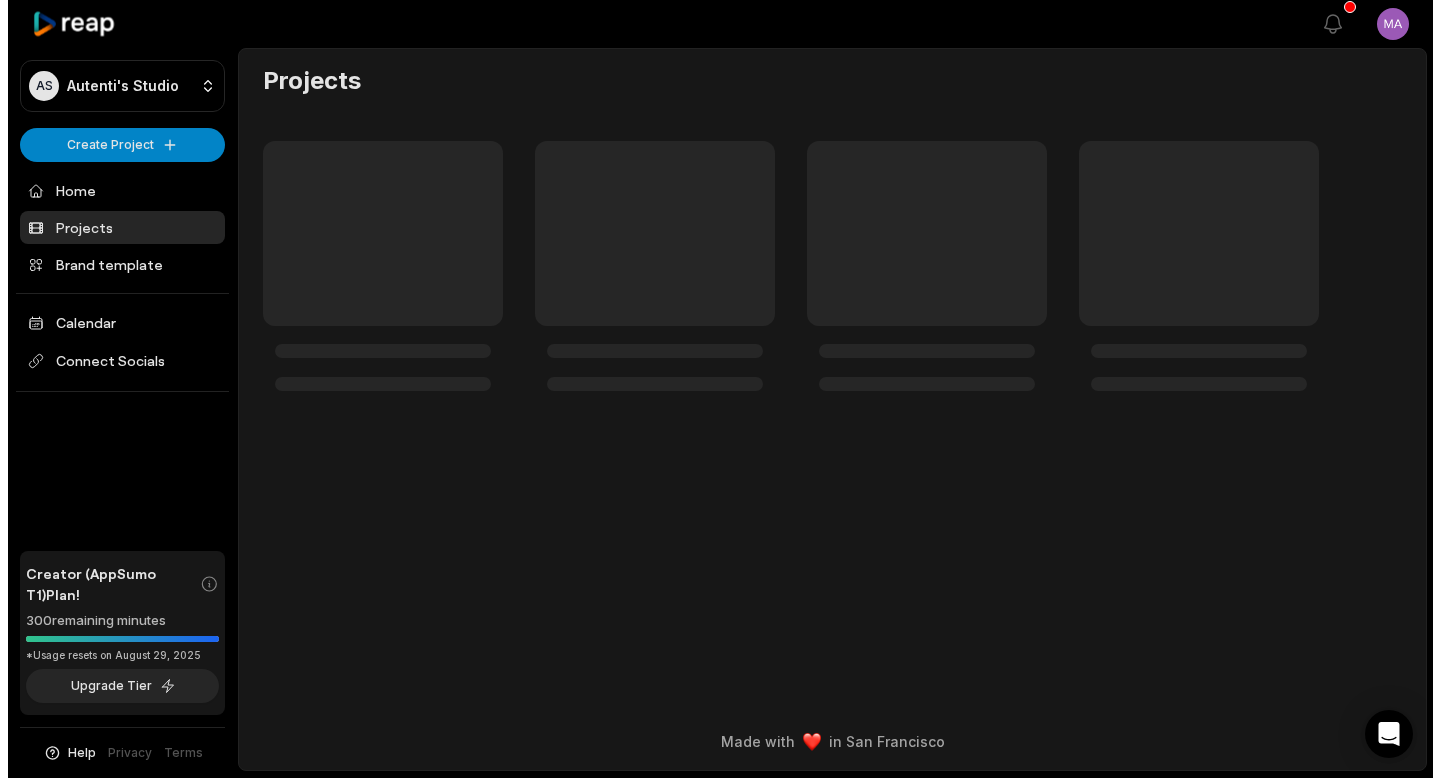 scroll, scrollTop: 0, scrollLeft: 0, axis: both 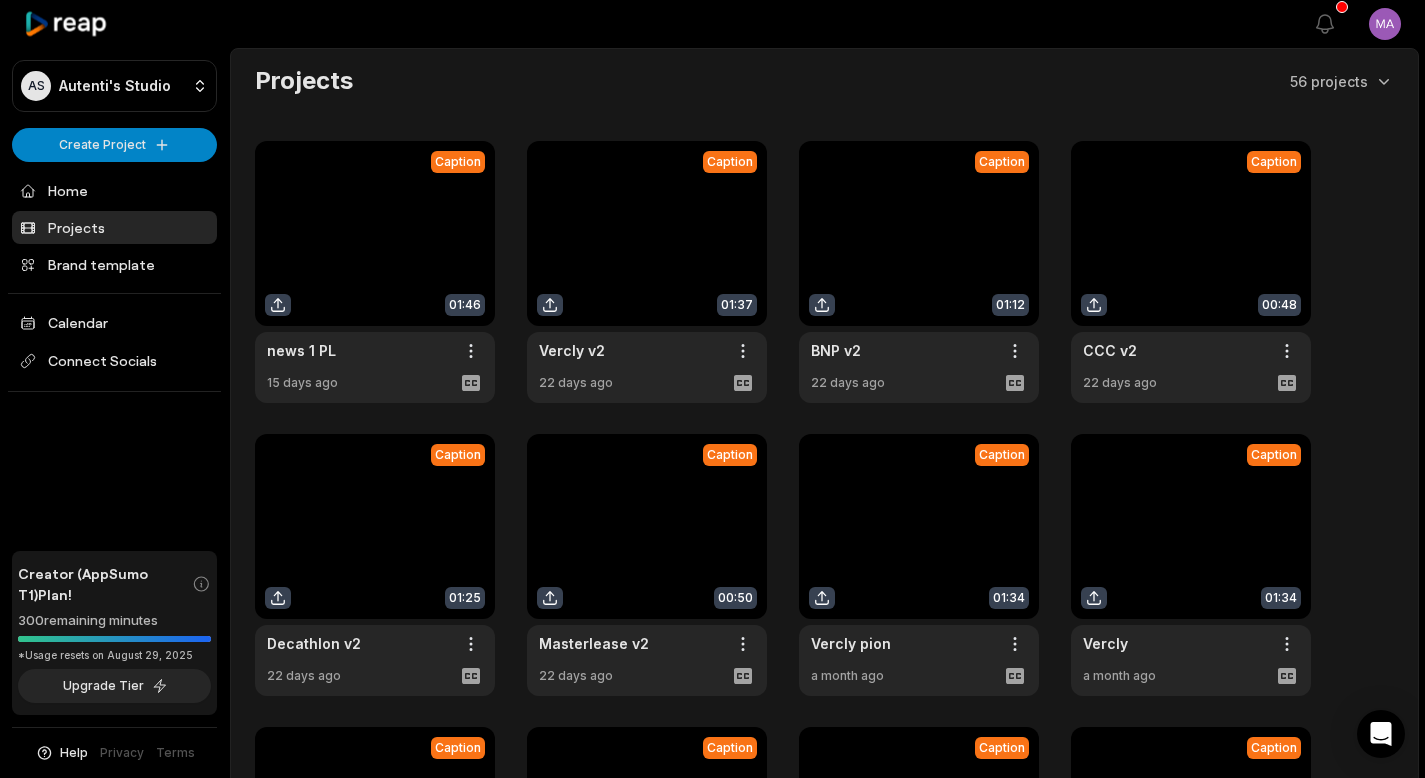 click at bounding box center (919, 272) 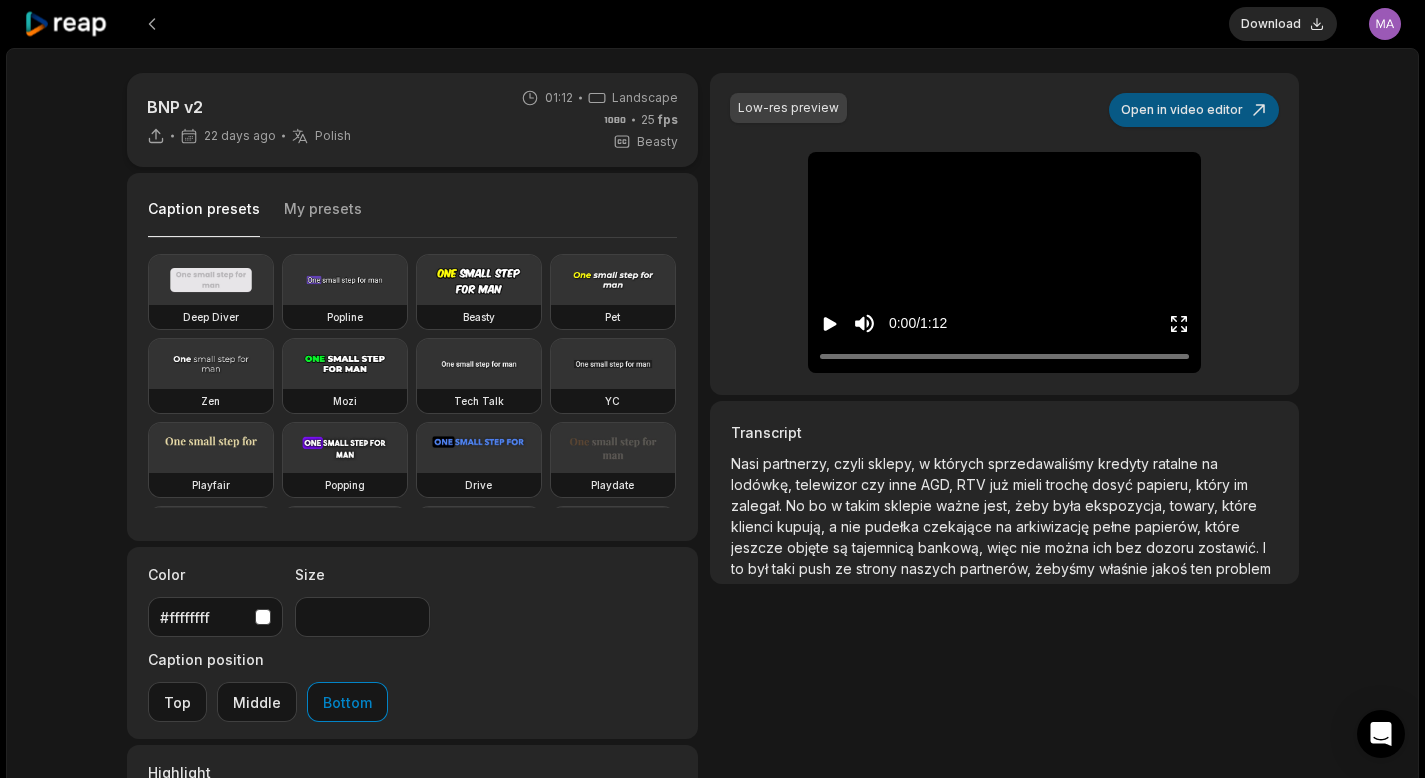click on "Open in video editor" at bounding box center [1194, 110] 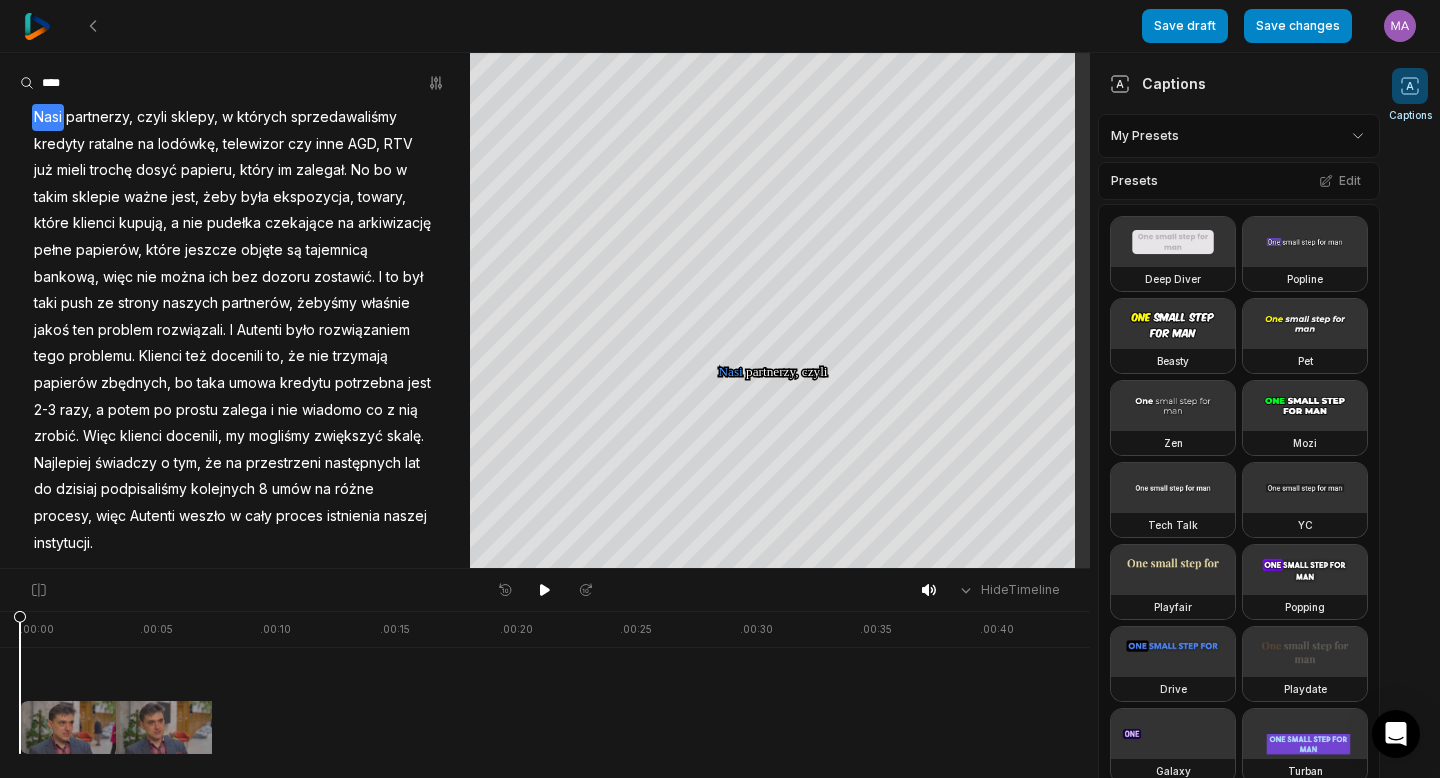 scroll, scrollTop: 0, scrollLeft: 0, axis: both 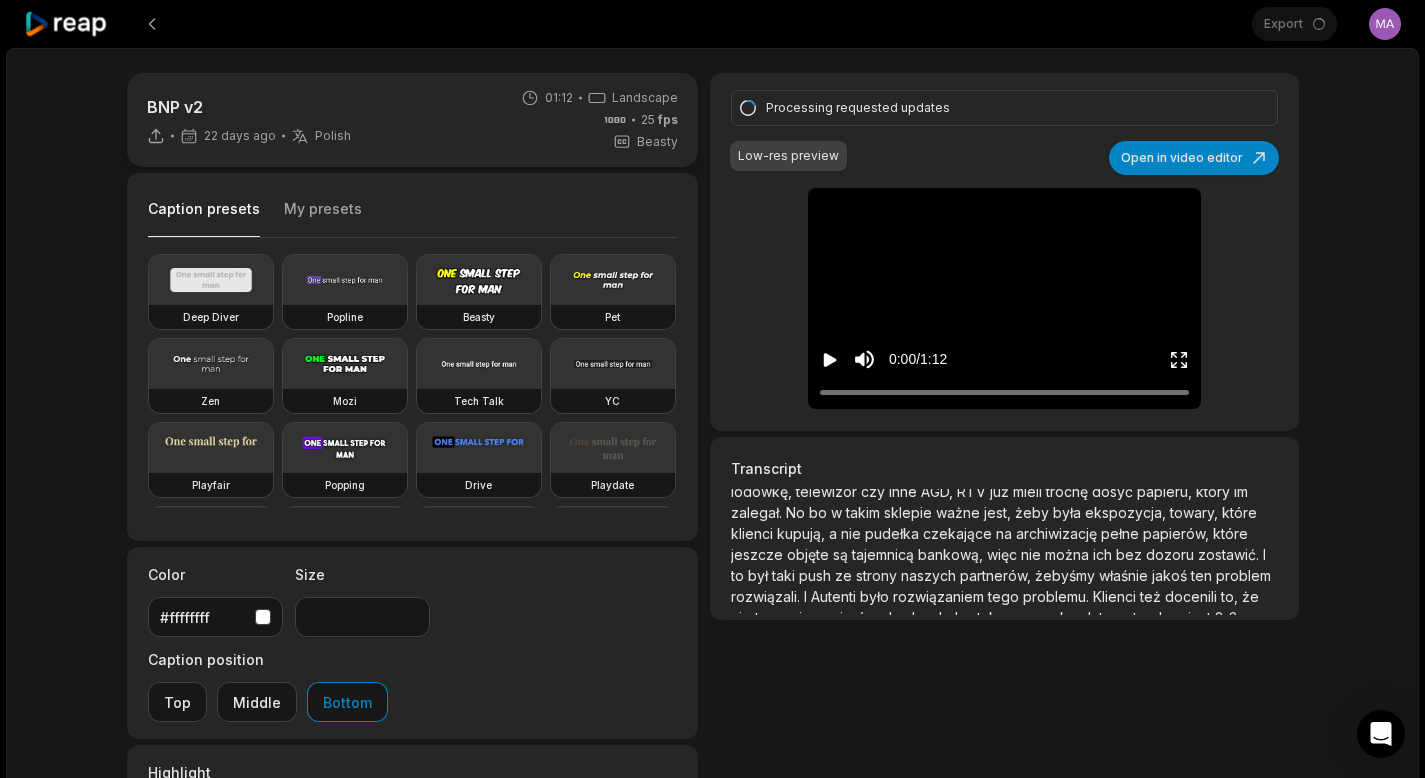 click on "archiwizację" at bounding box center [1058, 533] 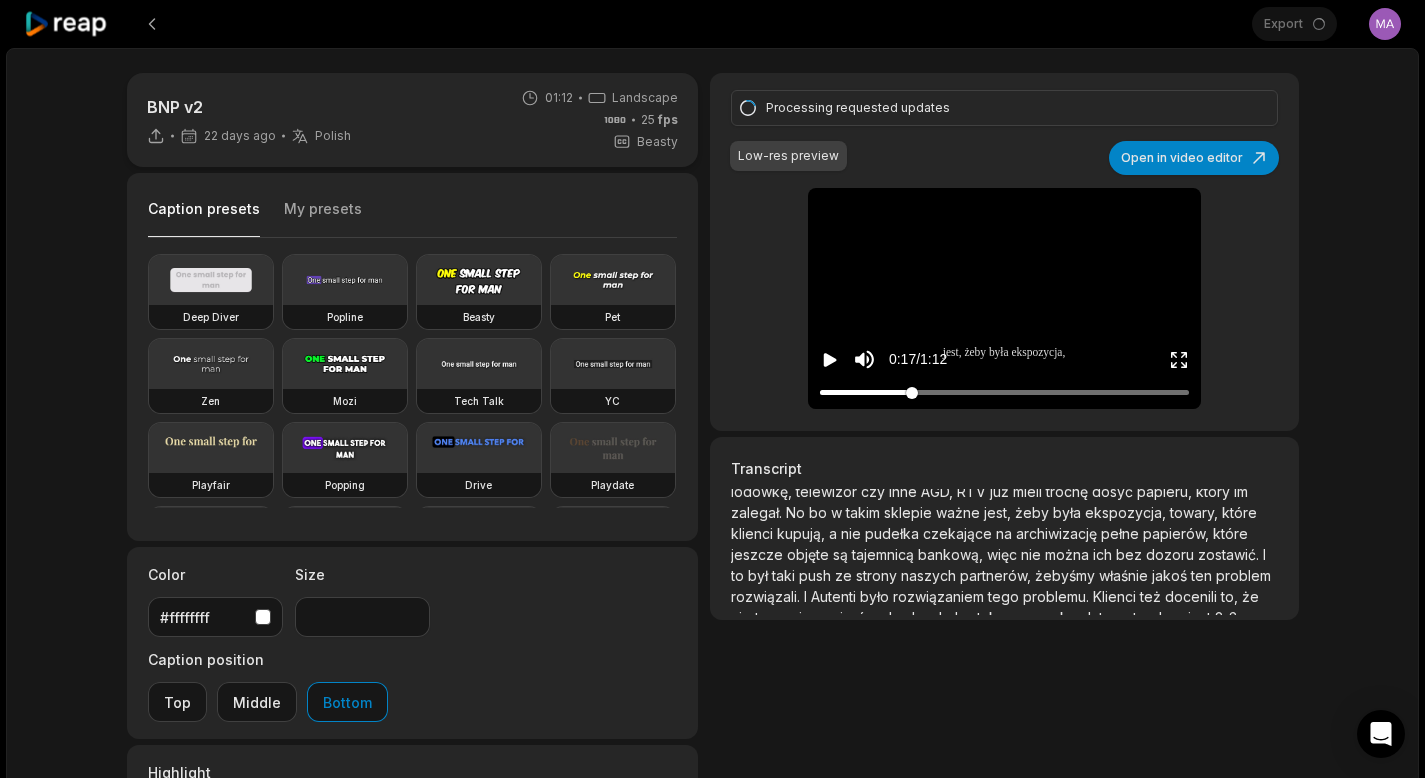 click at bounding box center (1004, 392) 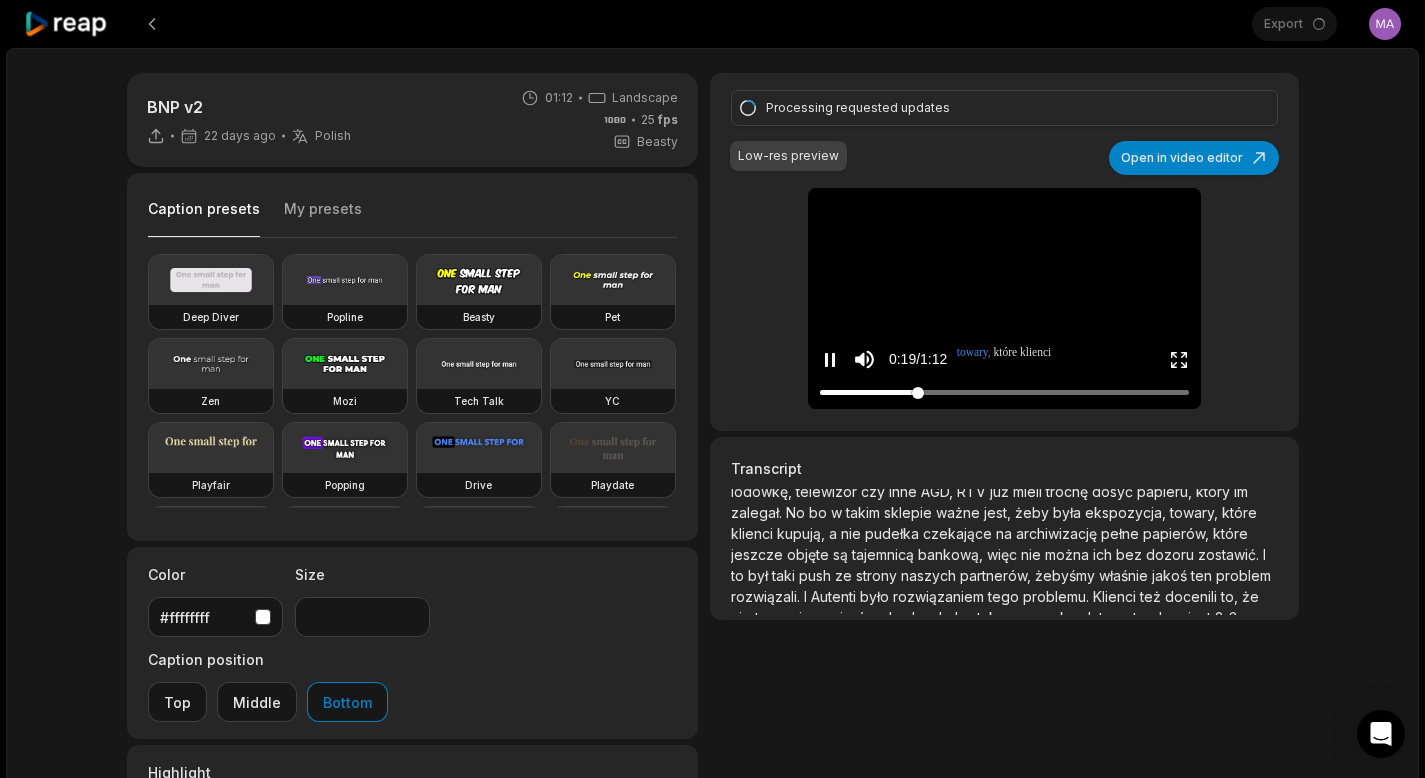 click at bounding box center (1004, 392) 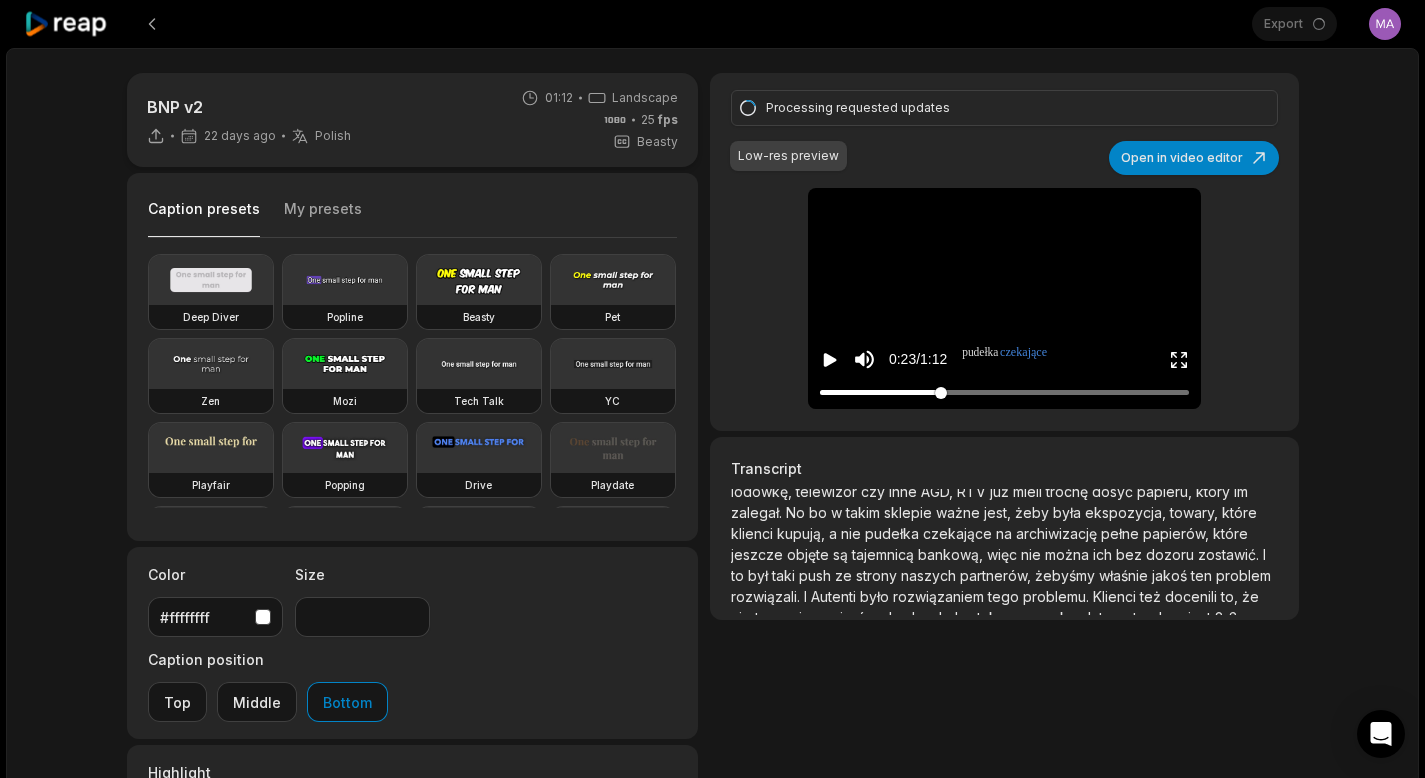 click at bounding box center [1004, 392] 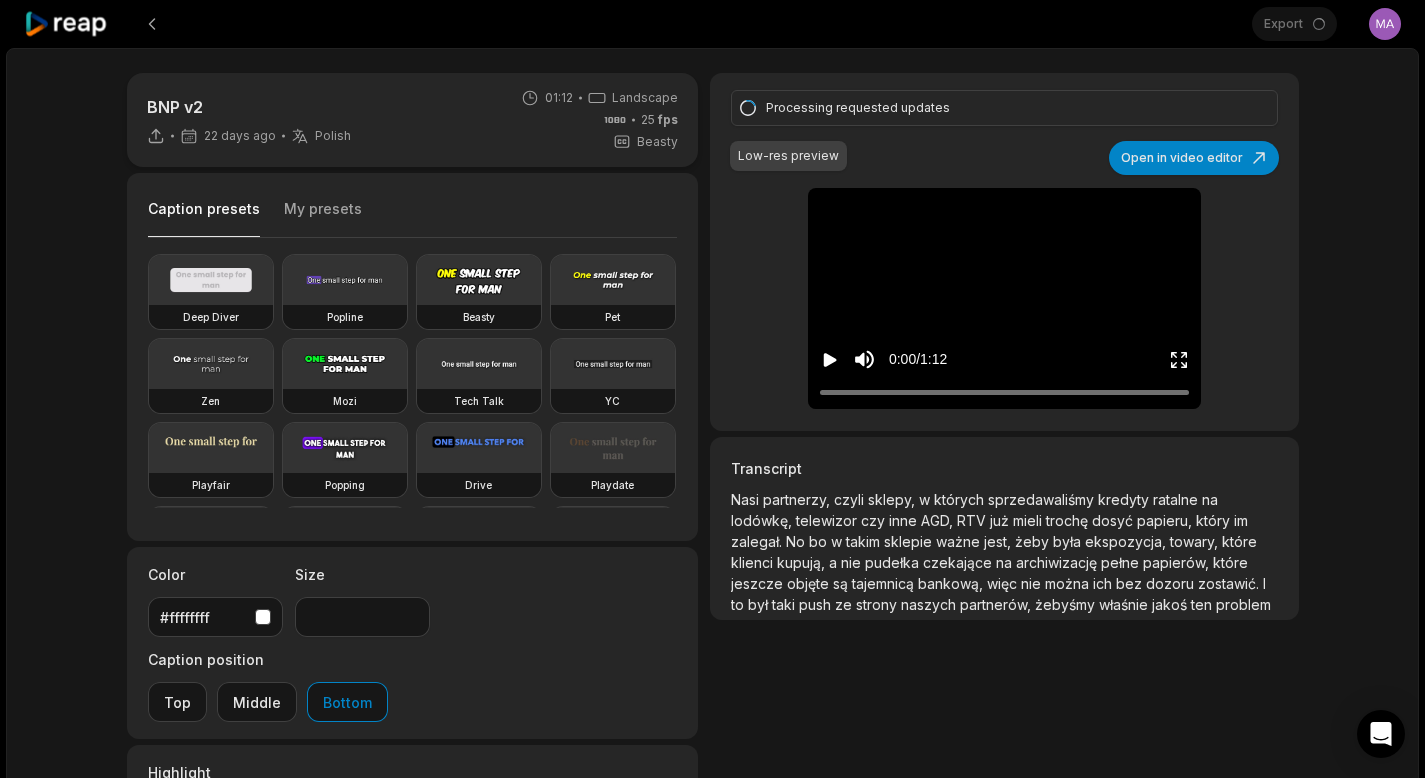 scroll, scrollTop: 0, scrollLeft: 0, axis: both 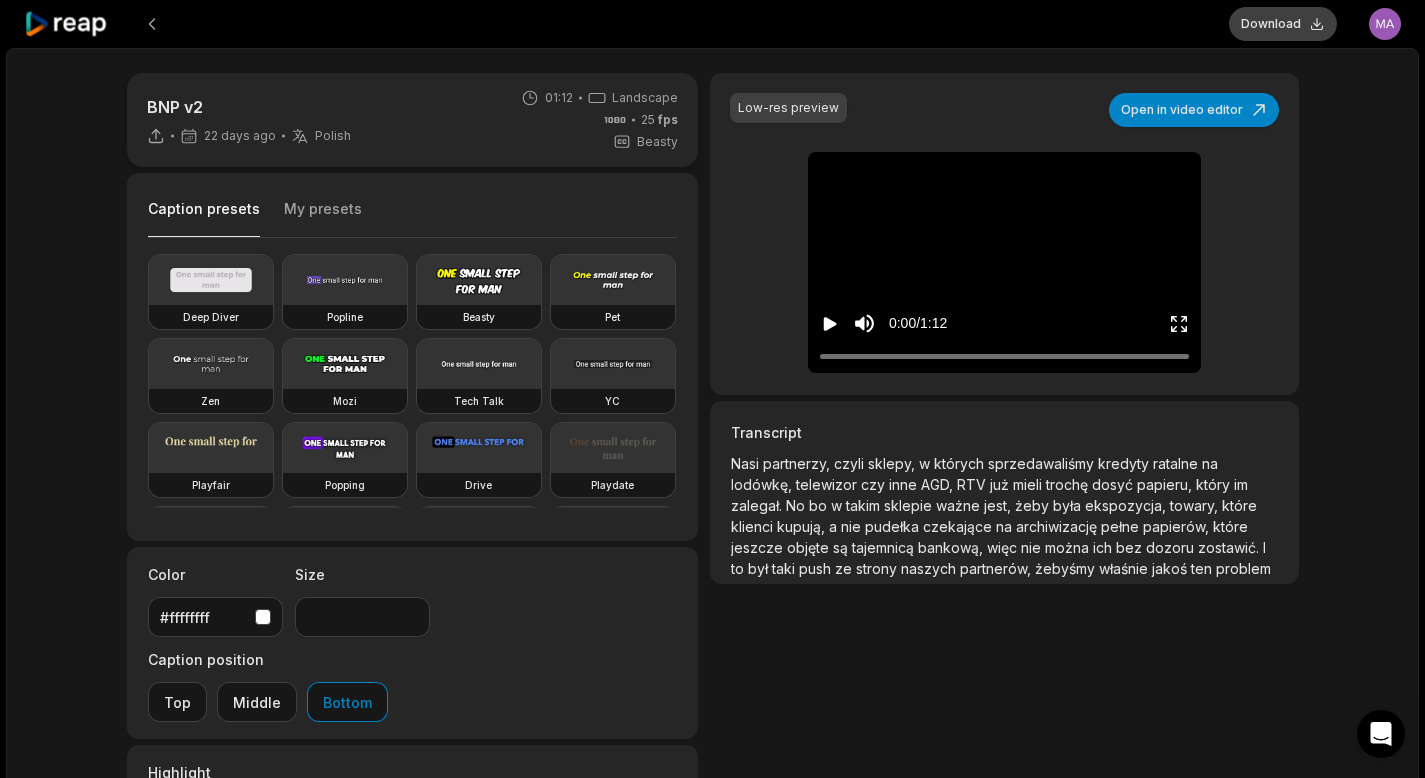 click on "Download" at bounding box center [1283, 24] 